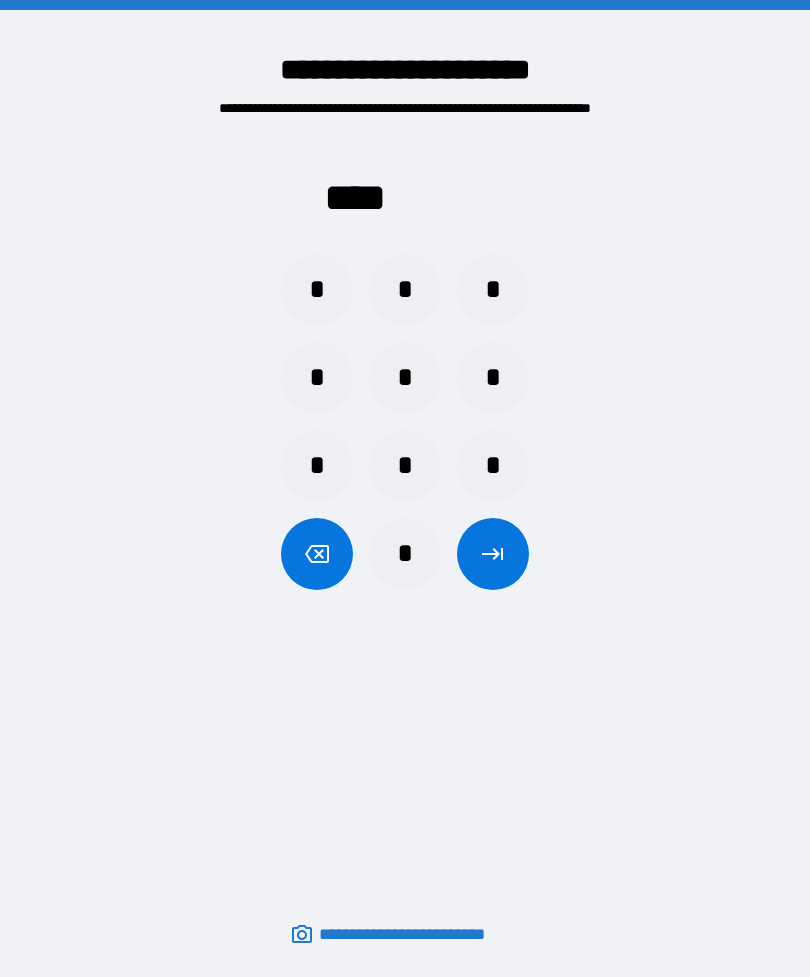 scroll, scrollTop: 64, scrollLeft: 0, axis: vertical 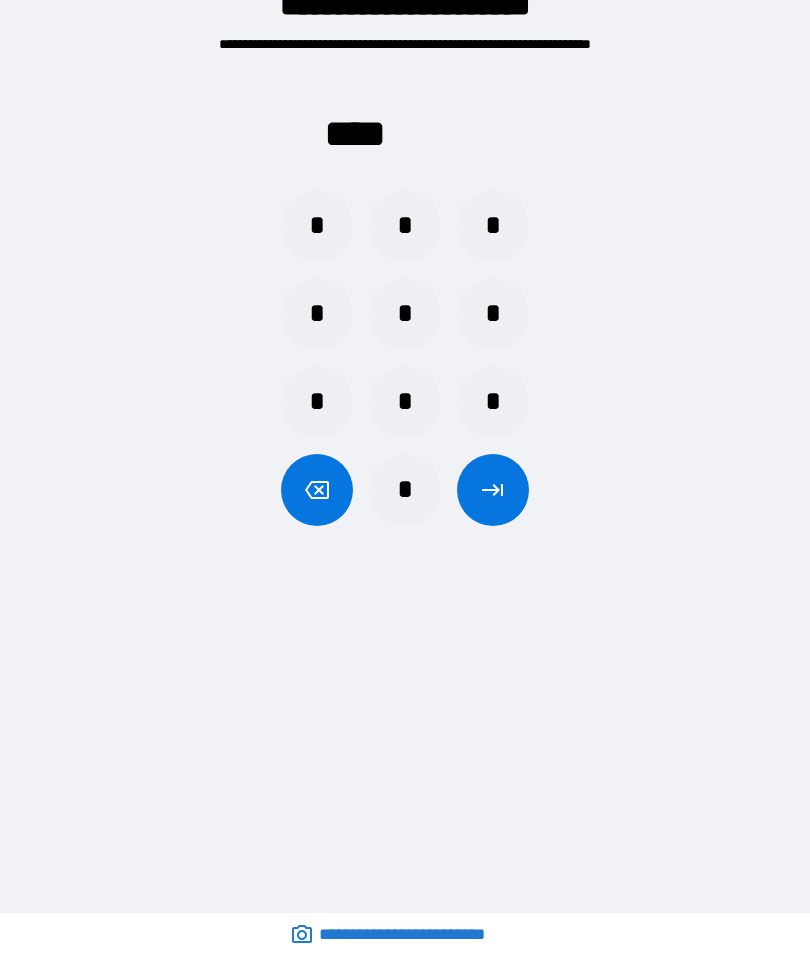 click on "*" at bounding box center (317, 226) 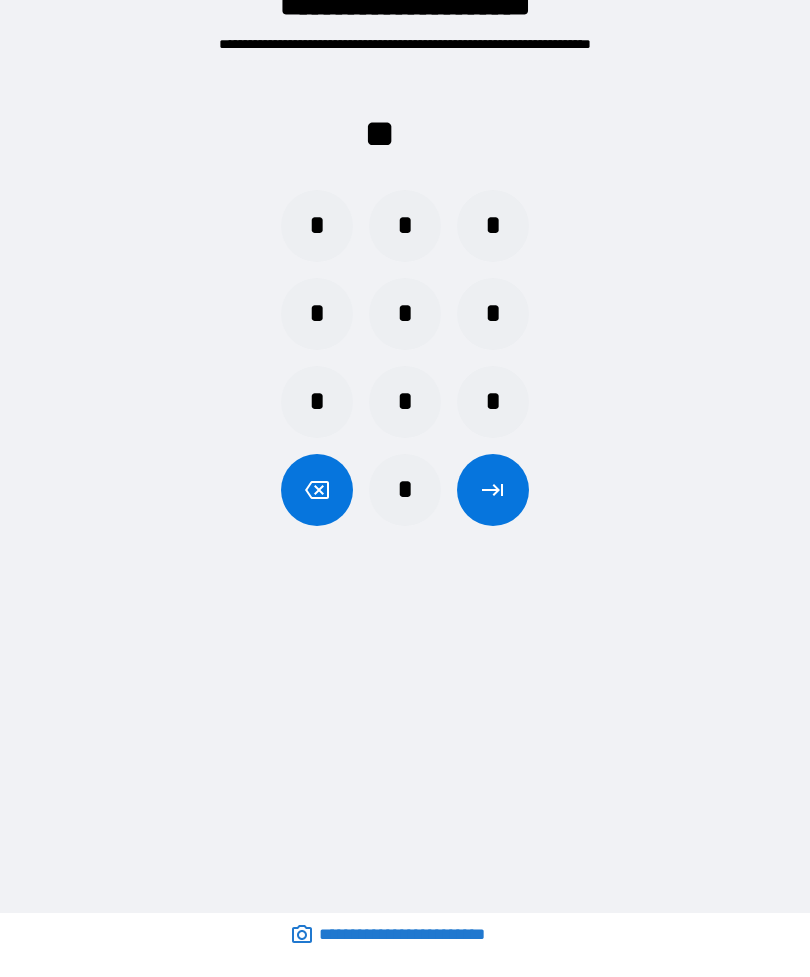 click on "*" at bounding box center [317, 226] 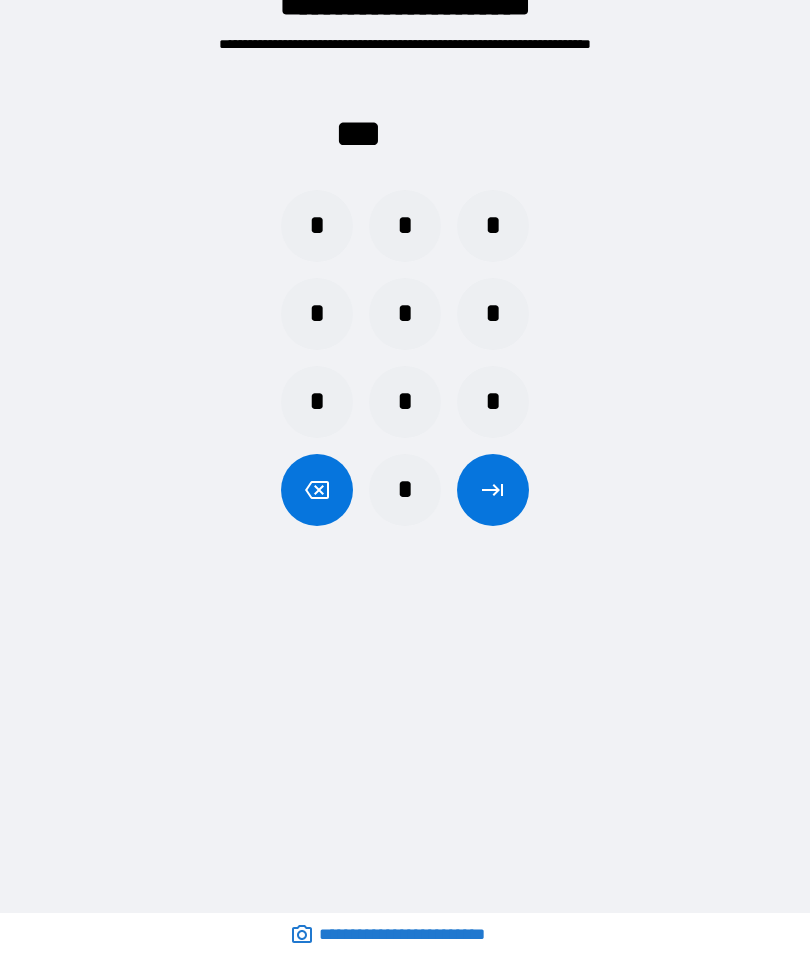 click at bounding box center [493, 490] 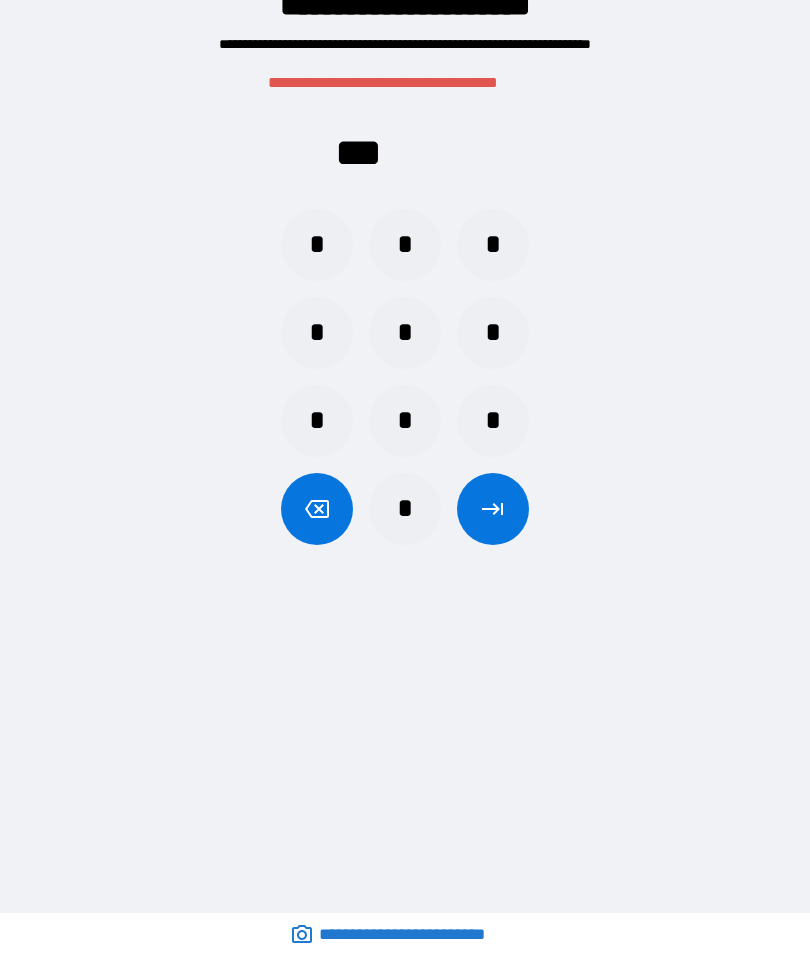 click on "*" at bounding box center (317, 245) 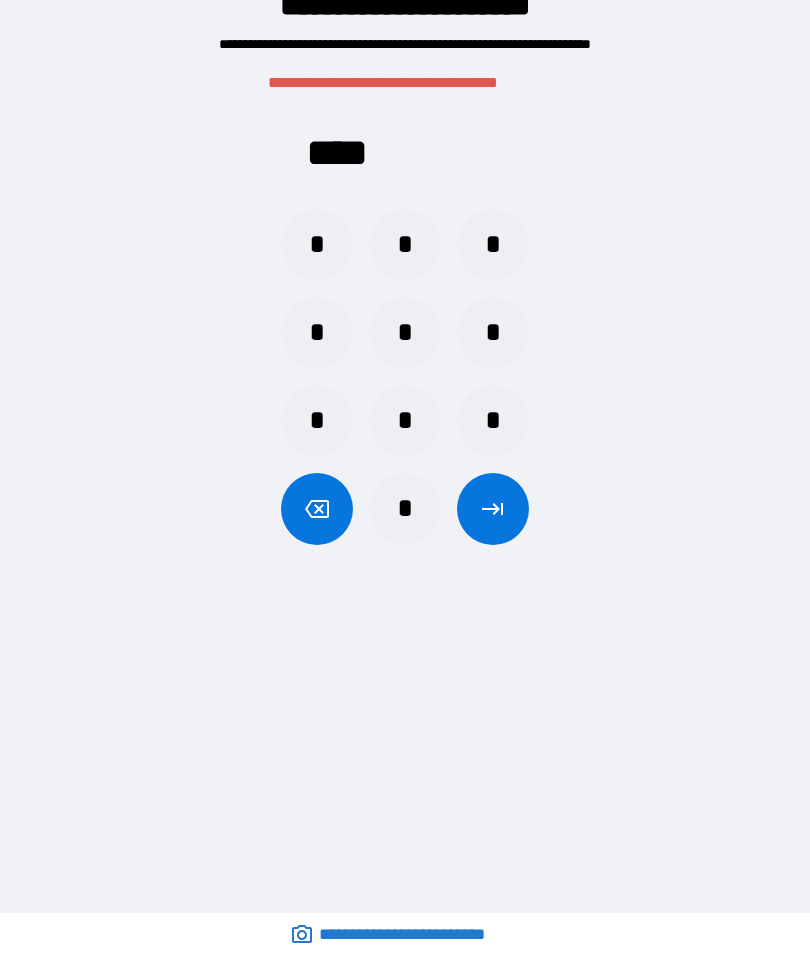 click on "*" at bounding box center [317, 245] 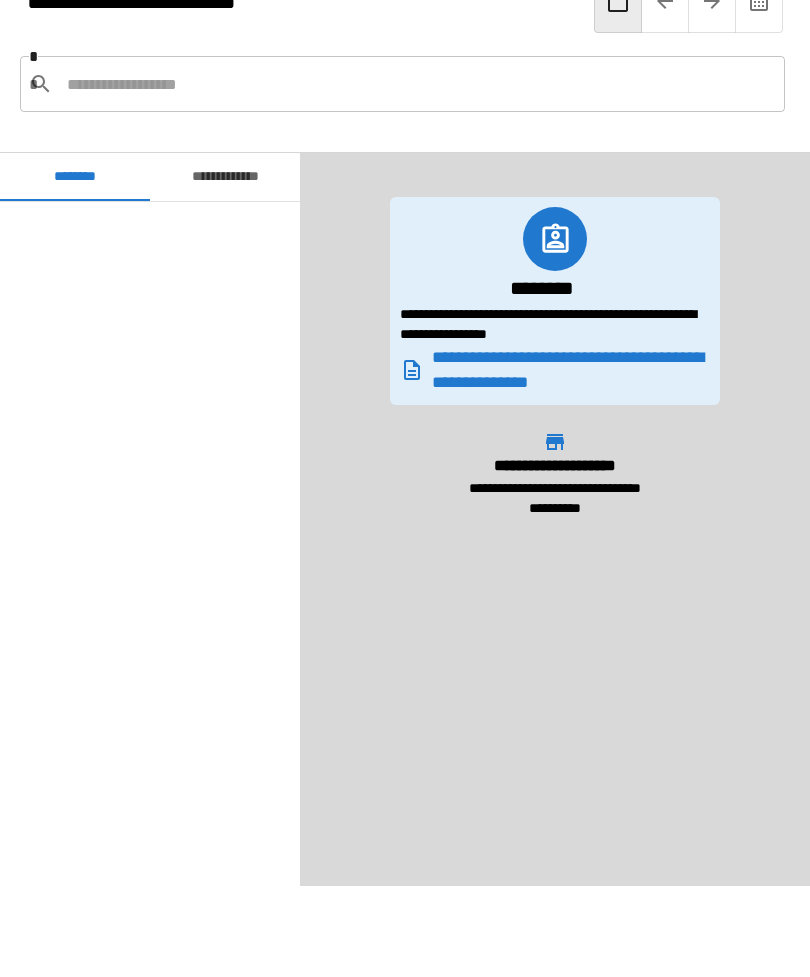 scroll, scrollTop: 1260, scrollLeft: 0, axis: vertical 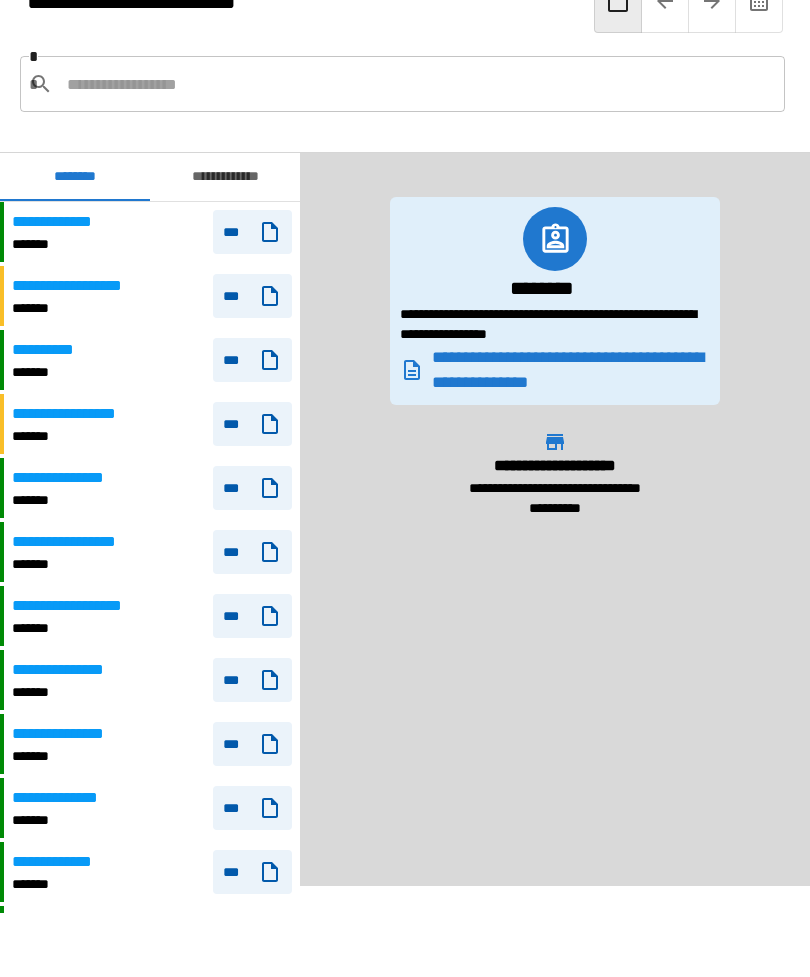 click on "**********" at bounding box center (62, 222) 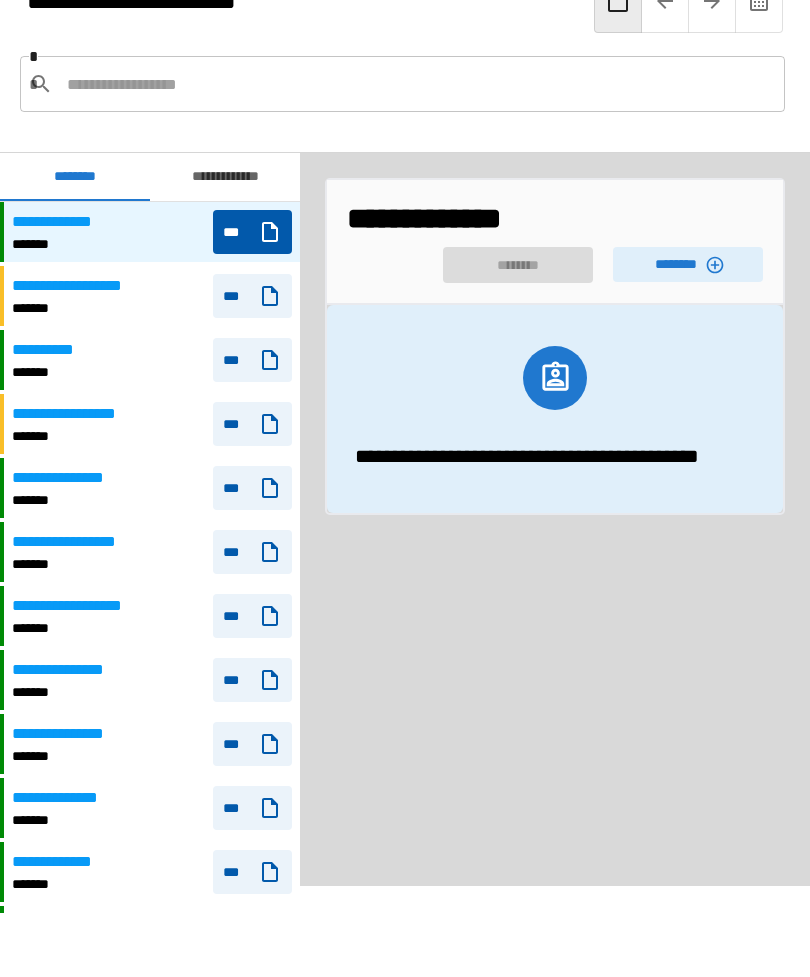 click on "******** ********" at bounding box center [555, 260] 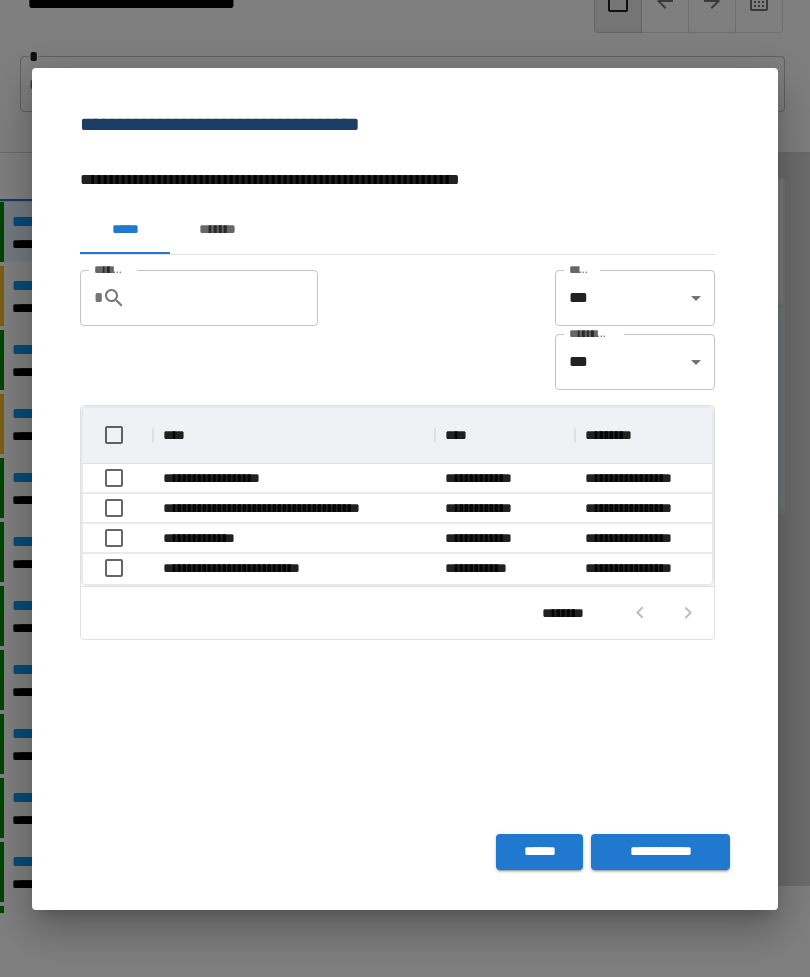 scroll, scrollTop: 176, scrollLeft: 629, axis: both 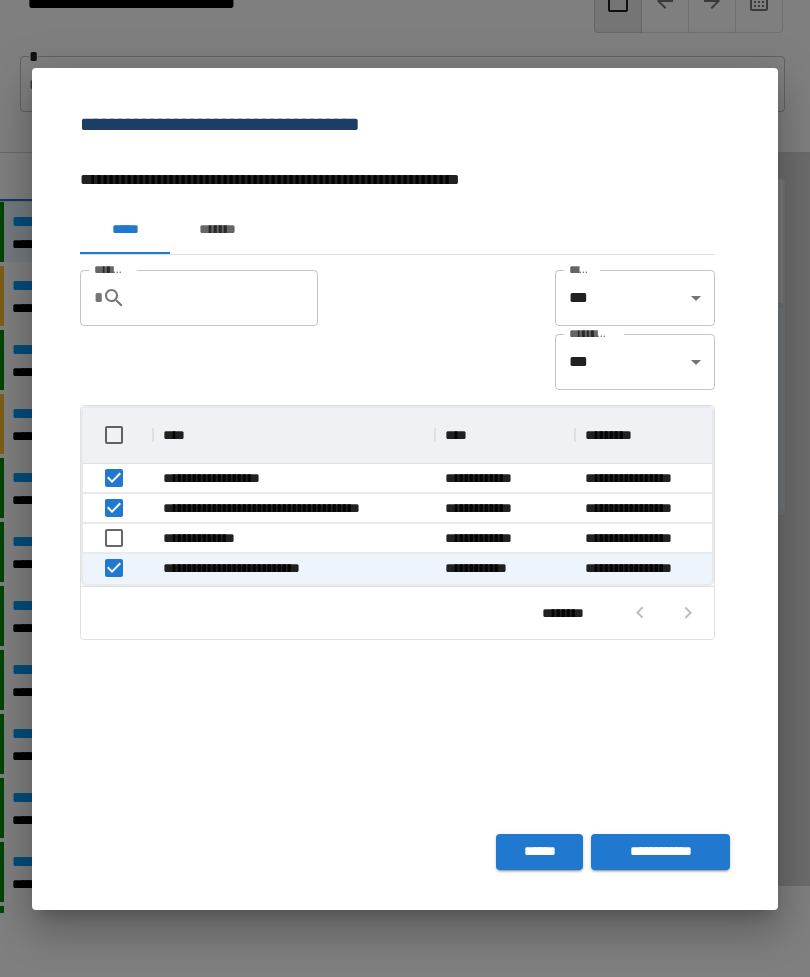 click on "**********" at bounding box center [660, 852] 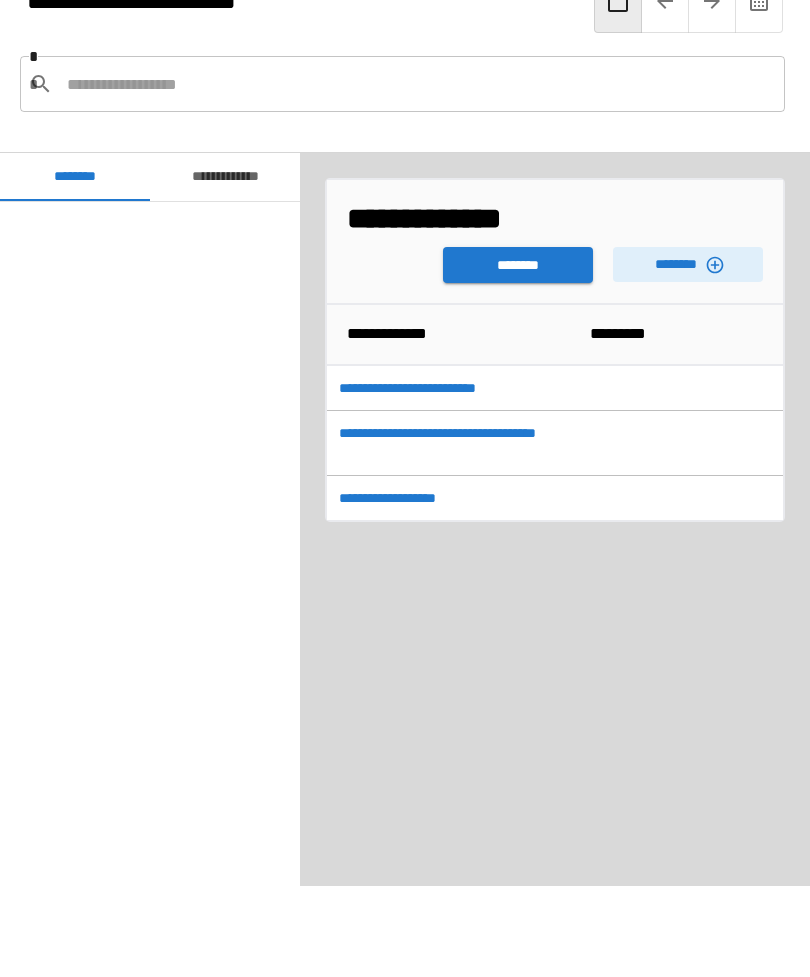 scroll, scrollTop: 1260, scrollLeft: 0, axis: vertical 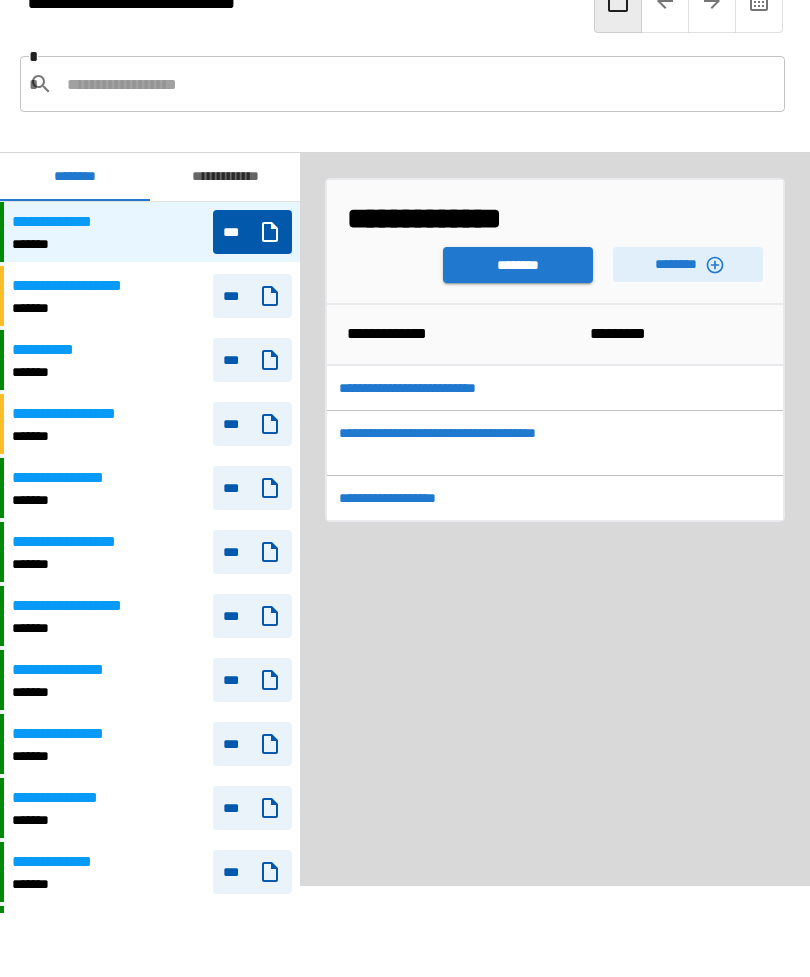click on "********" at bounding box center [518, 265] 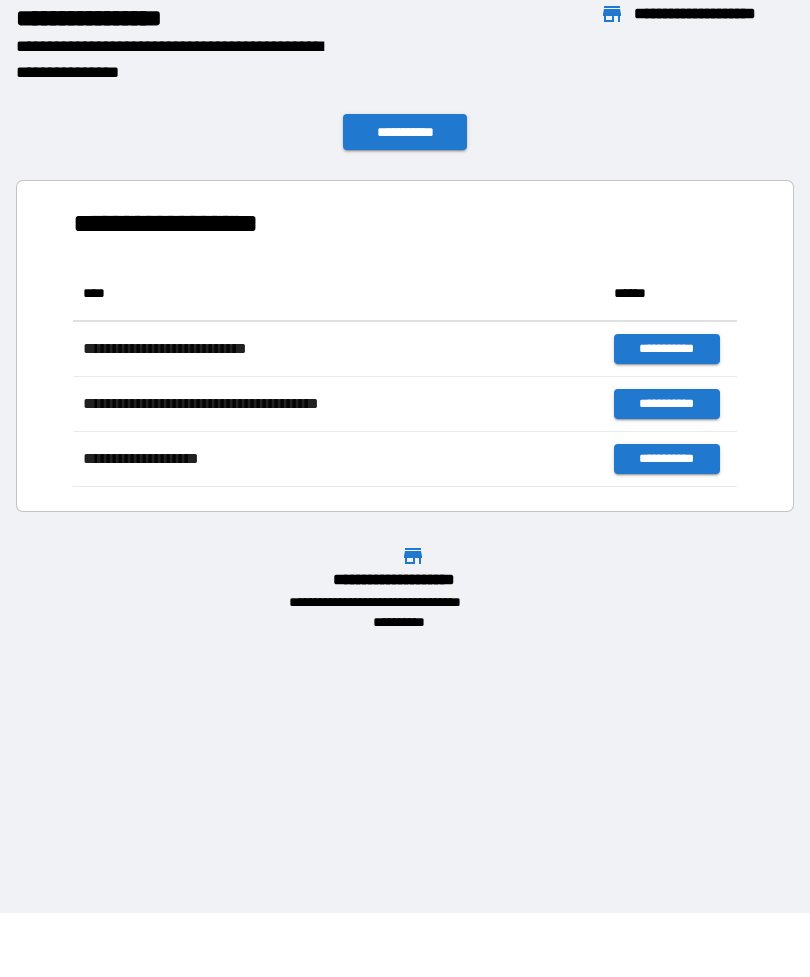 scroll, scrollTop: 1, scrollLeft: 1, axis: both 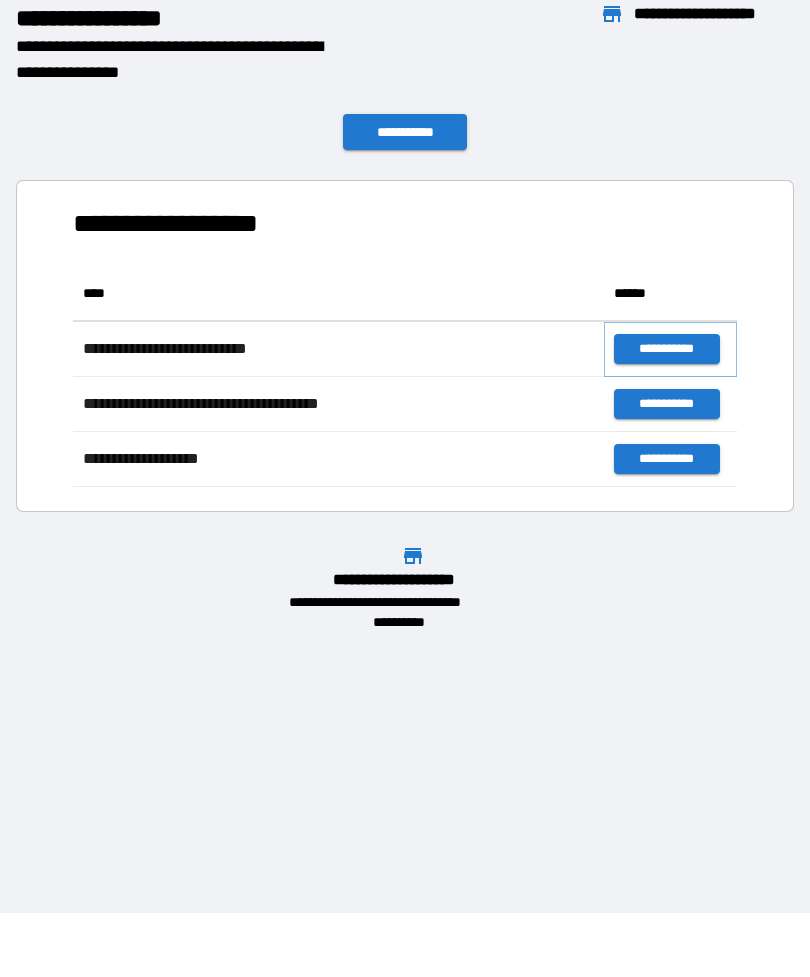 click on "**********" at bounding box center (666, 349) 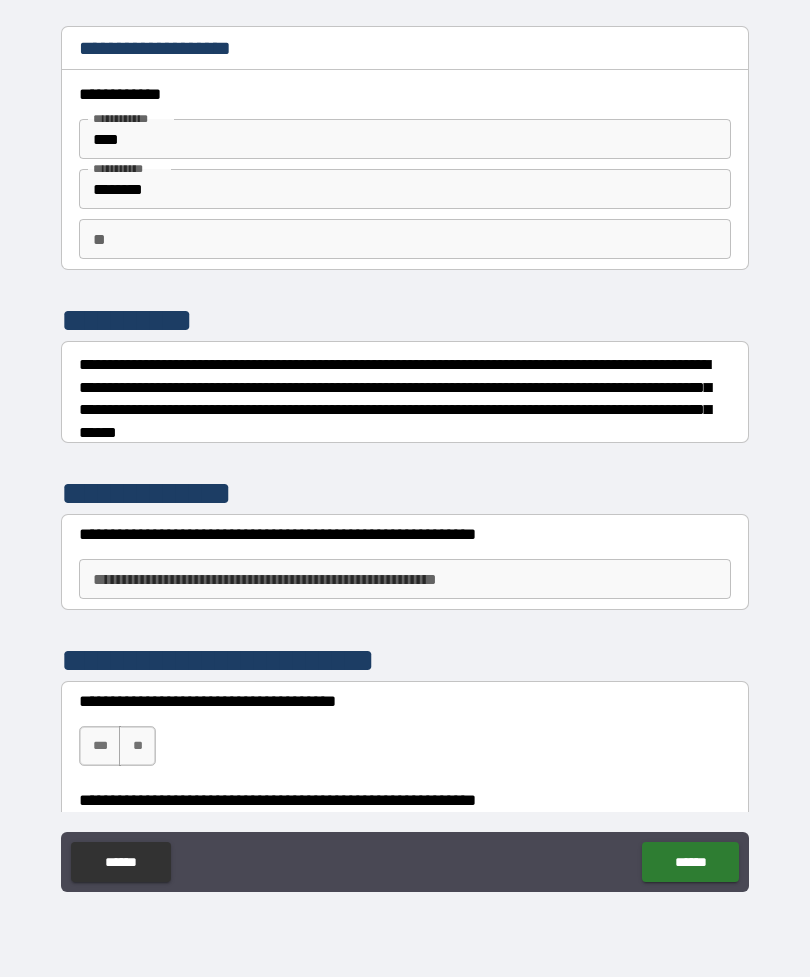 click on "**********" at bounding box center (405, 579) 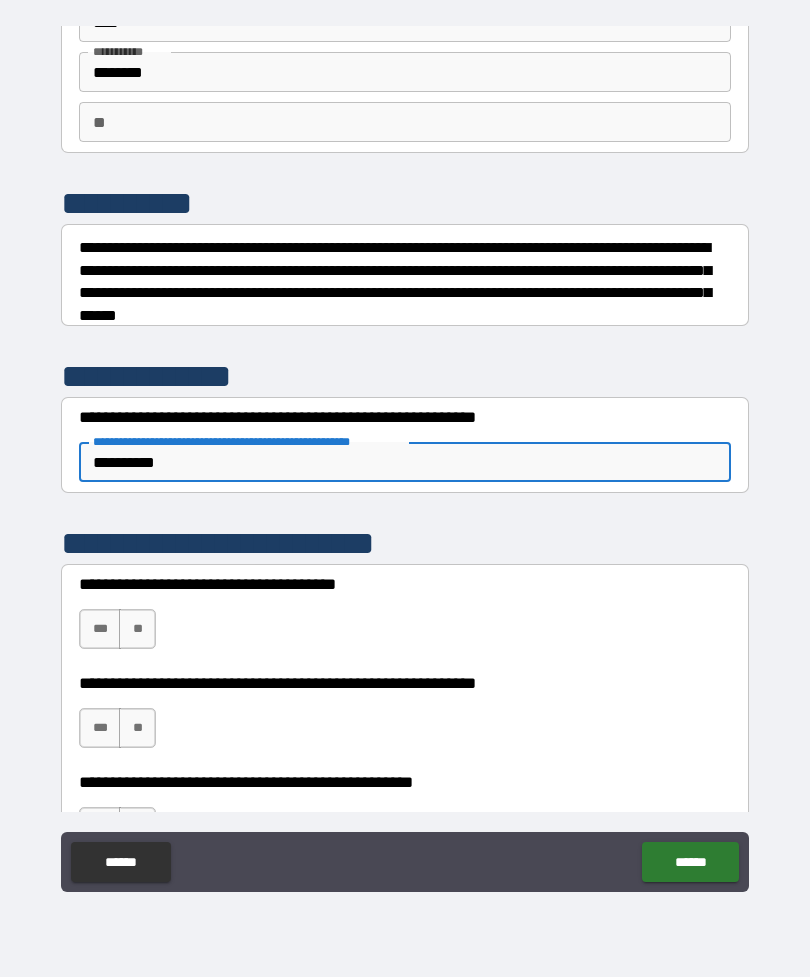 scroll, scrollTop: 144, scrollLeft: 0, axis: vertical 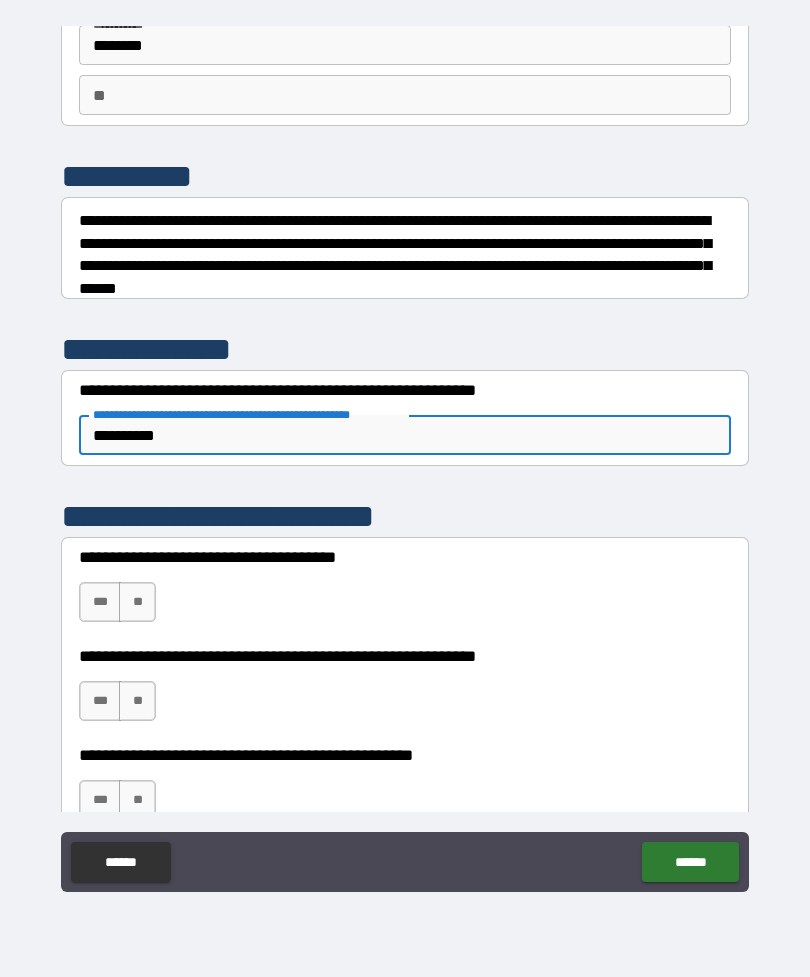 type on "**********" 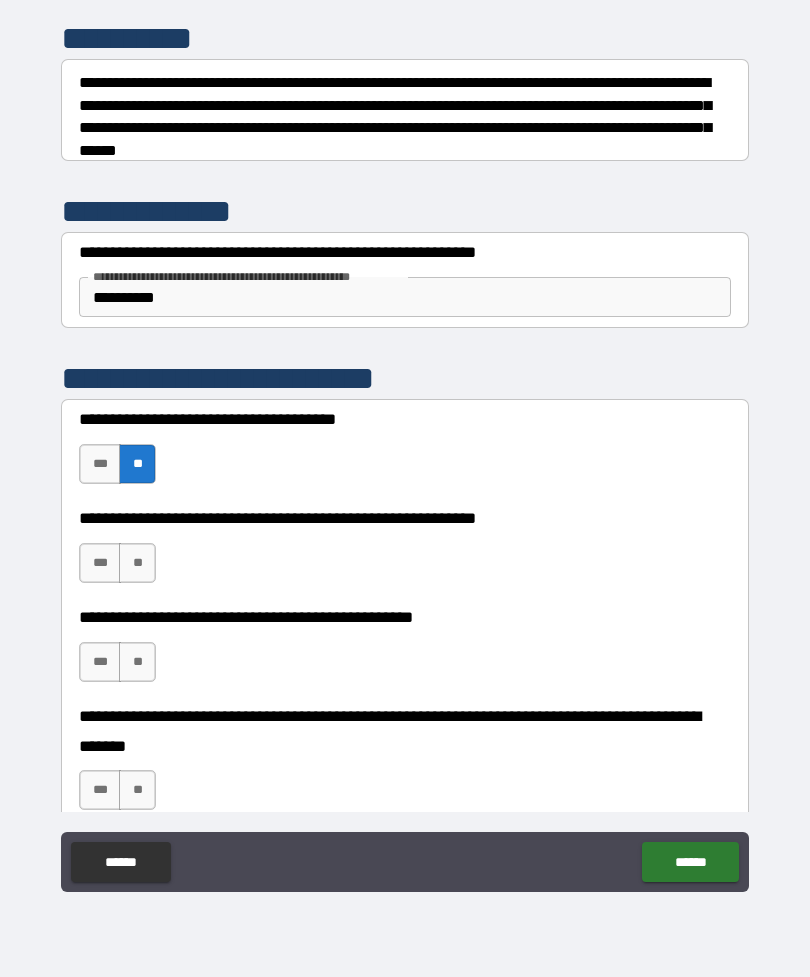 scroll, scrollTop: 279, scrollLeft: 0, axis: vertical 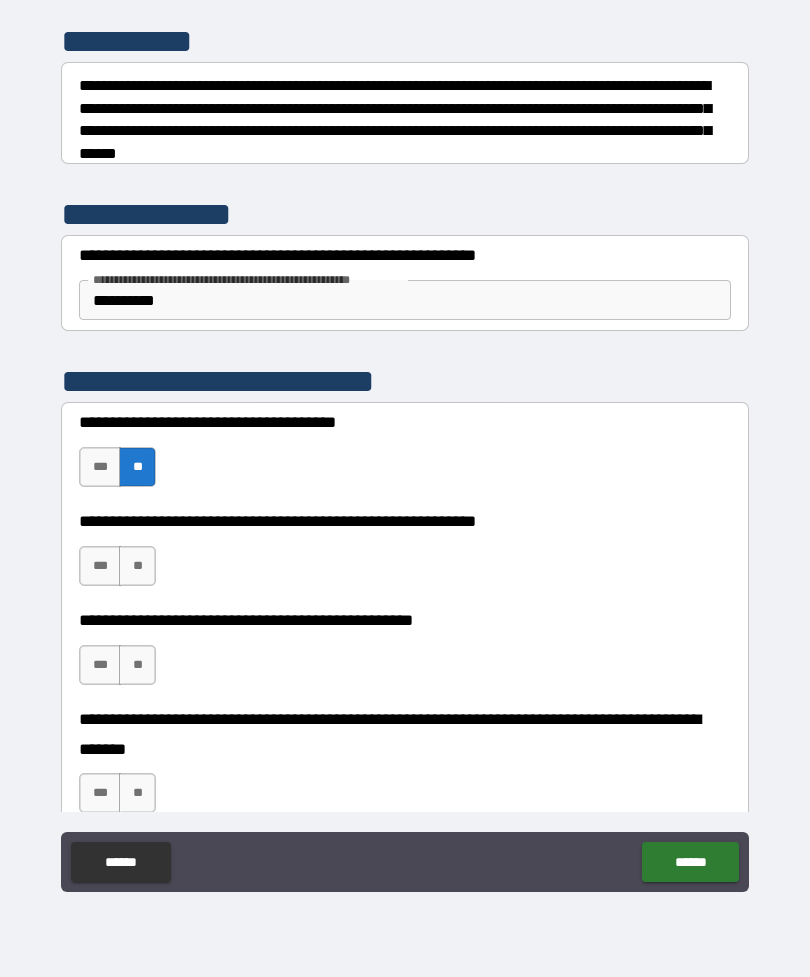 click on "**" at bounding box center [137, 566] 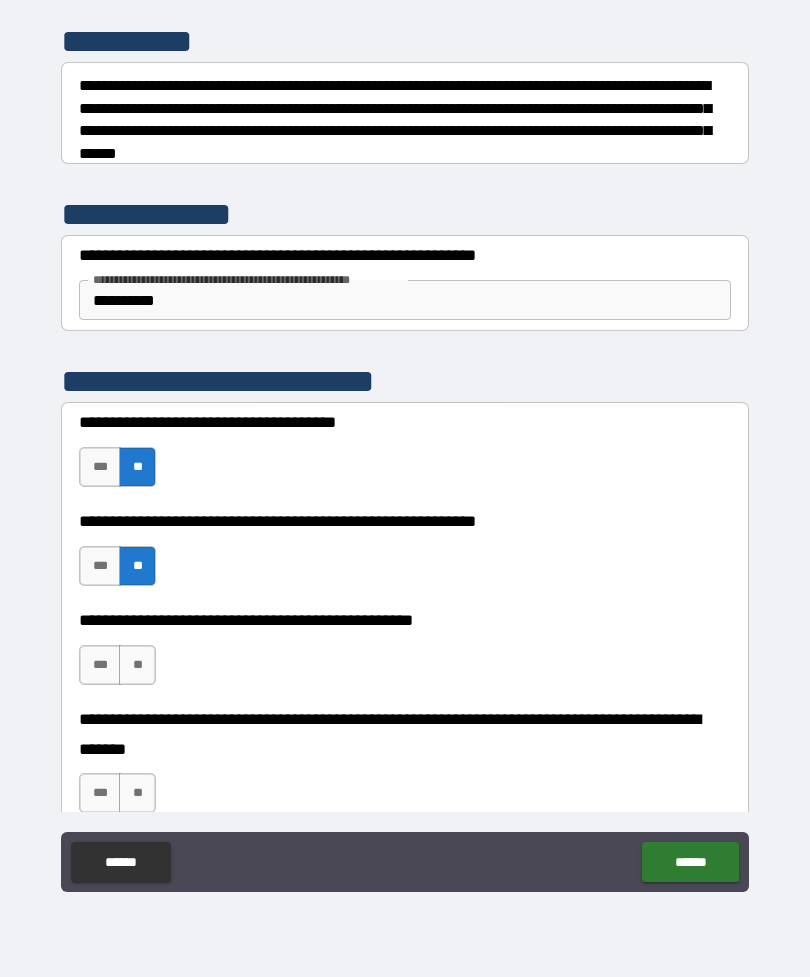 click on "**" at bounding box center (137, 665) 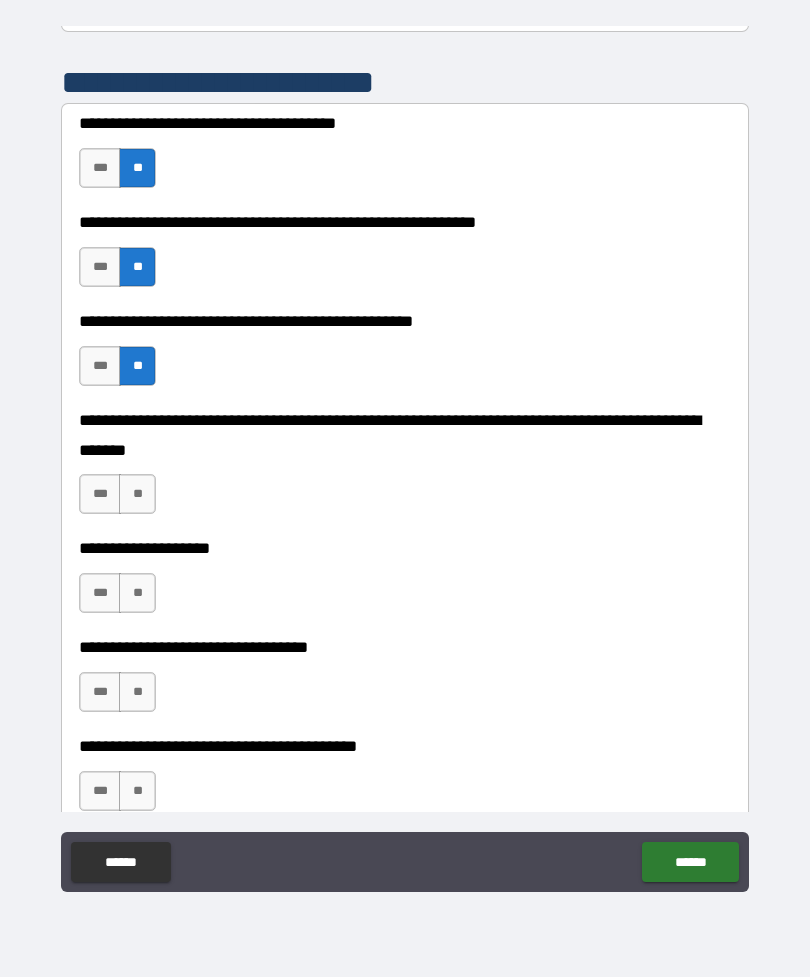 scroll, scrollTop: 548, scrollLeft: 0, axis: vertical 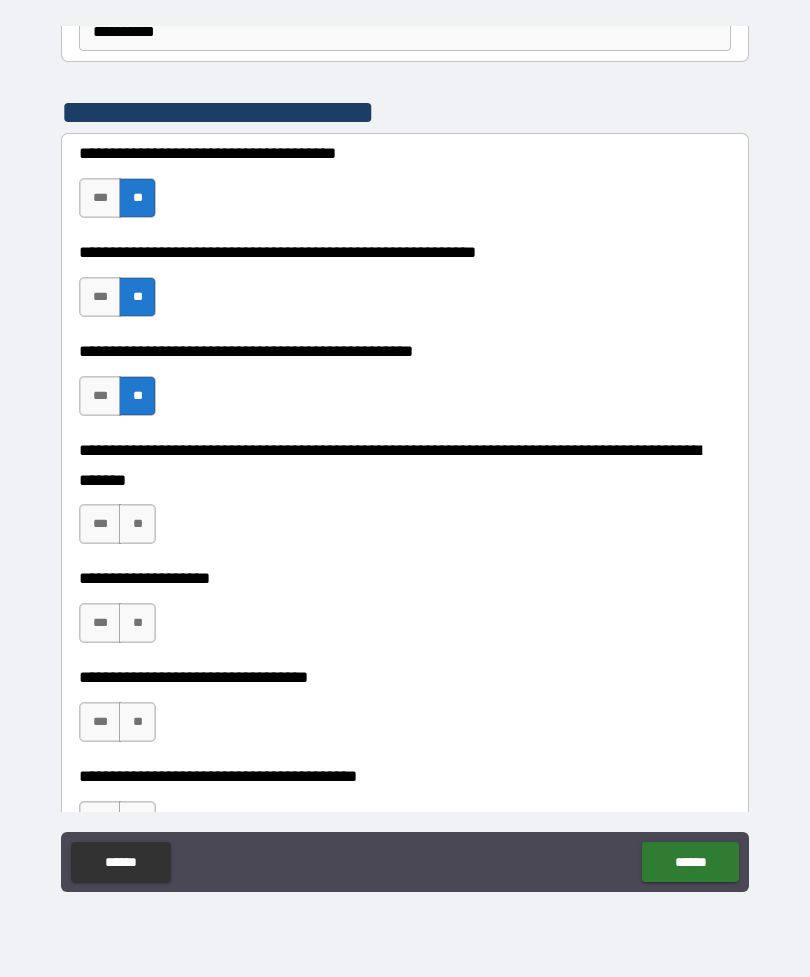 click on "**" at bounding box center (137, 524) 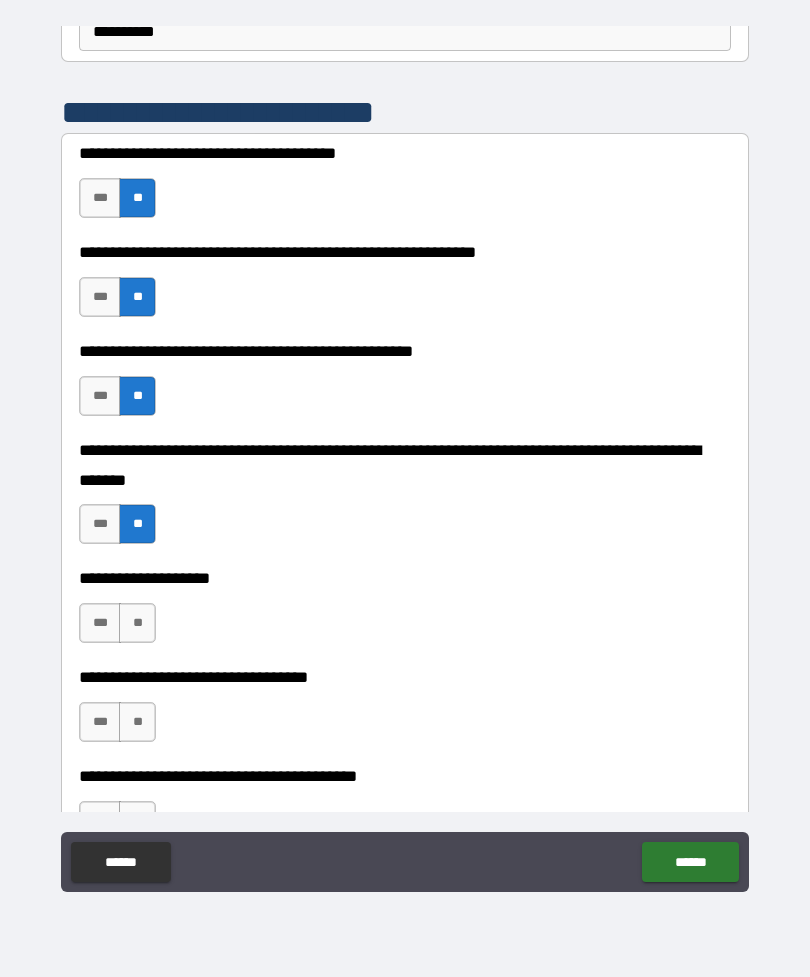 scroll, scrollTop: 643, scrollLeft: 0, axis: vertical 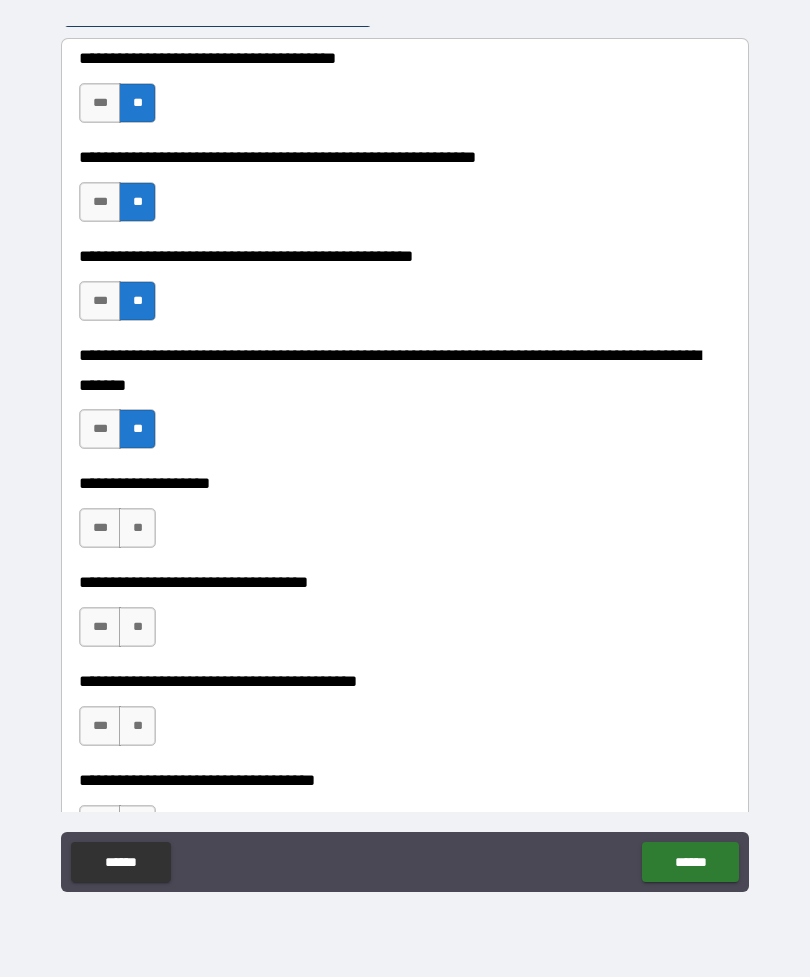 click on "**" at bounding box center (137, 528) 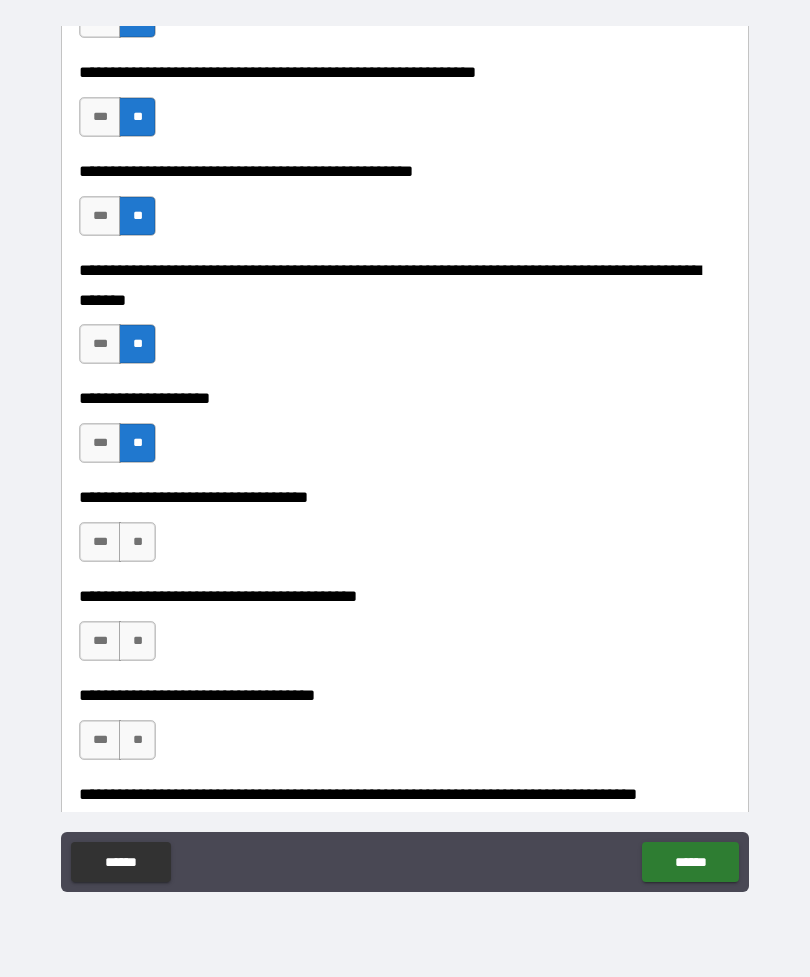 scroll, scrollTop: 729, scrollLeft: 0, axis: vertical 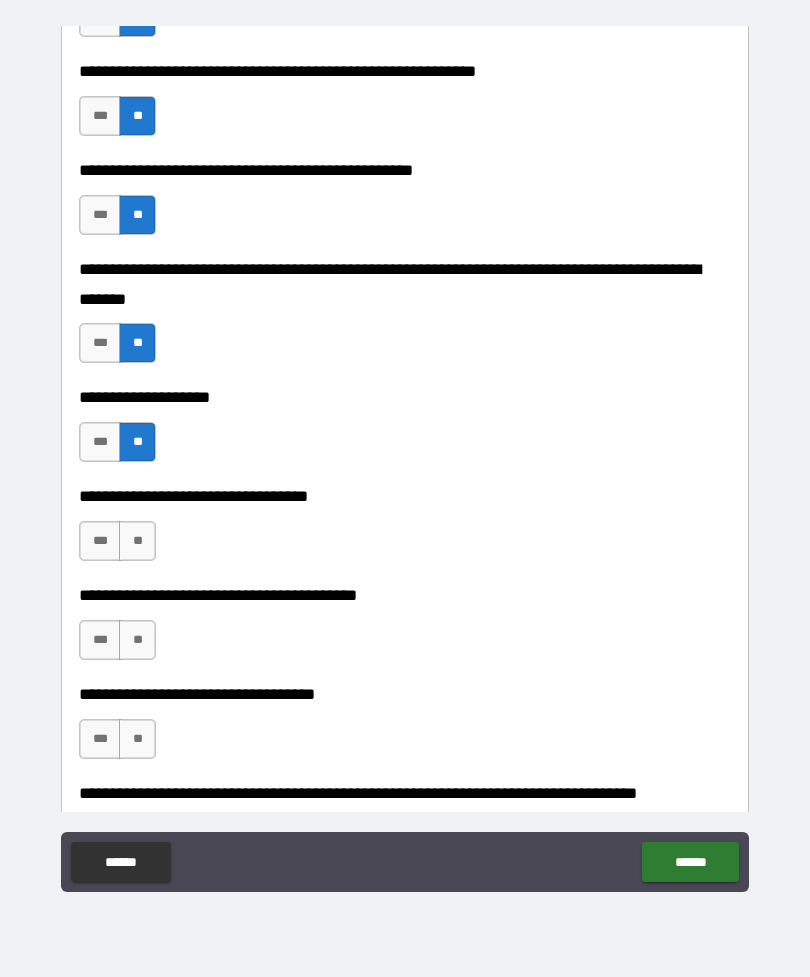 click on "**" at bounding box center (137, 541) 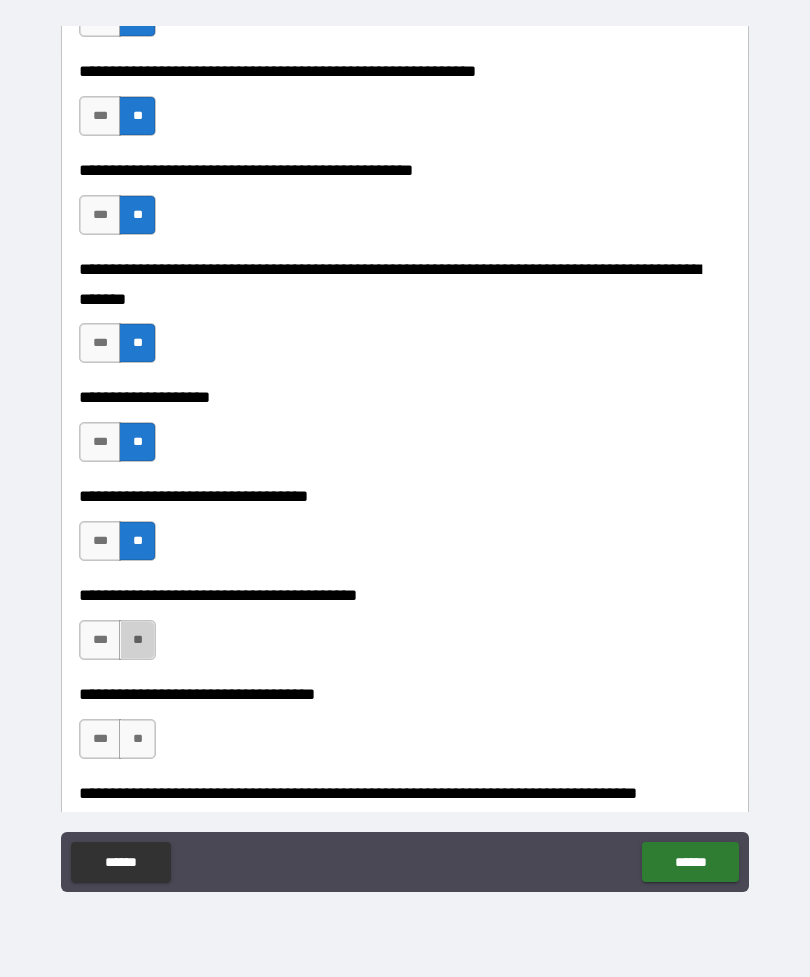 click on "**" at bounding box center (137, 640) 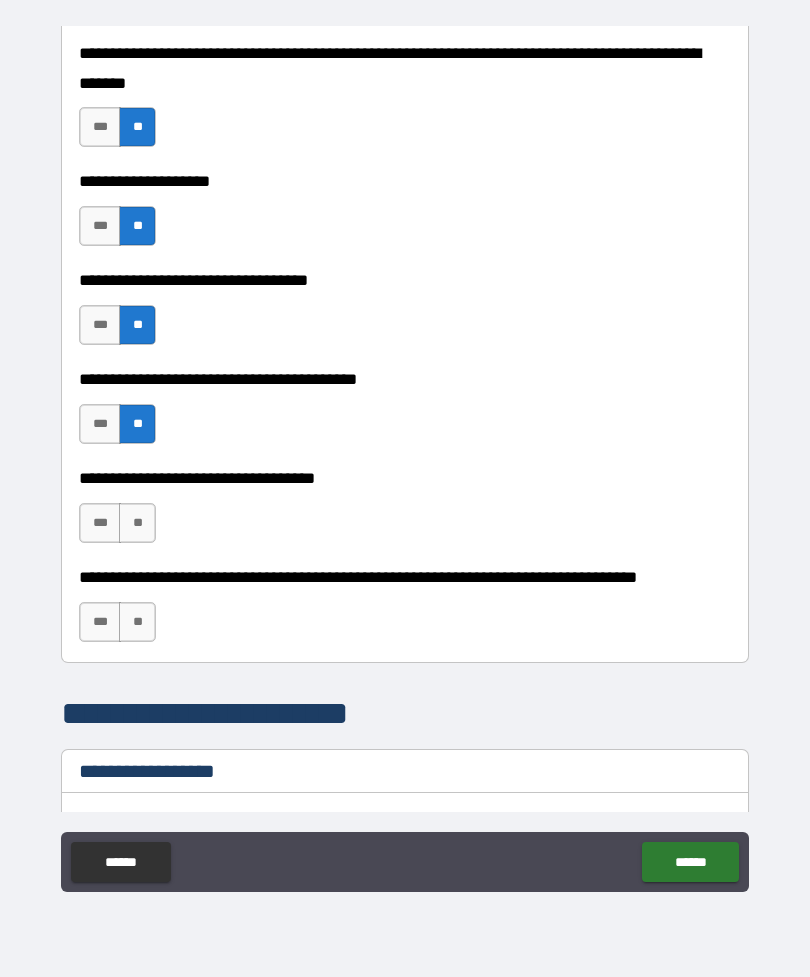 scroll, scrollTop: 957, scrollLeft: 0, axis: vertical 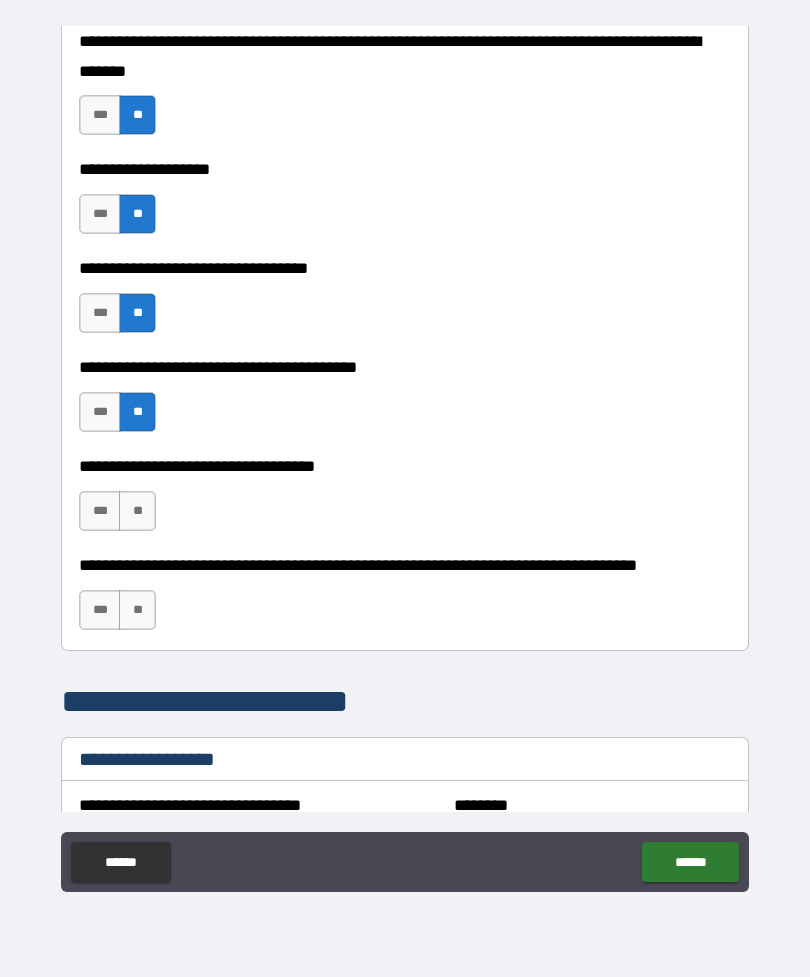 click on "**" at bounding box center [137, 511] 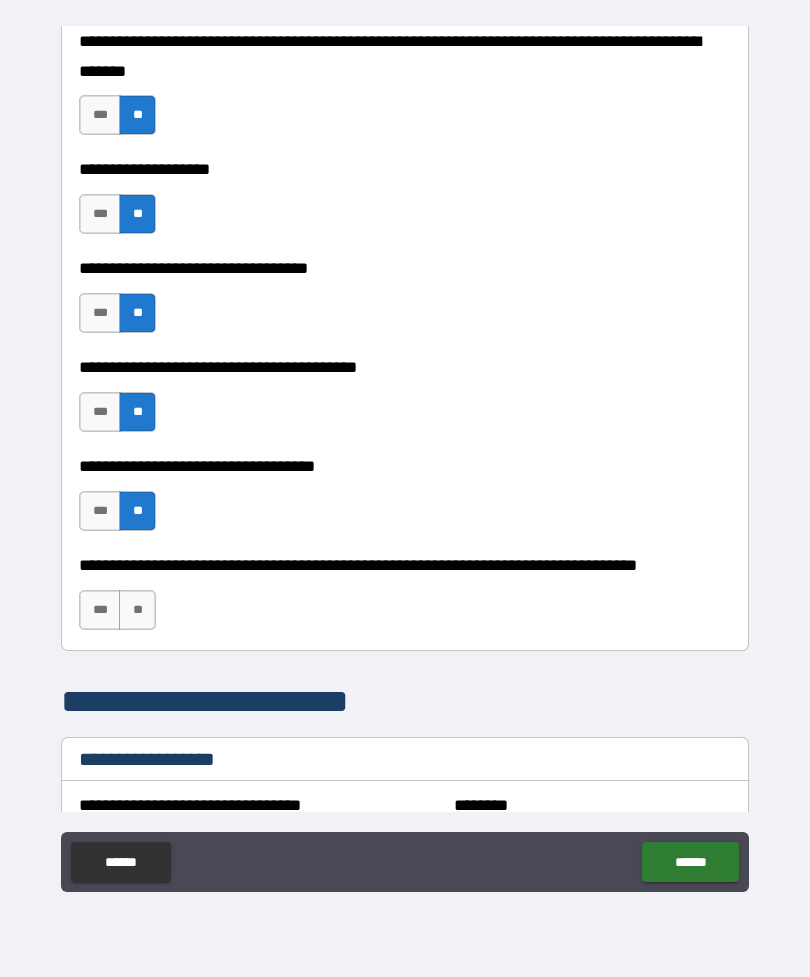 click on "**" at bounding box center [137, 610] 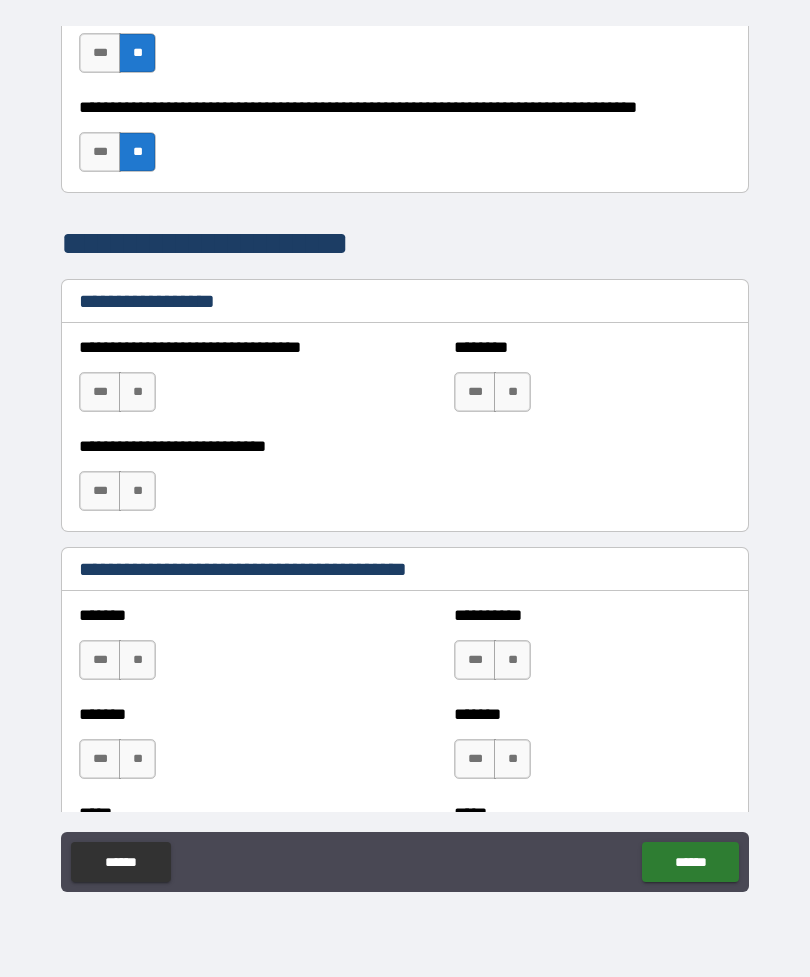 scroll, scrollTop: 1396, scrollLeft: 0, axis: vertical 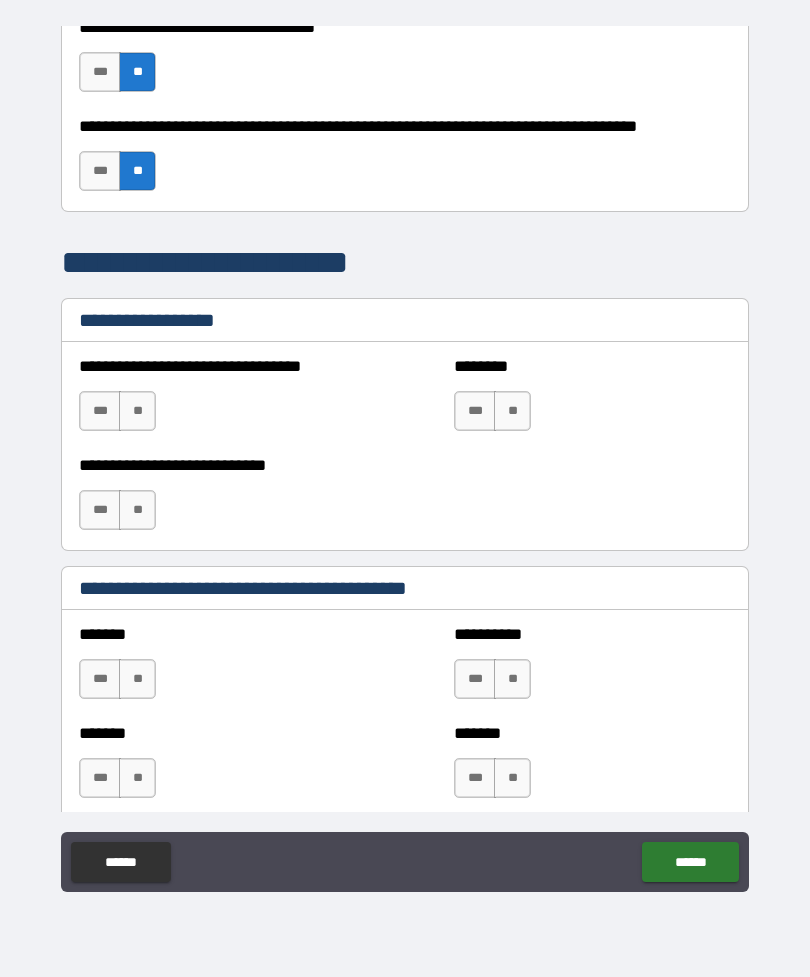 click on "**" at bounding box center (137, 411) 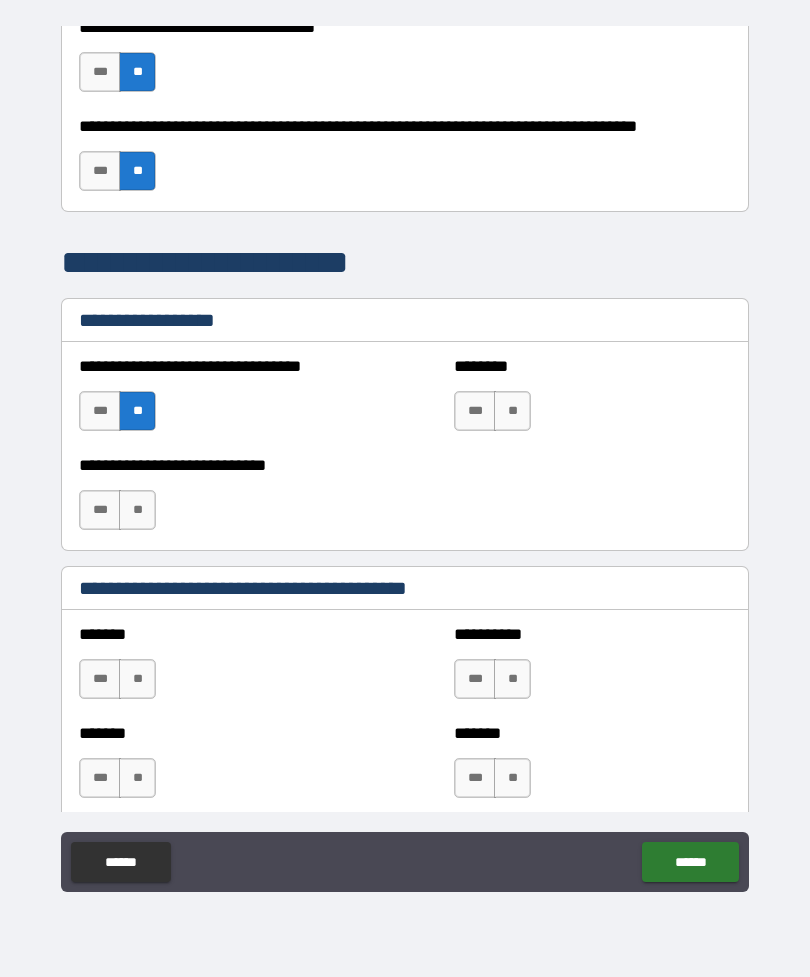 click on "**" at bounding box center (512, 411) 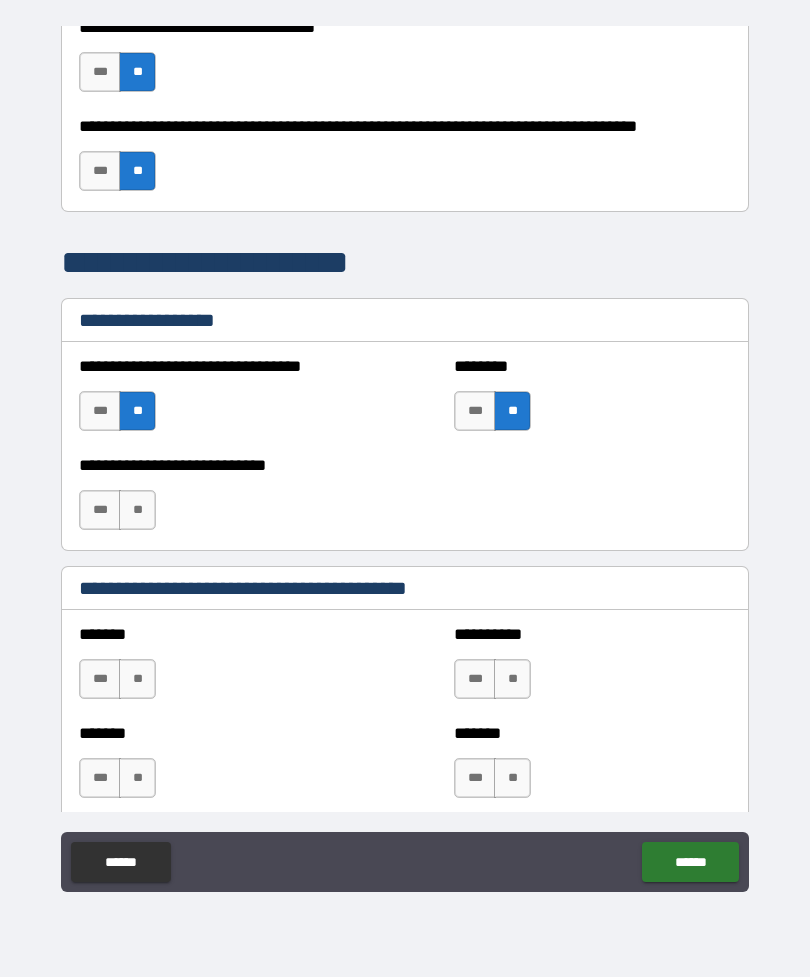 click on "**" at bounding box center [137, 510] 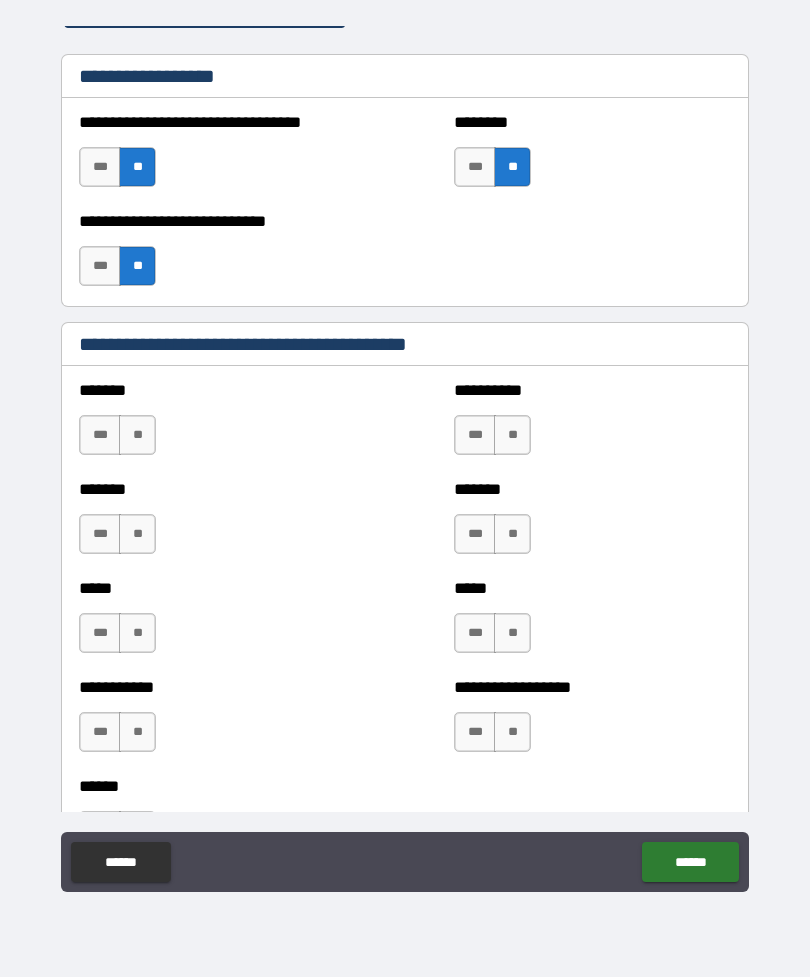scroll, scrollTop: 1648, scrollLeft: 0, axis: vertical 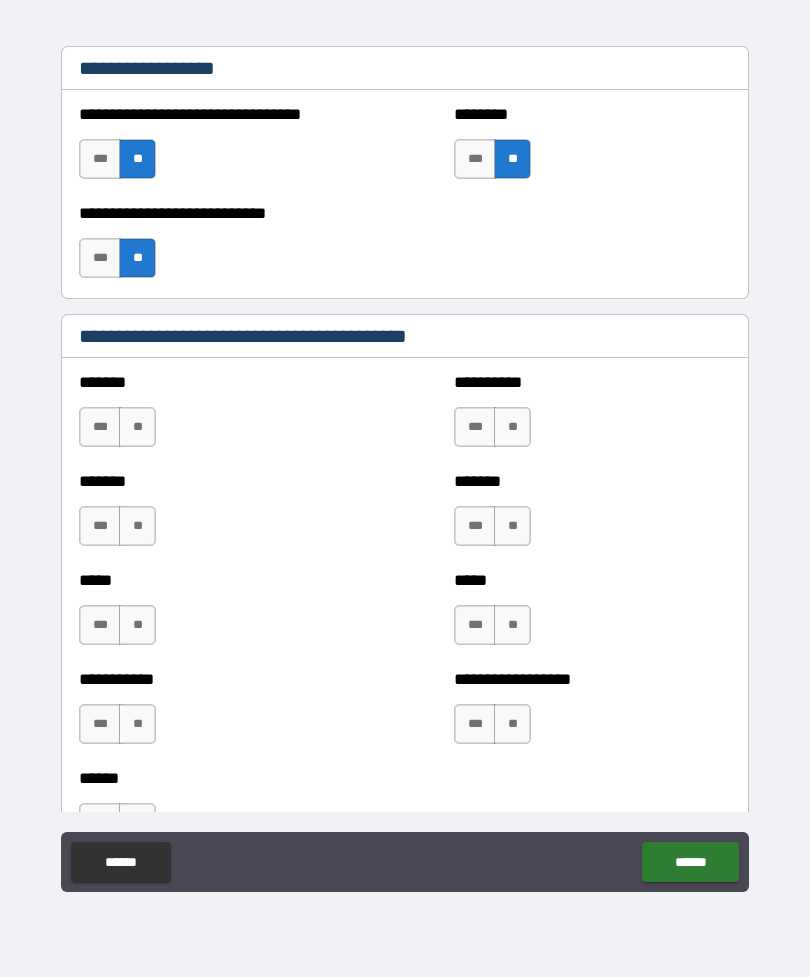 click on "**" at bounding box center (137, 427) 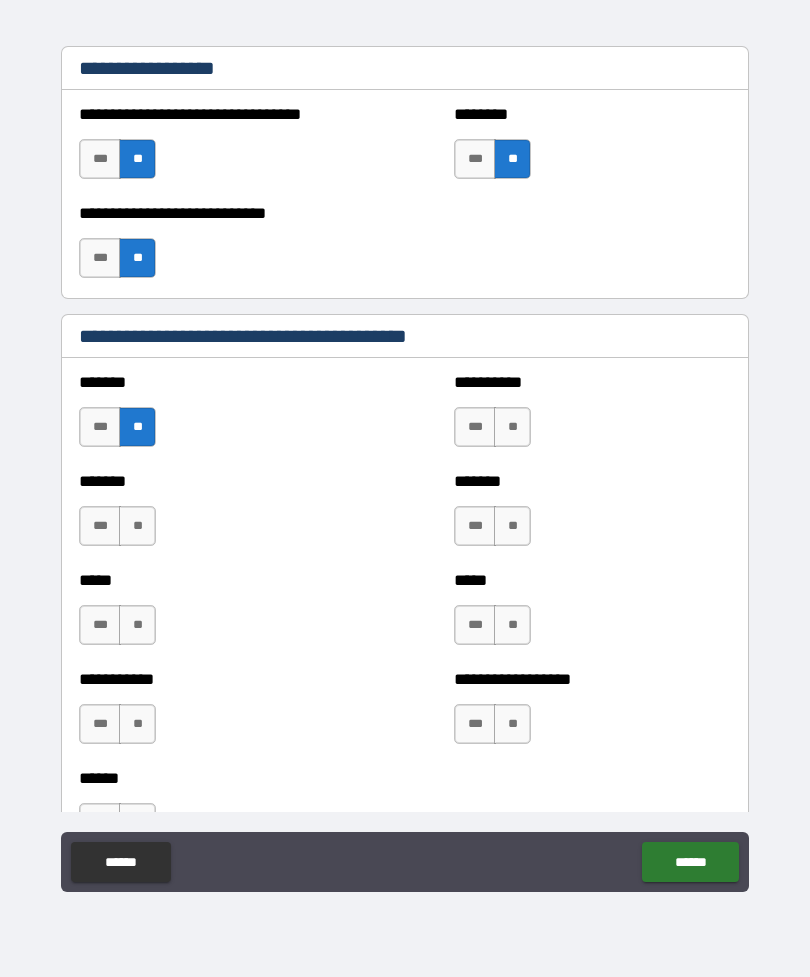click on "**" at bounding box center [137, 526] 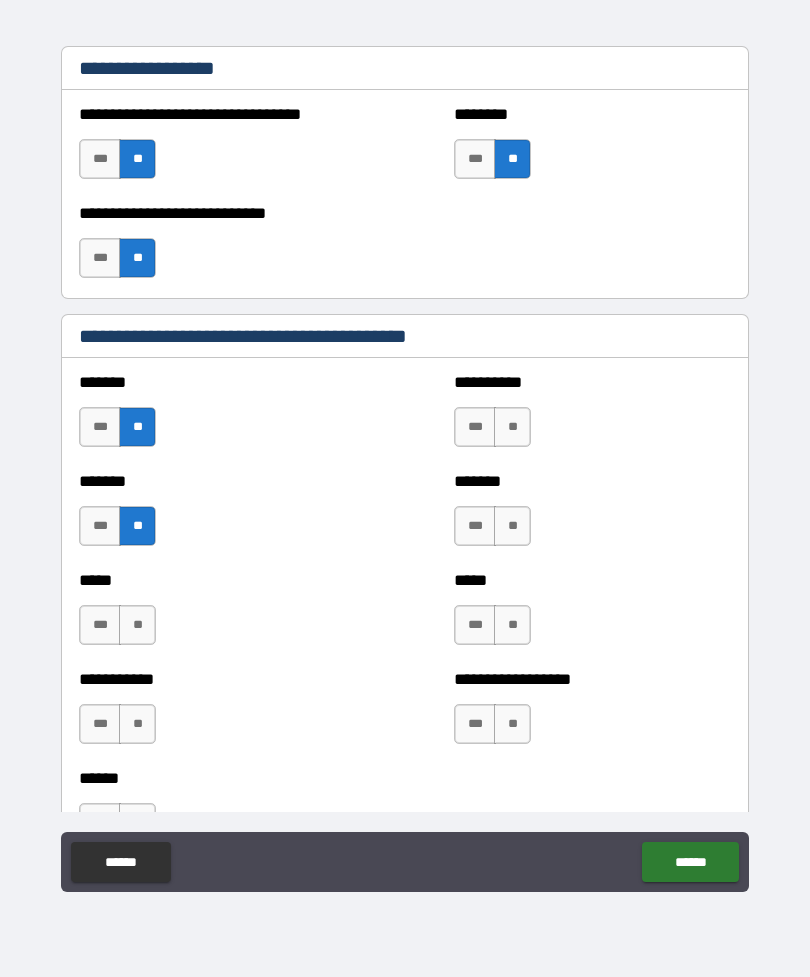 click on "**" at bounding box center (512, 427) 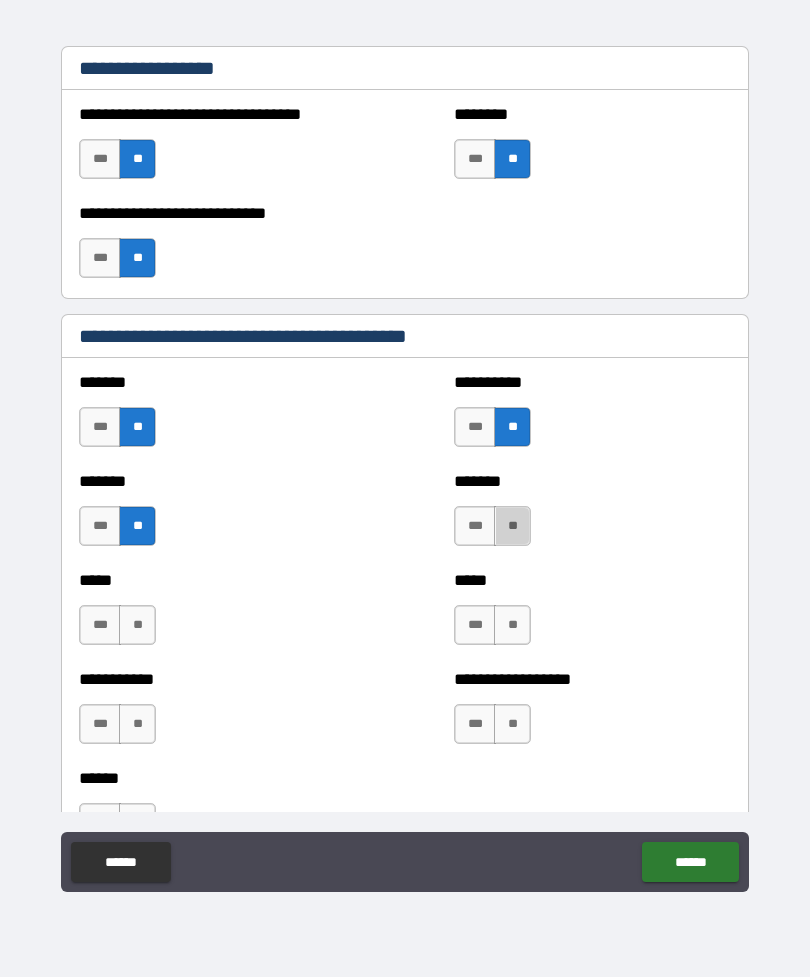click on "**" at bounding box center (512, 526) 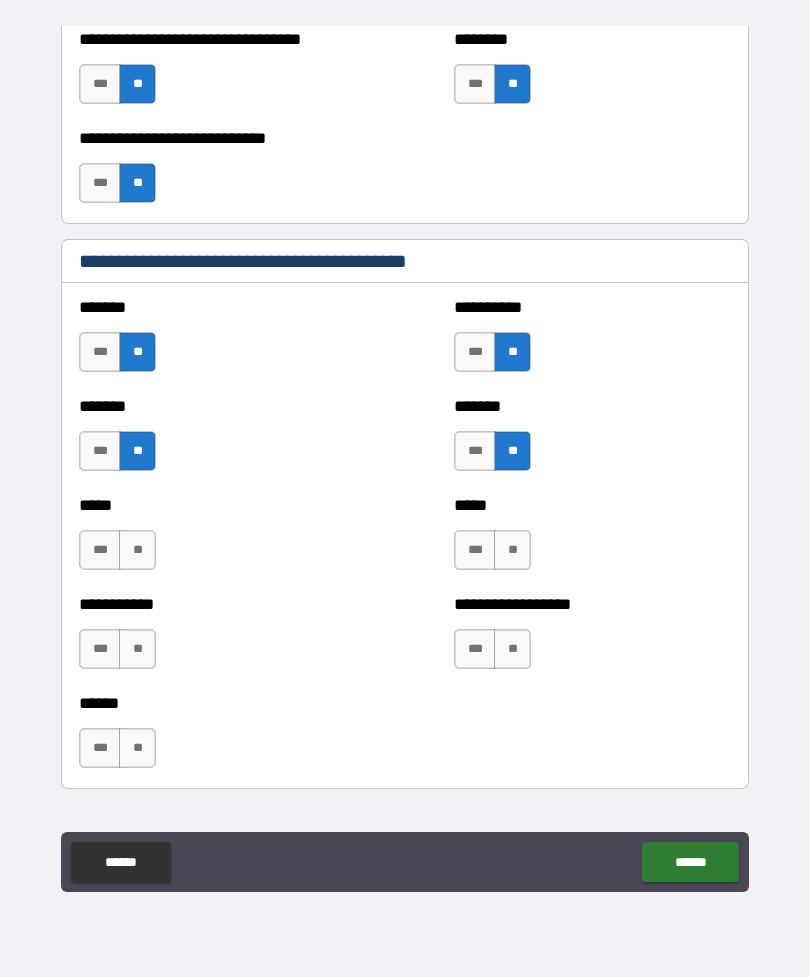 scroll, scrollTop: 1721, scrollLeft: 0, axis: vertical 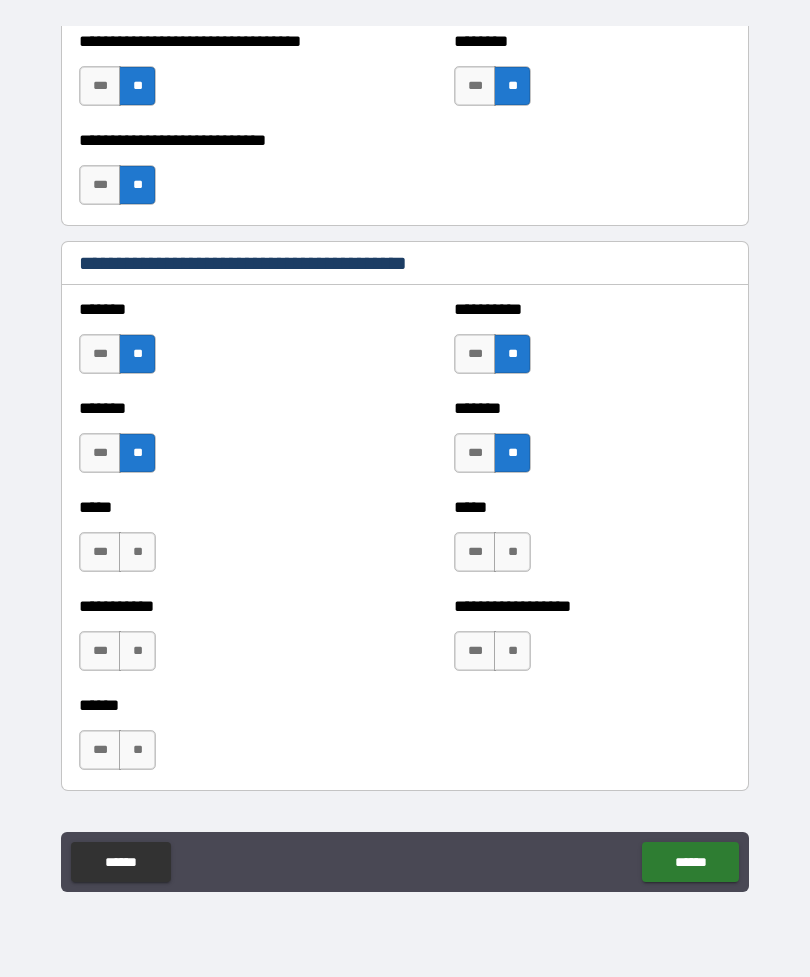 click on "**" at bounding box center (137, 552) 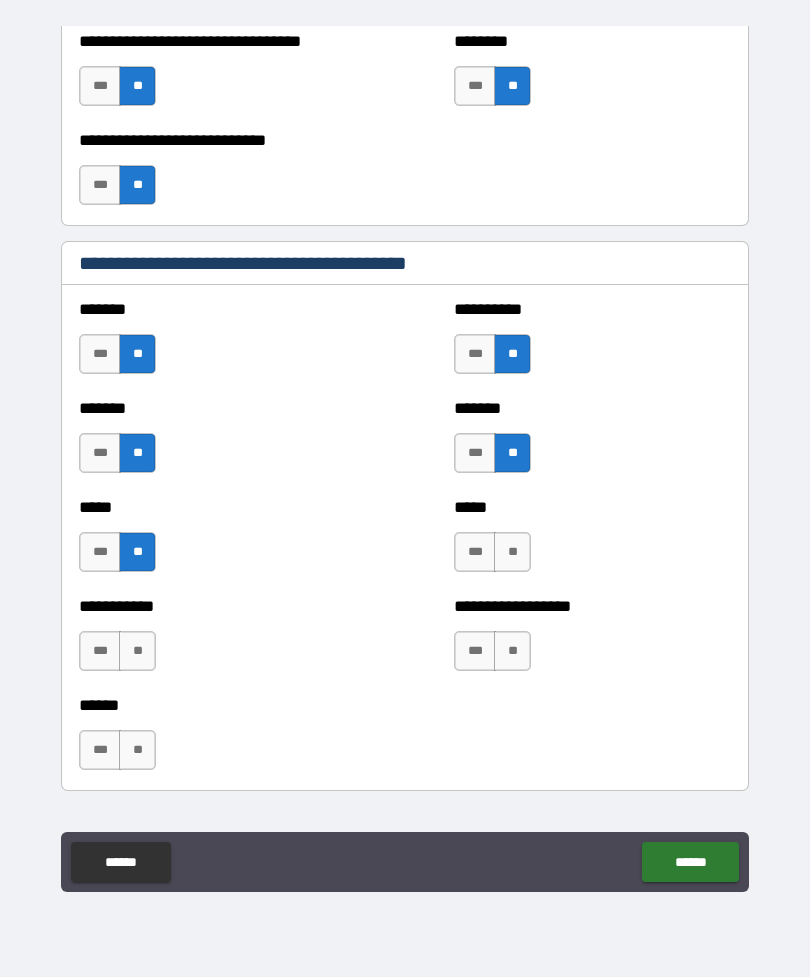 click on "**" at bounding box center (137, 651) 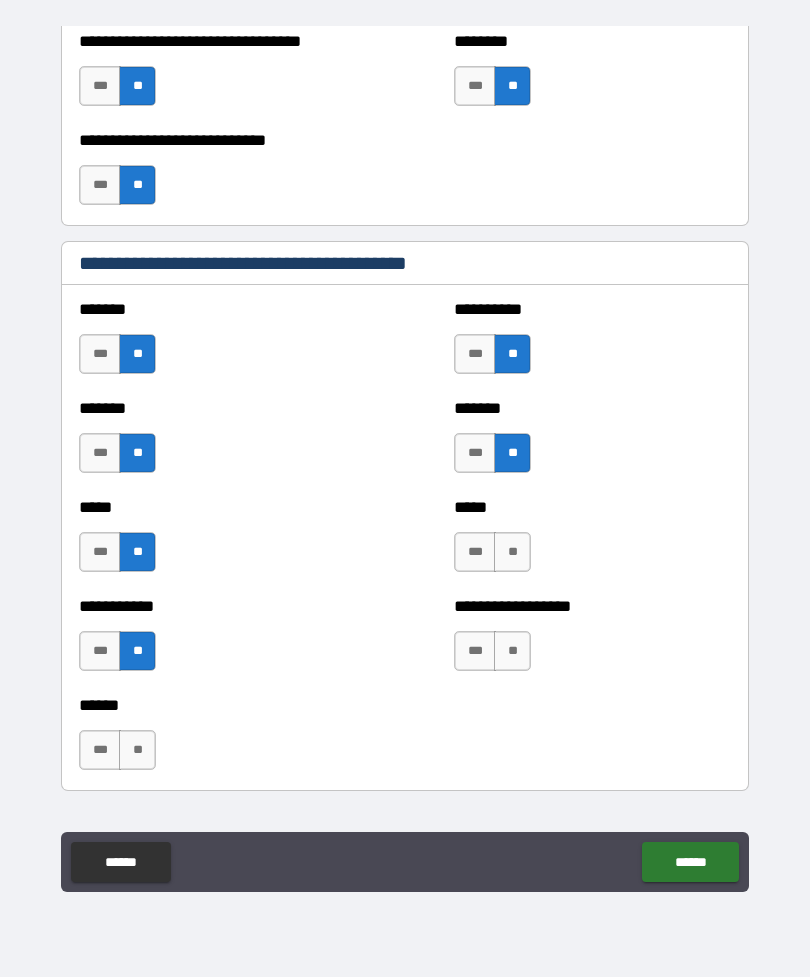 click on "**" at bounding box center [137, 750] 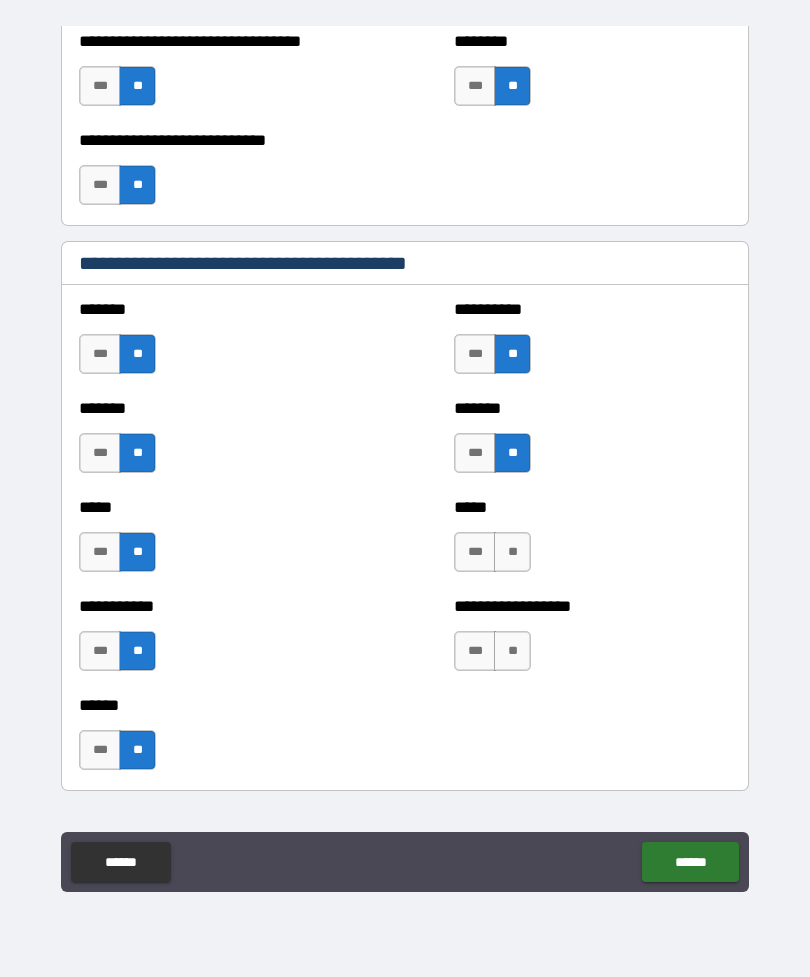 click on "**" at bounding box center (512, 552) 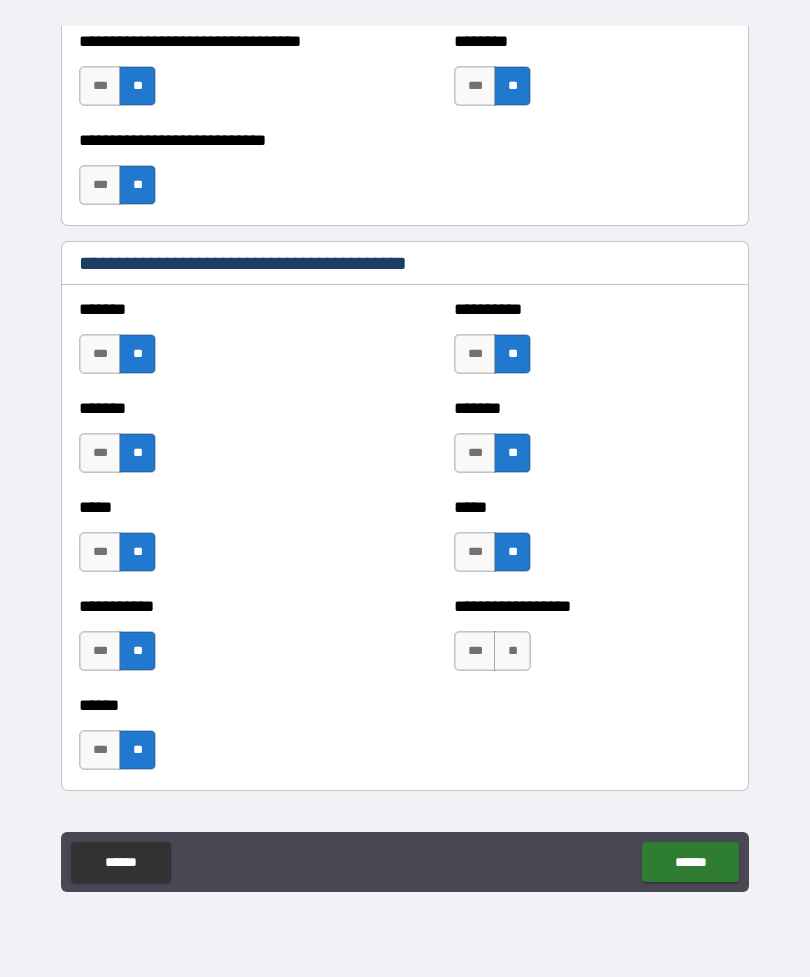 click on "**" at bounding box center [512, 651] 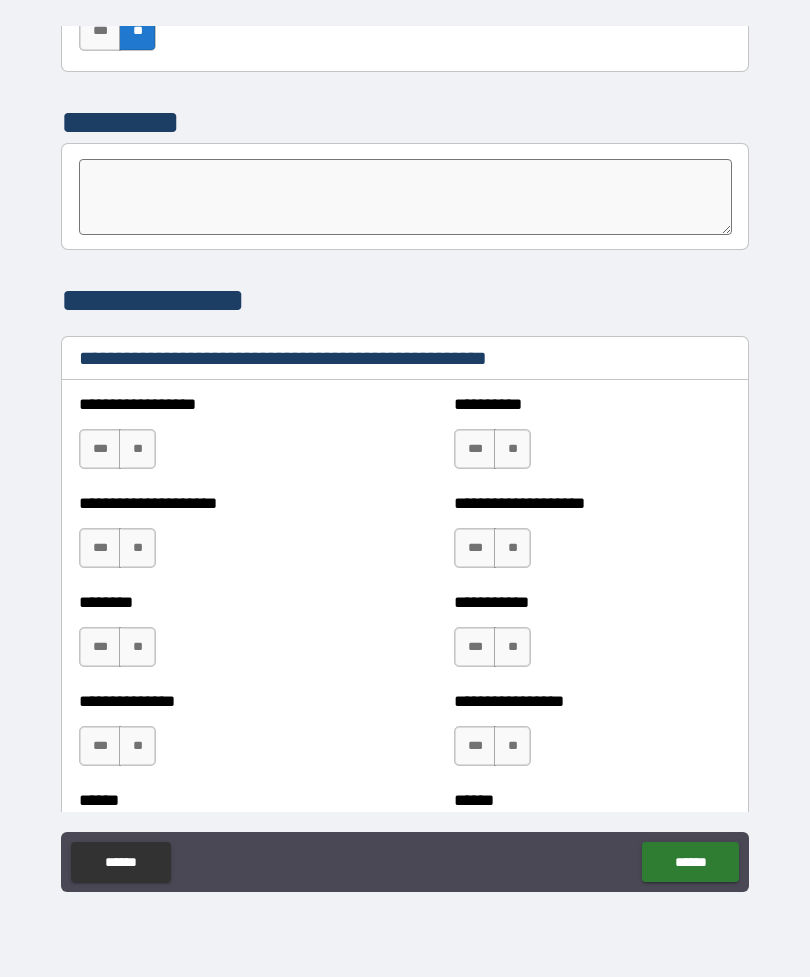 scroll, scrollTop: 2441, scrollLeft: 0, axis: vertical 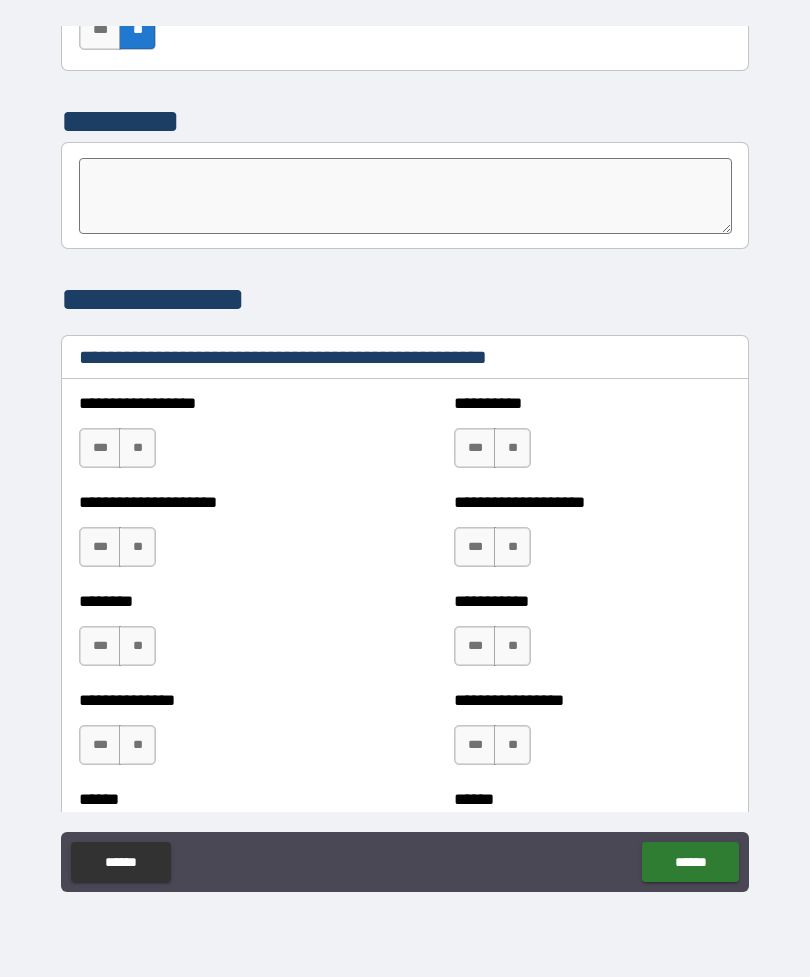 click on "**" at bounding box center [137, 448] 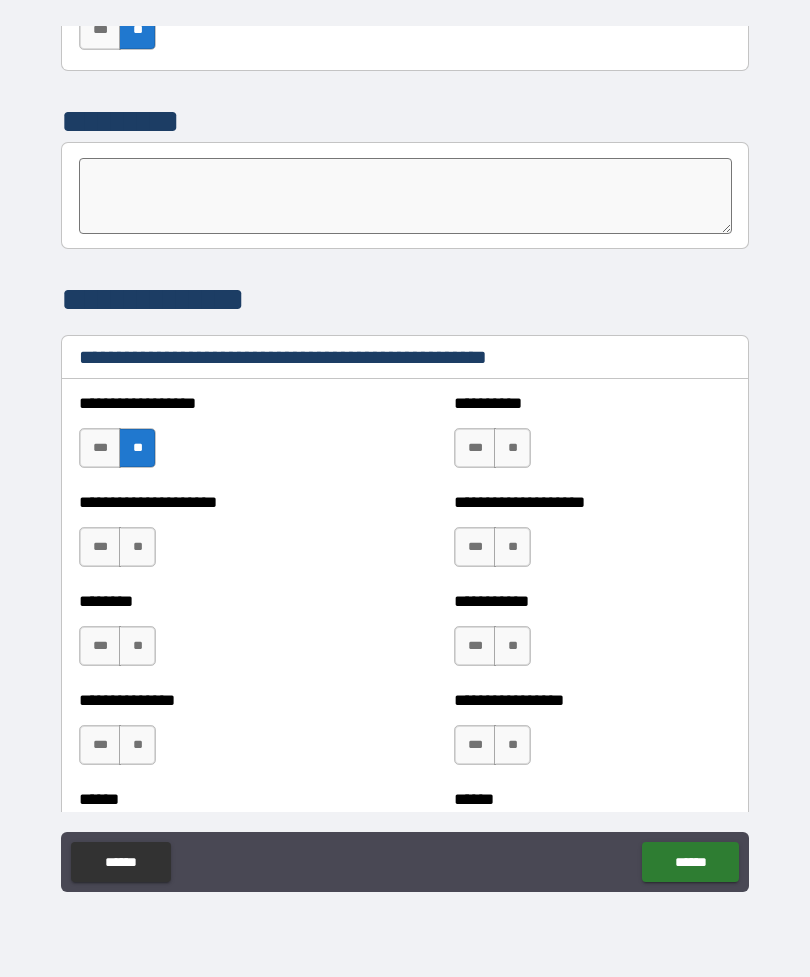 click on "**" at bounding box center [137, 547] 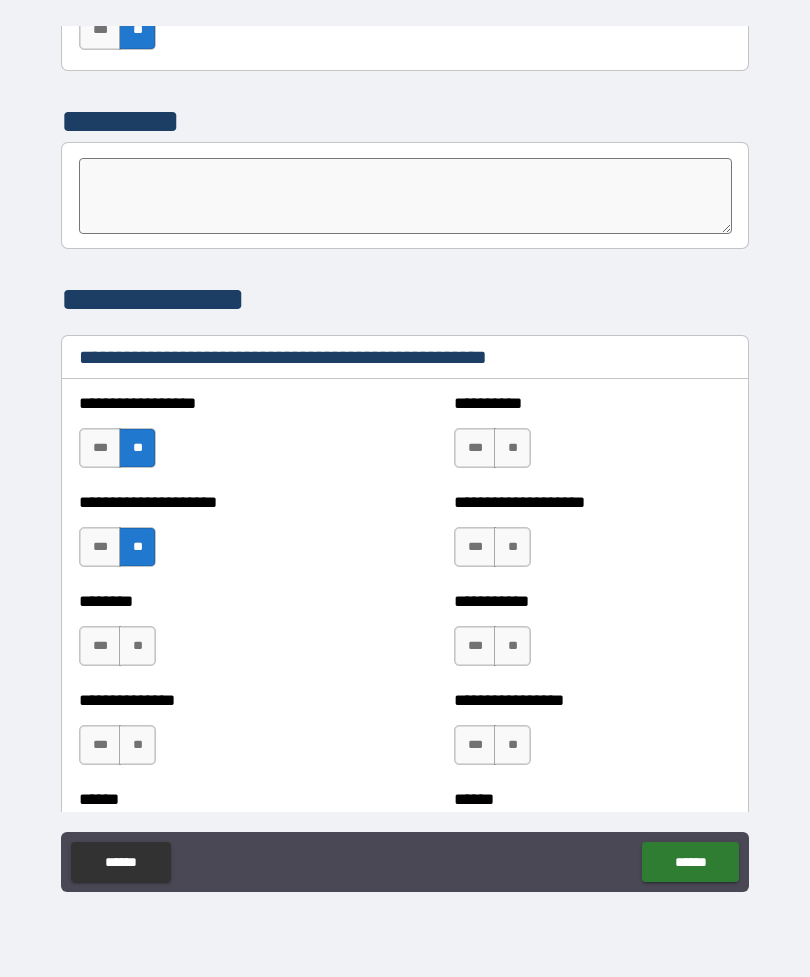 click on "**" at bounding box center (512, 448) 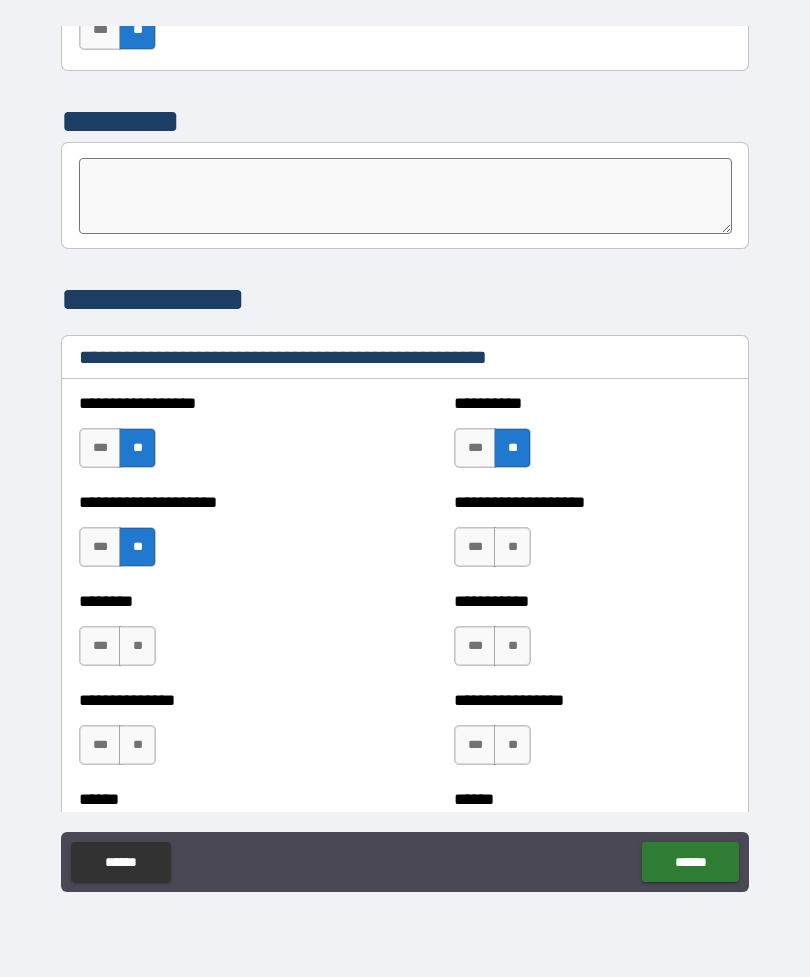 click on "**" at bounding box center (512, 547) 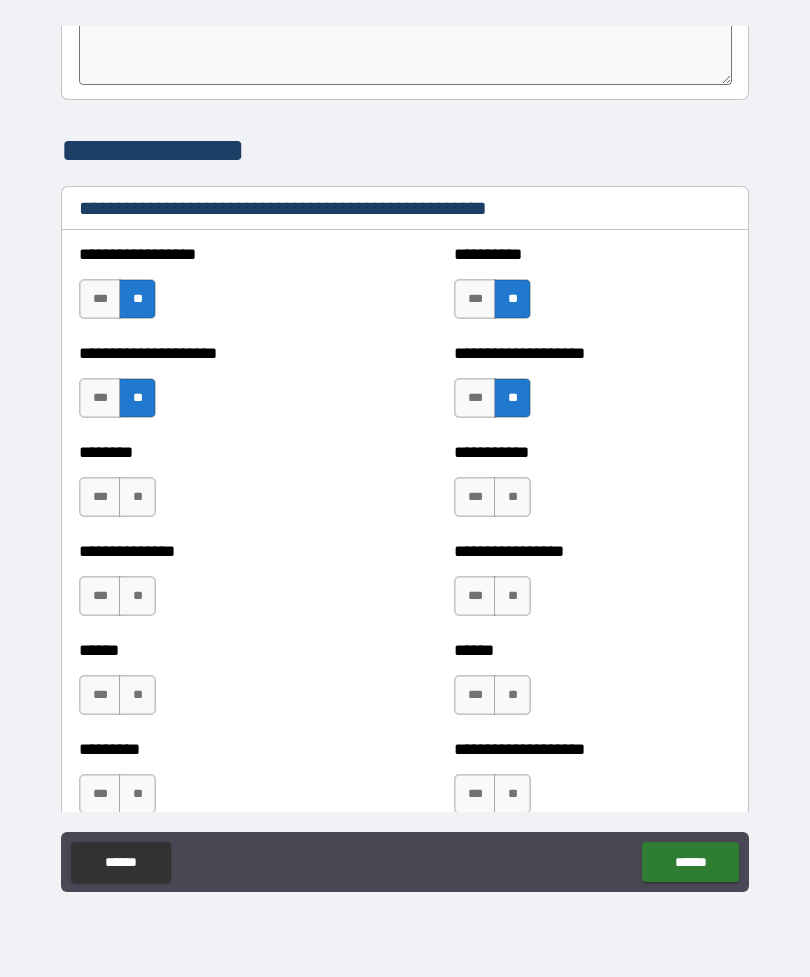 scroll, scrollTop: 2595, scrollLeft: 0, axis: vertical 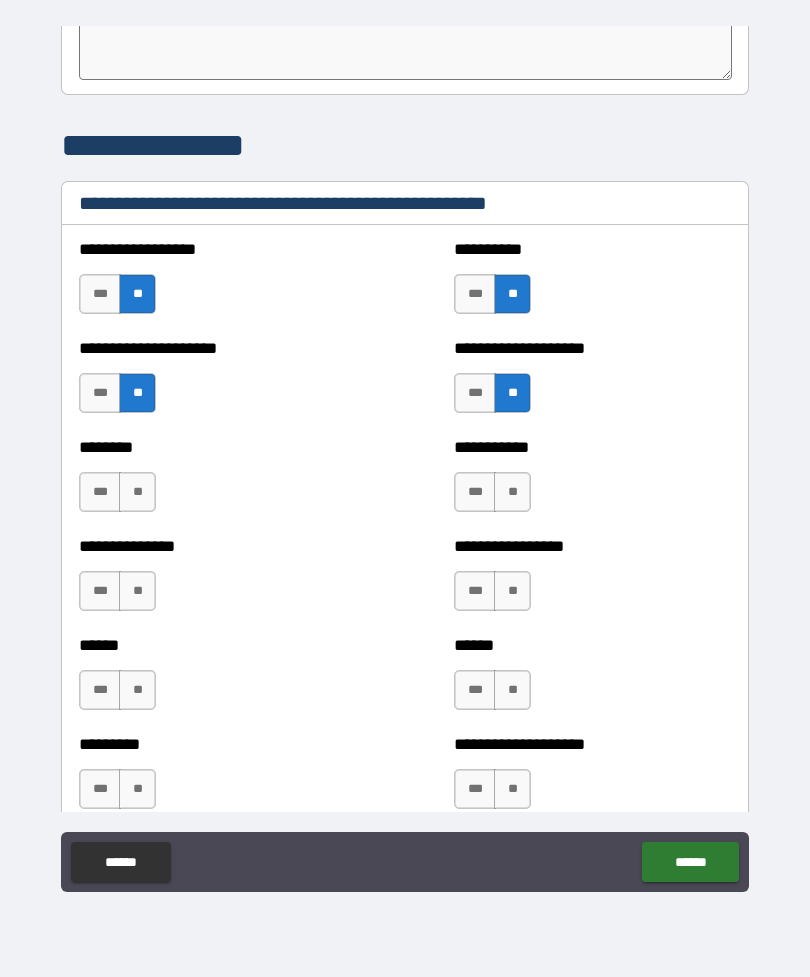 click on "**" at bounding box center [137, 492] 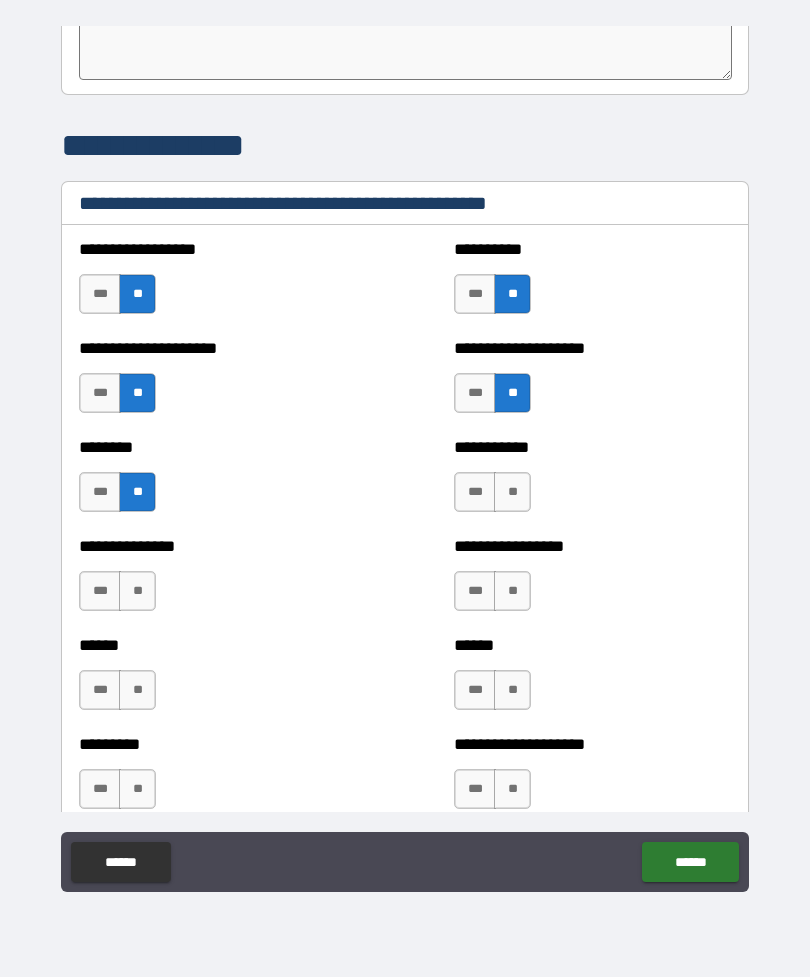 click on "**" at bounding box center [137, 591] 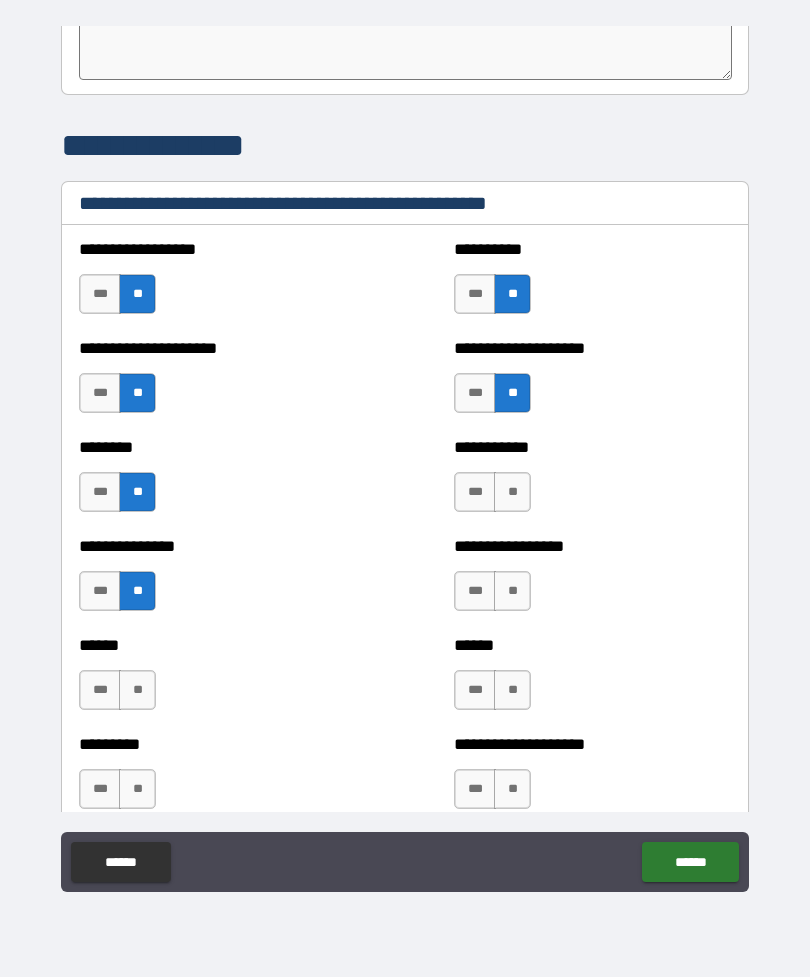 click on "**" at bounding box center [512, 492] 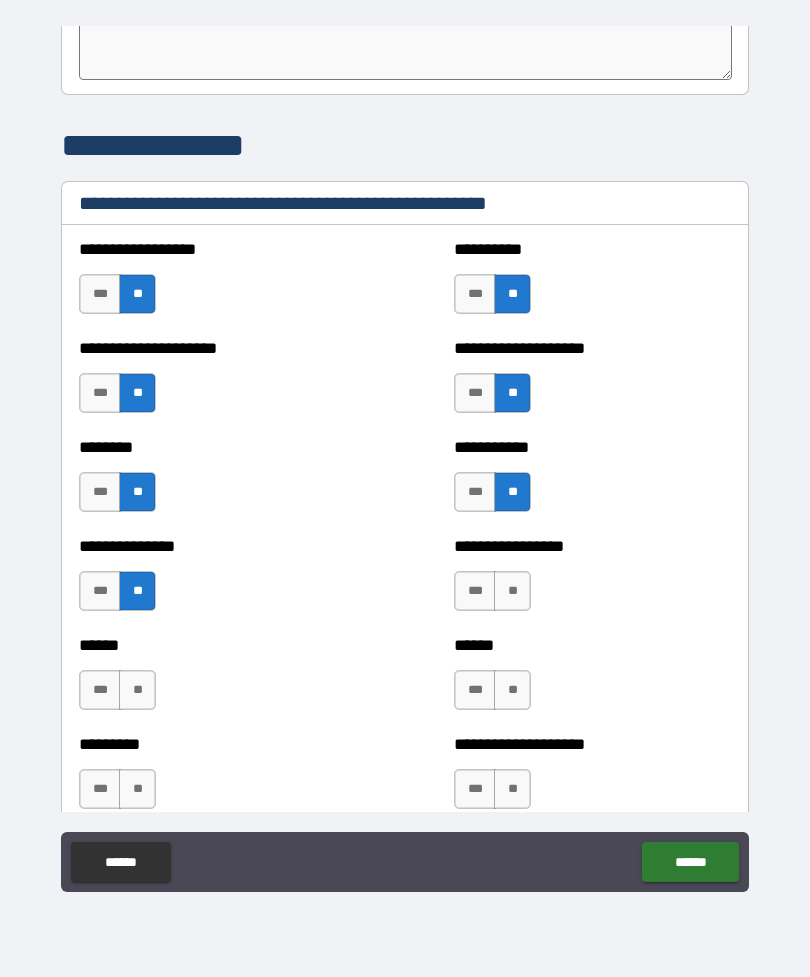 click on "**" at bounding box center (512, 591) 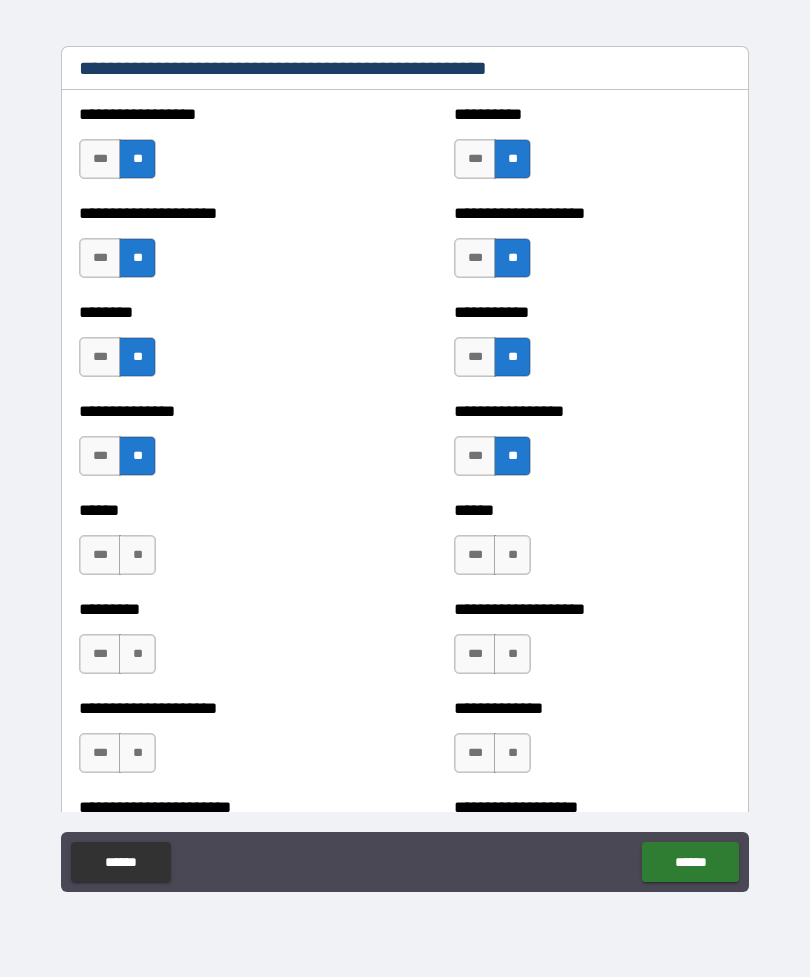 scroll, scrollTop: 2755, scrollLeft: 0, axis: vertical 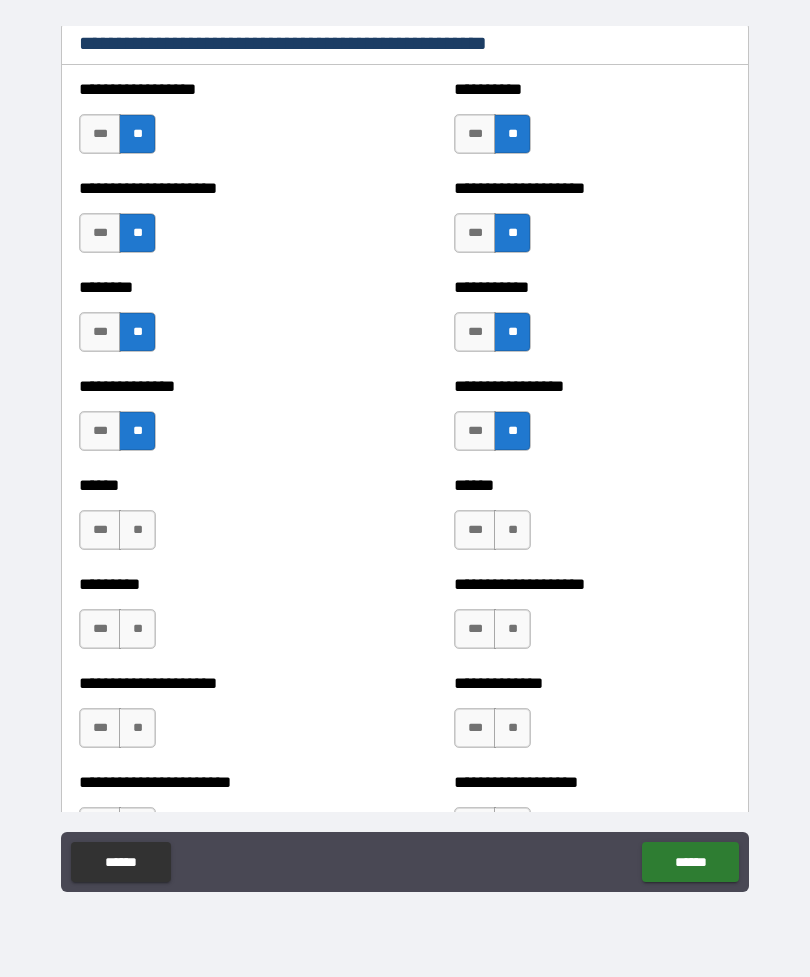 click on "**" at bounding box center [137, 530] 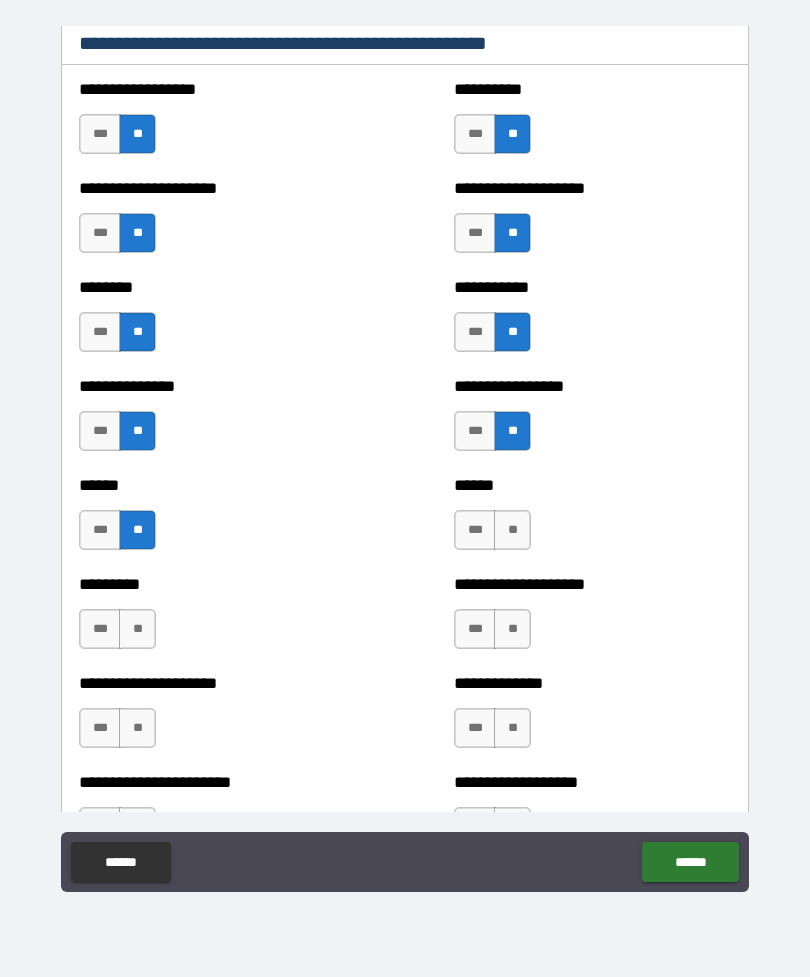 click on "**" at bounding box center (137, 629) 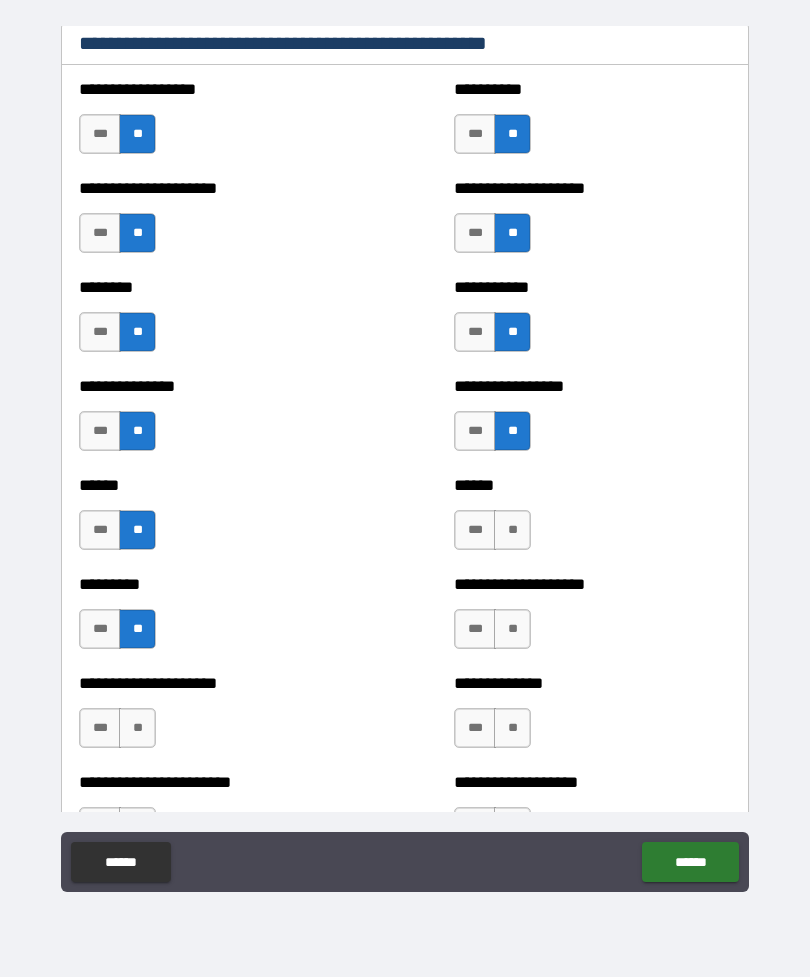 click on "**" at bounding box center [512, 530] 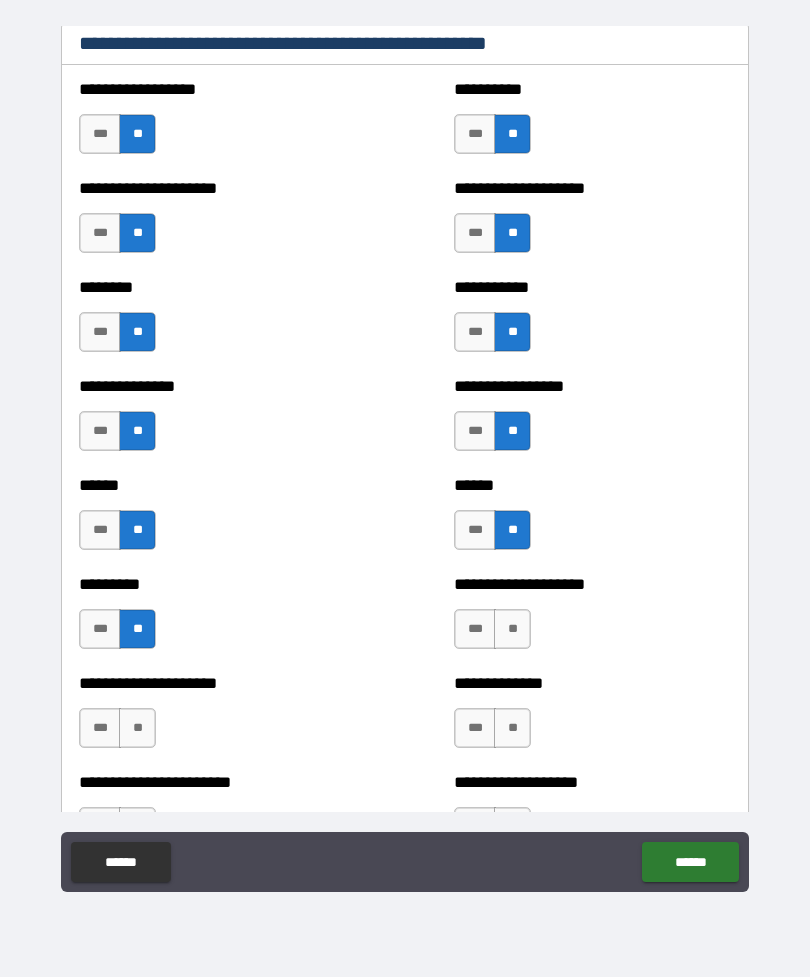 click on "**" at bounding box center (512, 629) 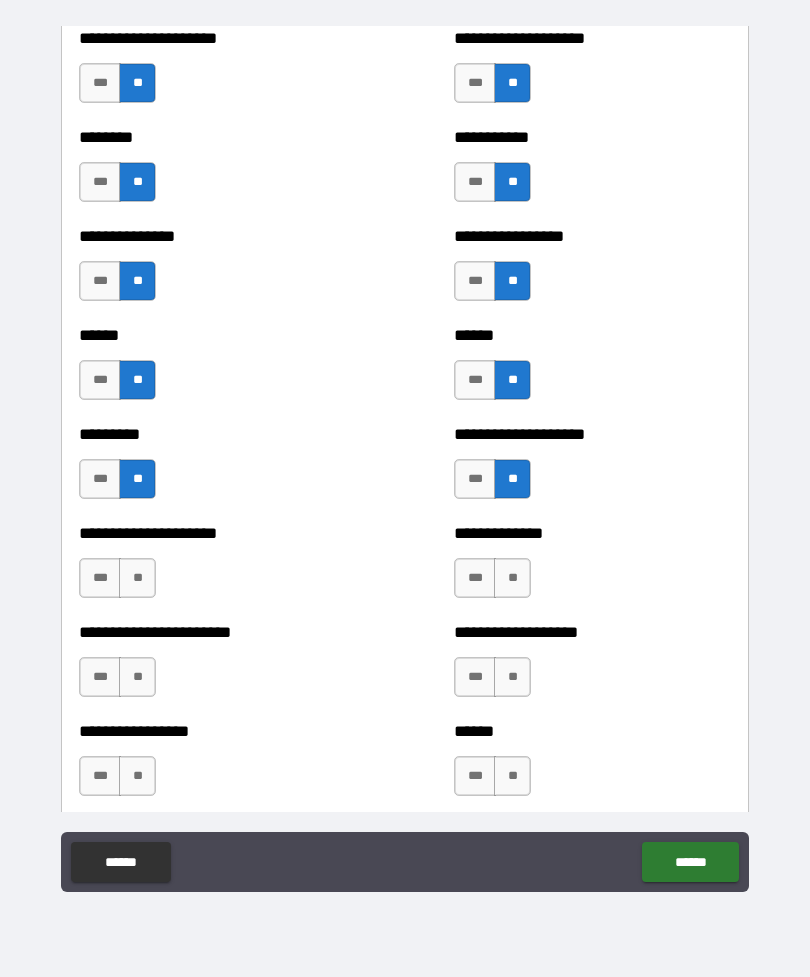 scroll, scrollTop: 2910, scrollLeft: 0, axis: vertical 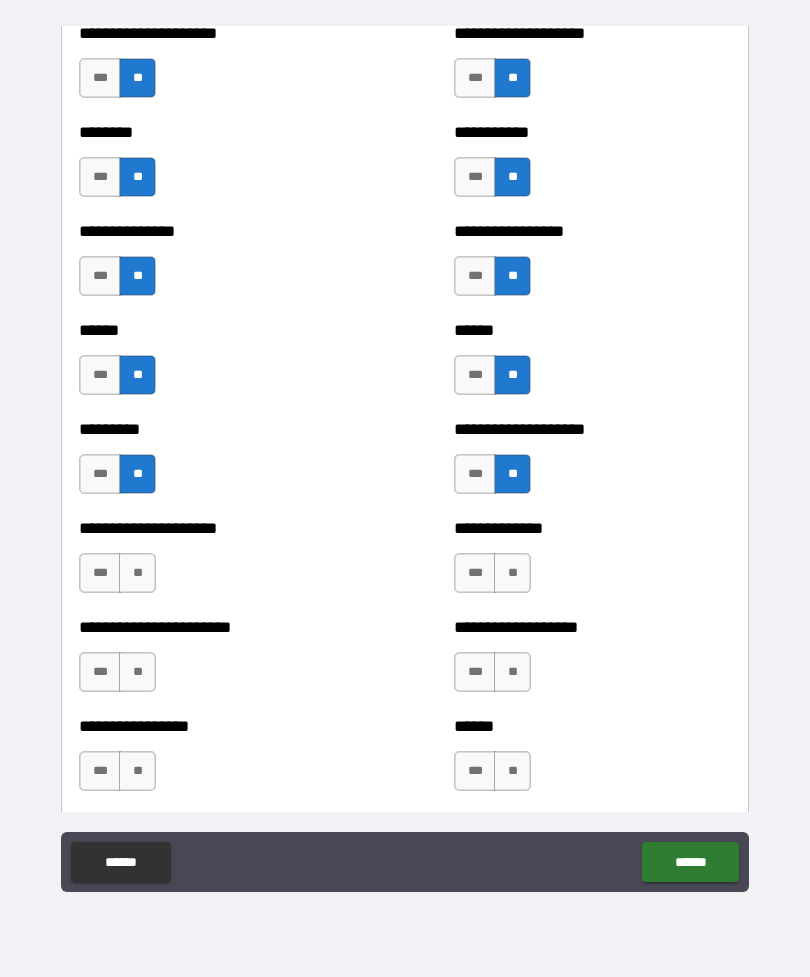 click on "**" at bounding box center [137, 573] 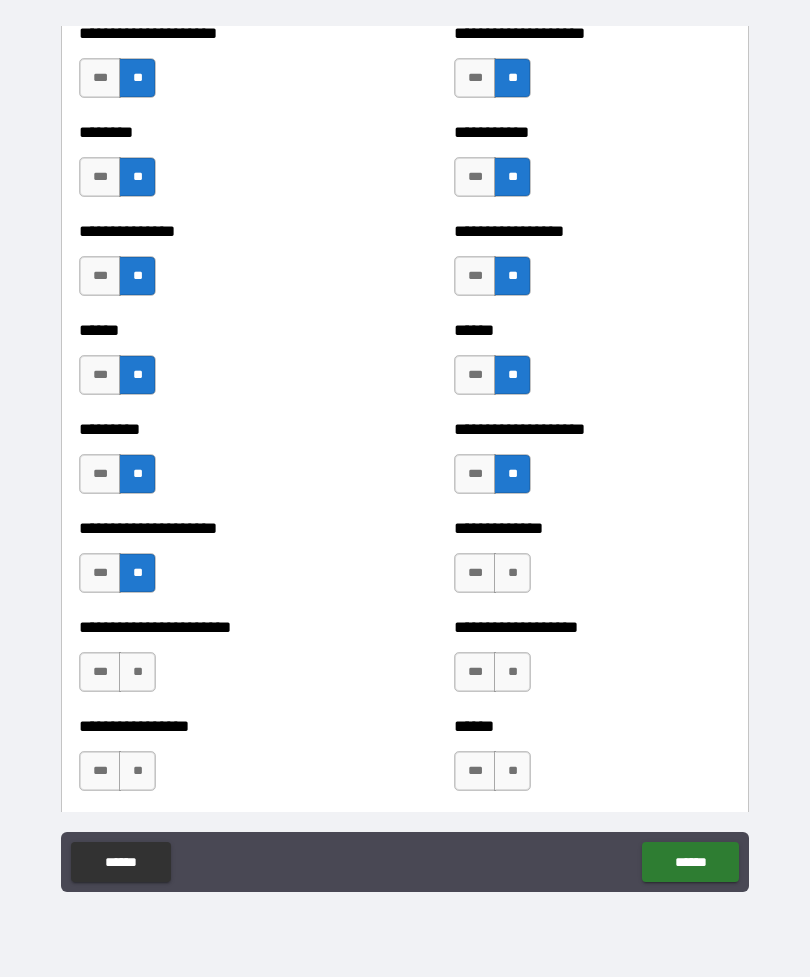 click on "**" at bounding box center (137, 672) 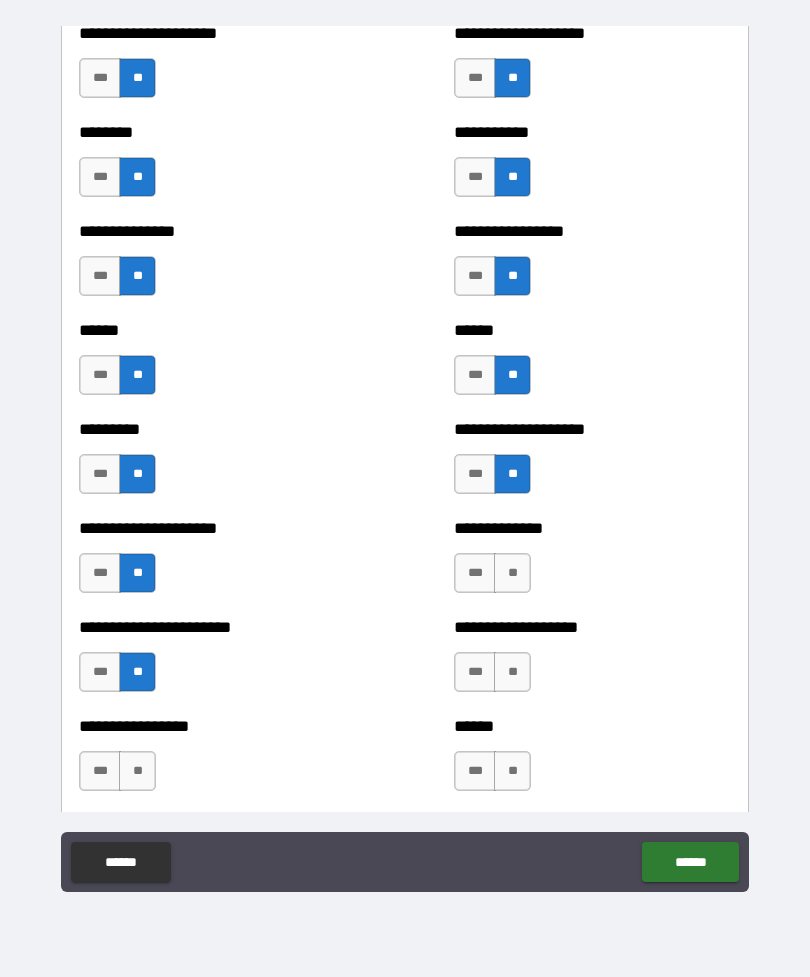 click on "**" at bounding box center (512, 573) 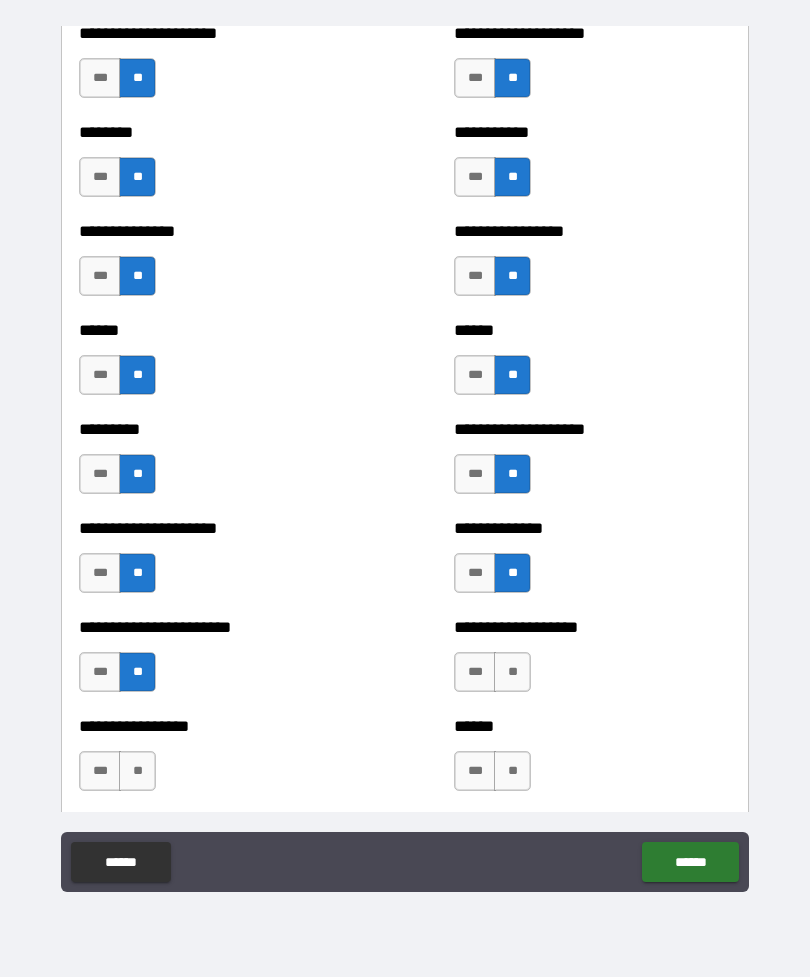 click on "**" at bounding box center [512, 672] 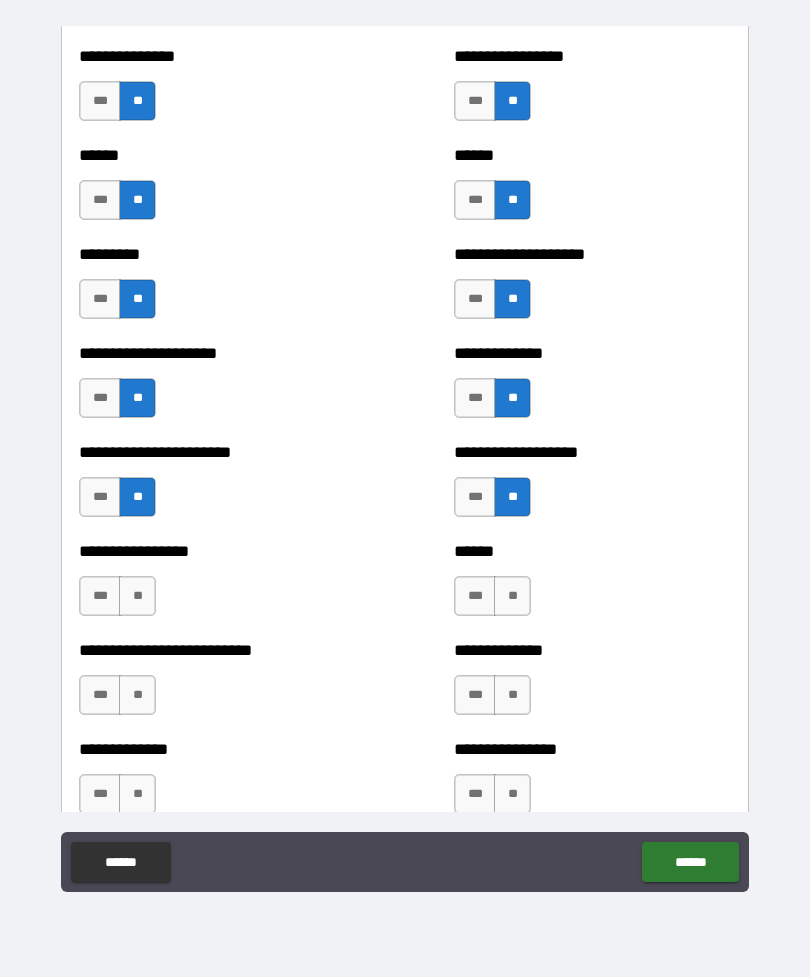 scroll, scrollTop: 3092, scrollLeft: 0, axis: vertical 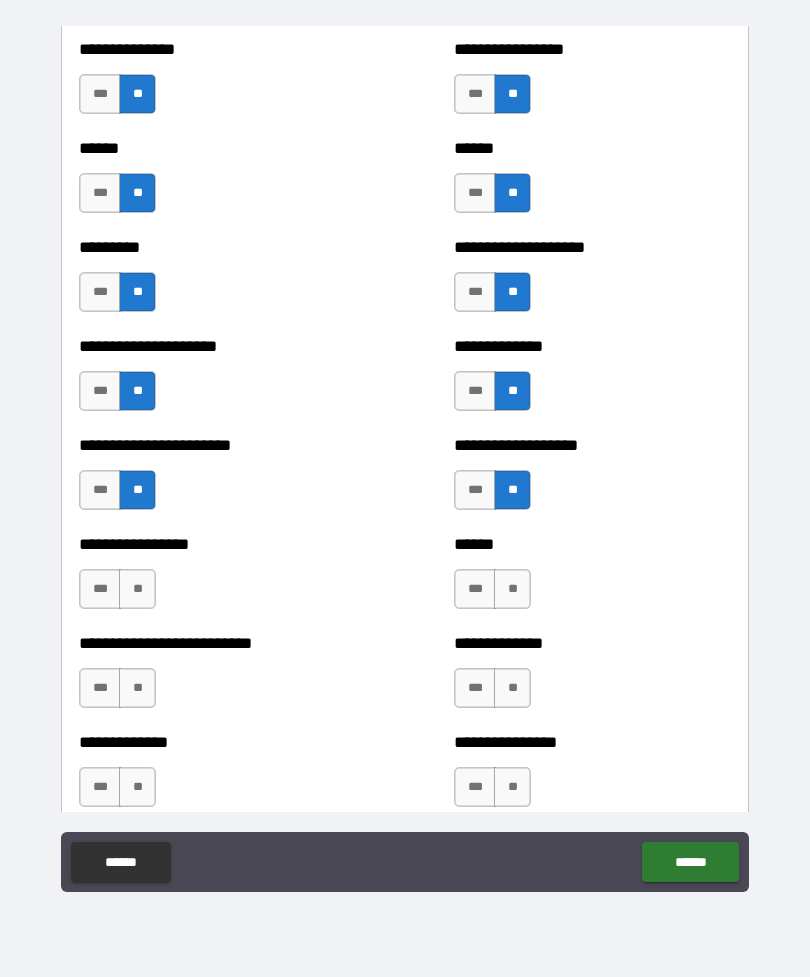 click on "**" at bounding box center (137, 589) 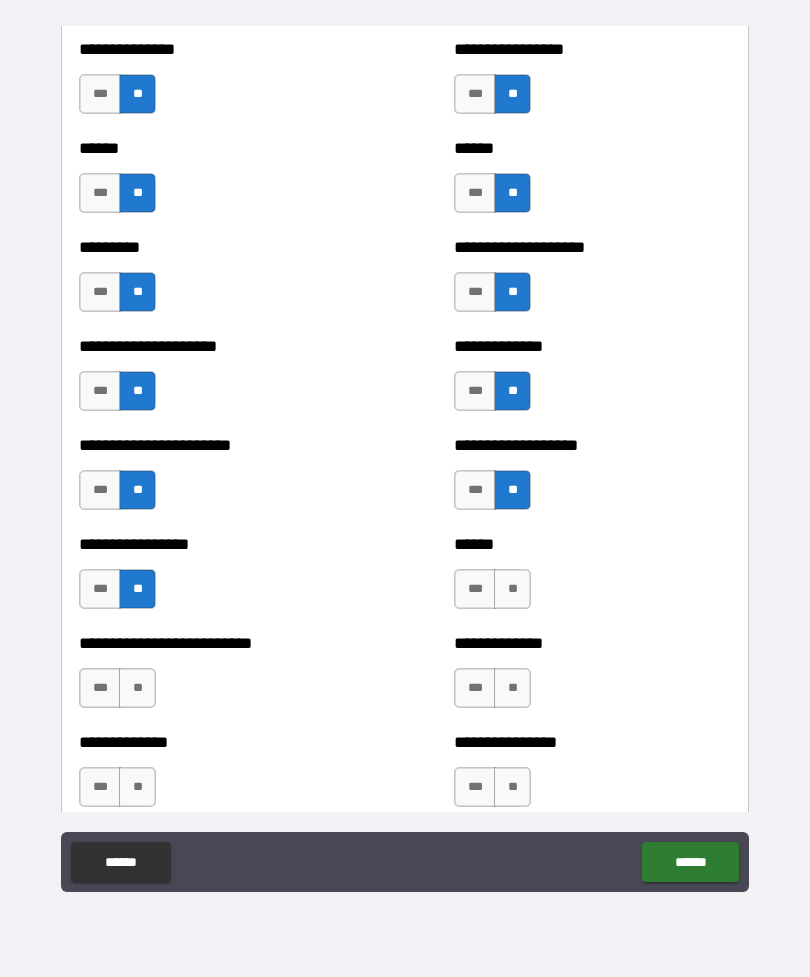 click on "**" at bounding box center [137, 688] 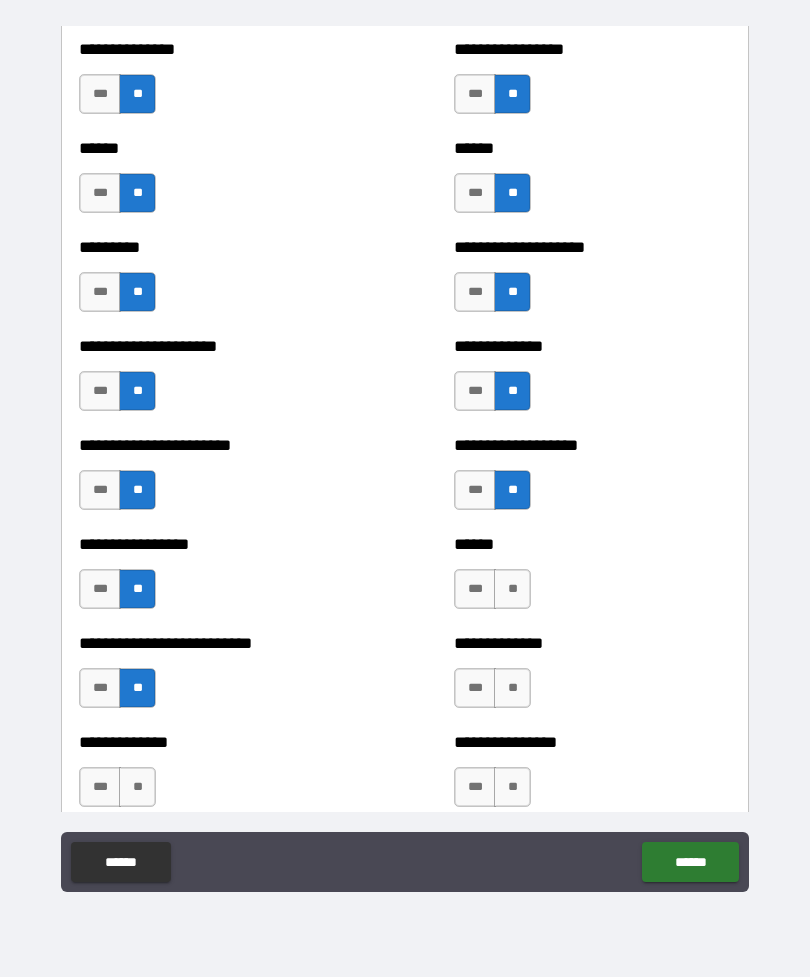 click on "**" at bounding box center [512, 589] 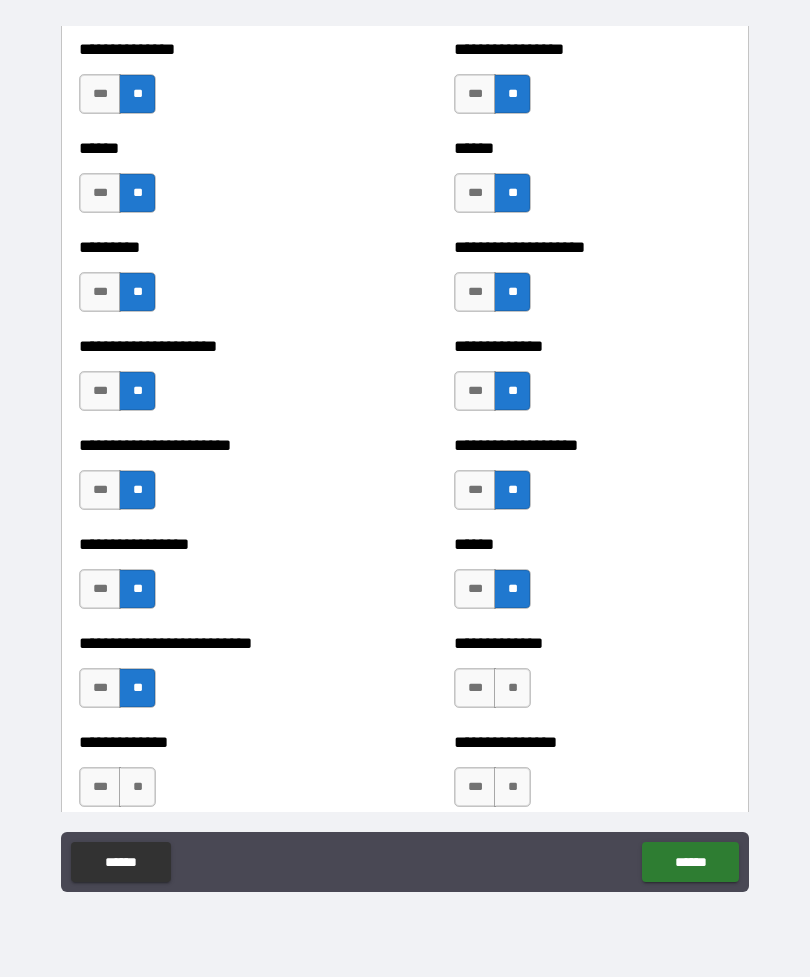 click on "**********" at bounding box center [592, 678] 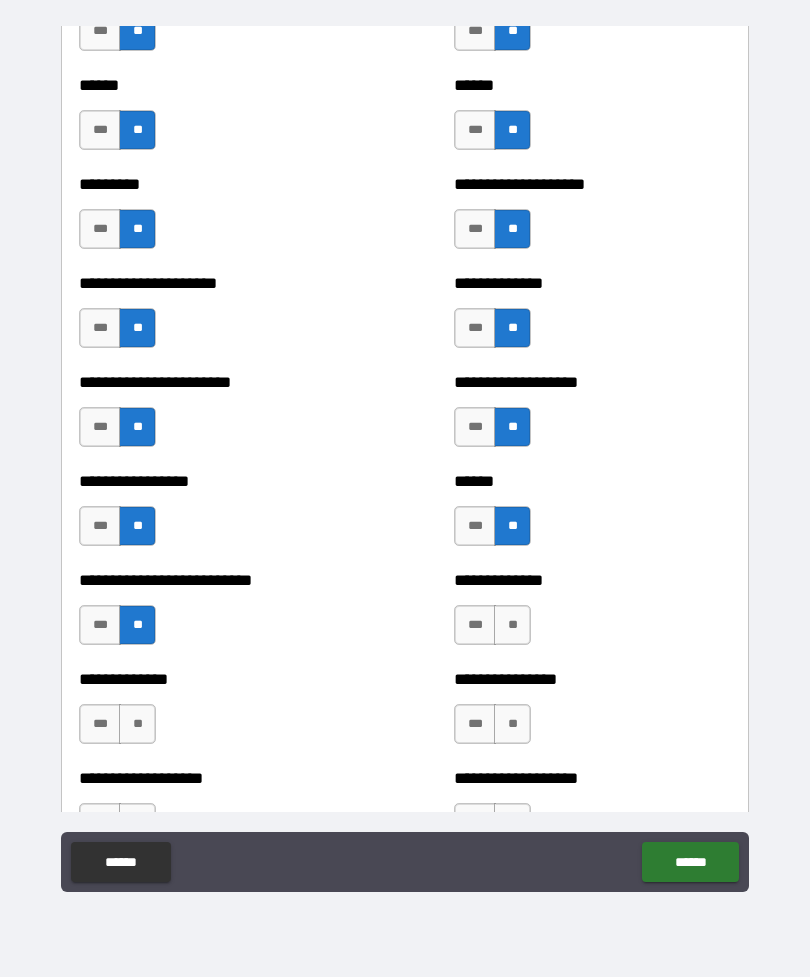scroll, scrollTop: 3186, scrollLeft: 0, axis: vertical 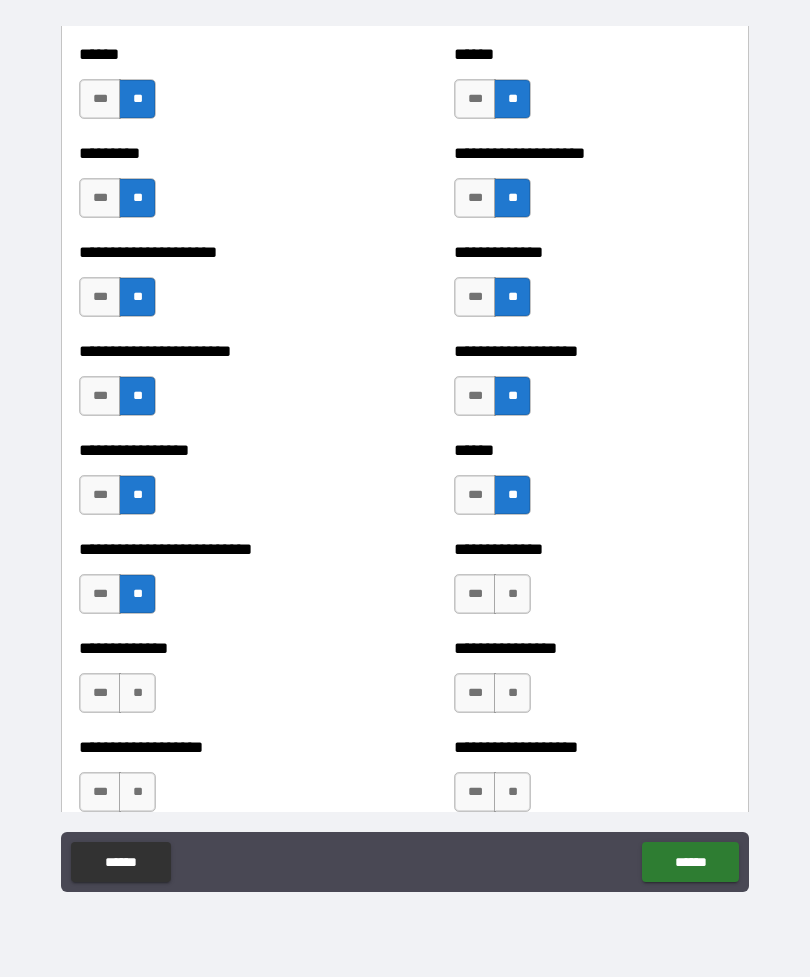 click on "**" at bounding box center [512, 594] 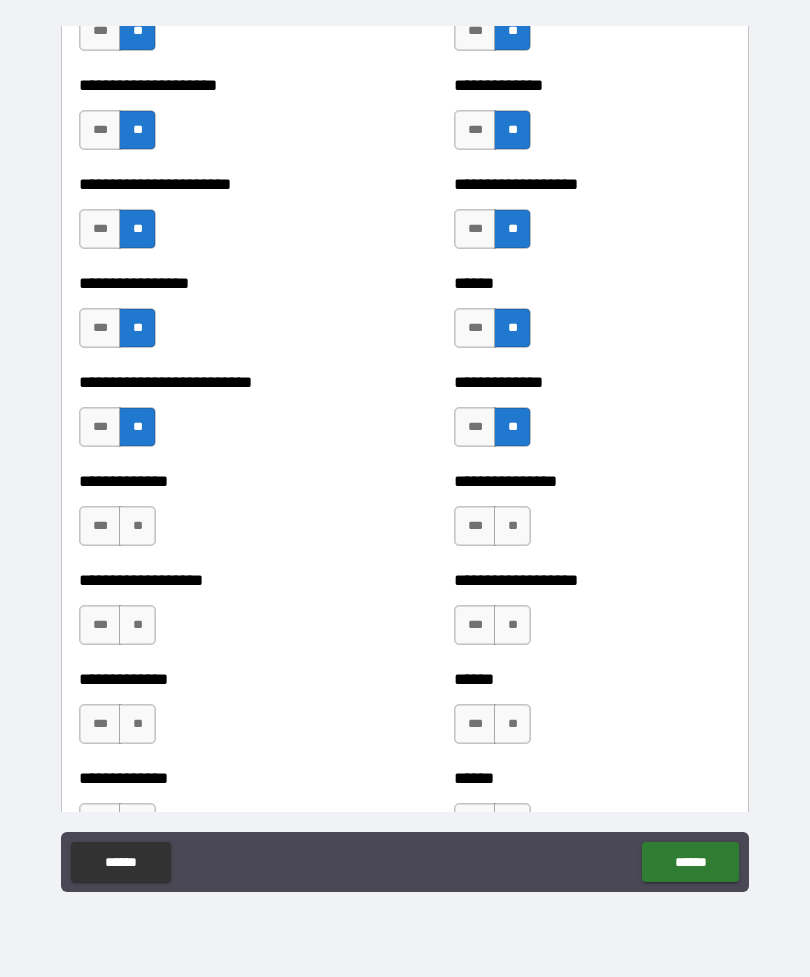 scroll, scrollTop: 3357, scrollLeft: 0, axis: vertical 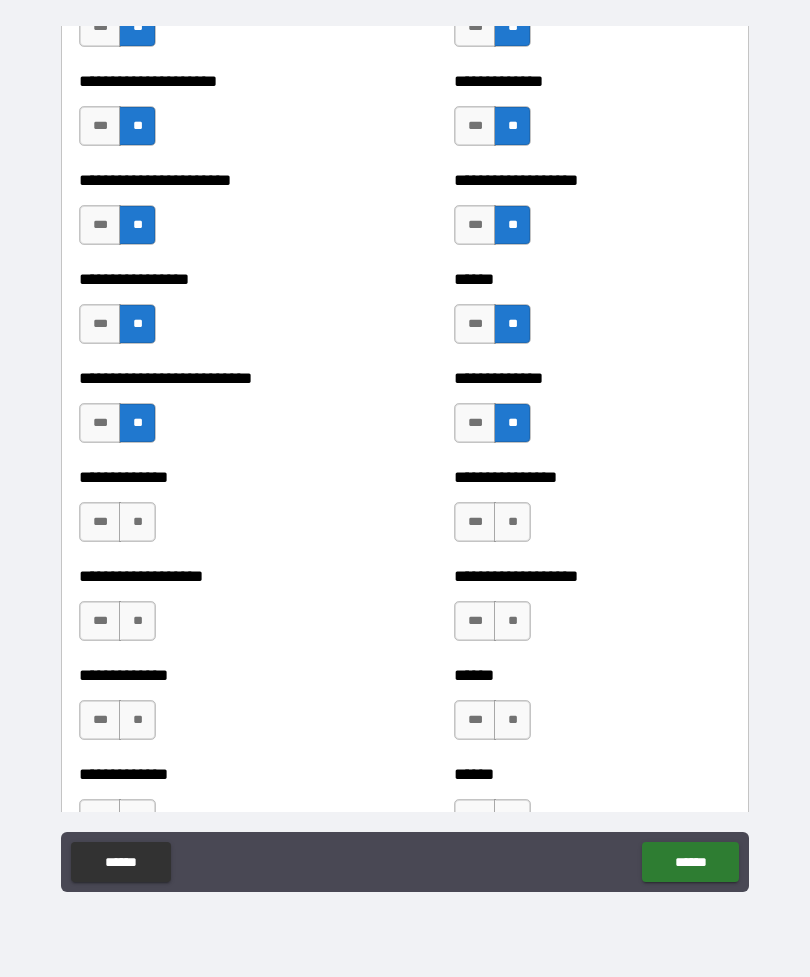 click on "**" at bounding box center (137, 522) 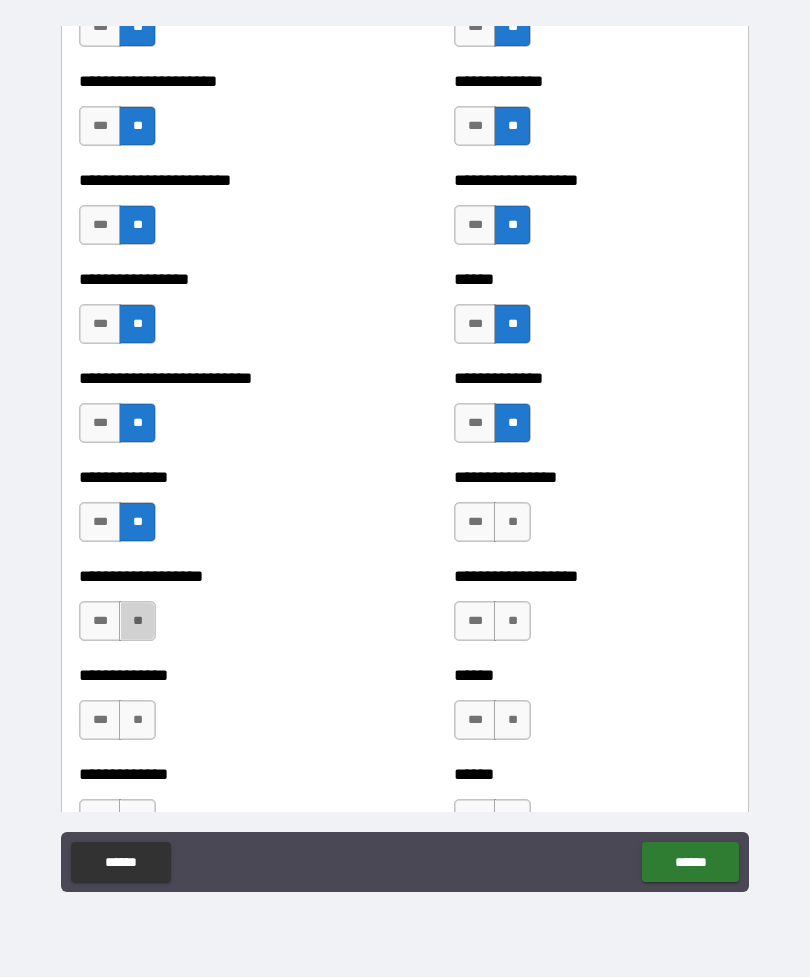 click on "**" at bounding box center [137, 621] 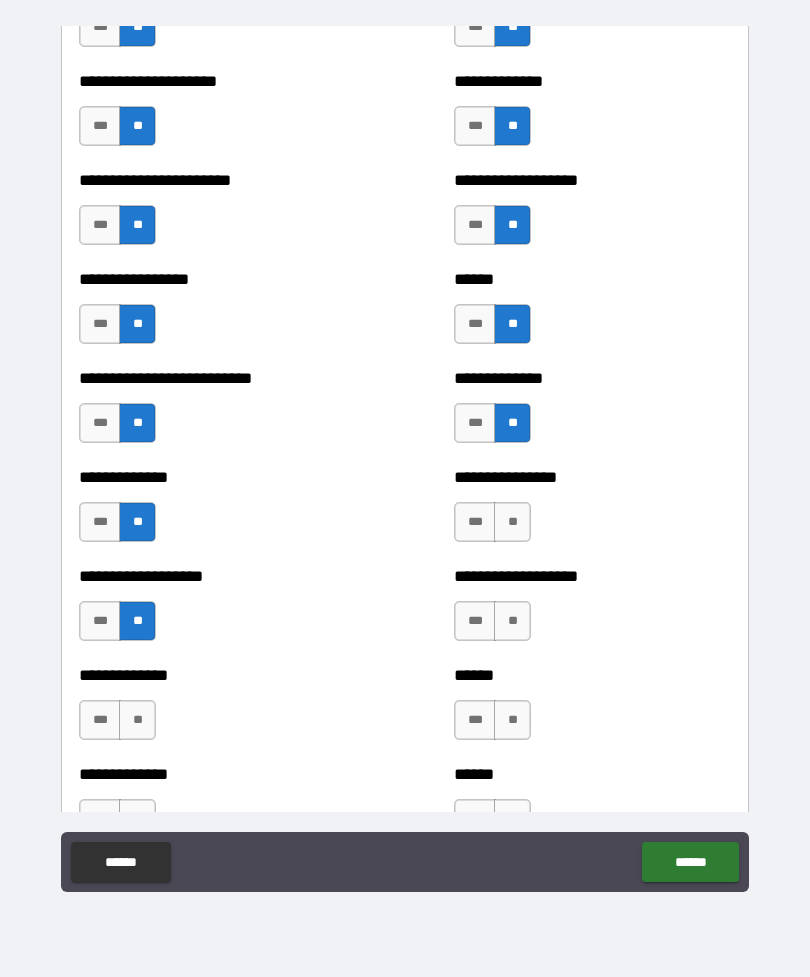 click on "**" at bounding box center (512, 522) 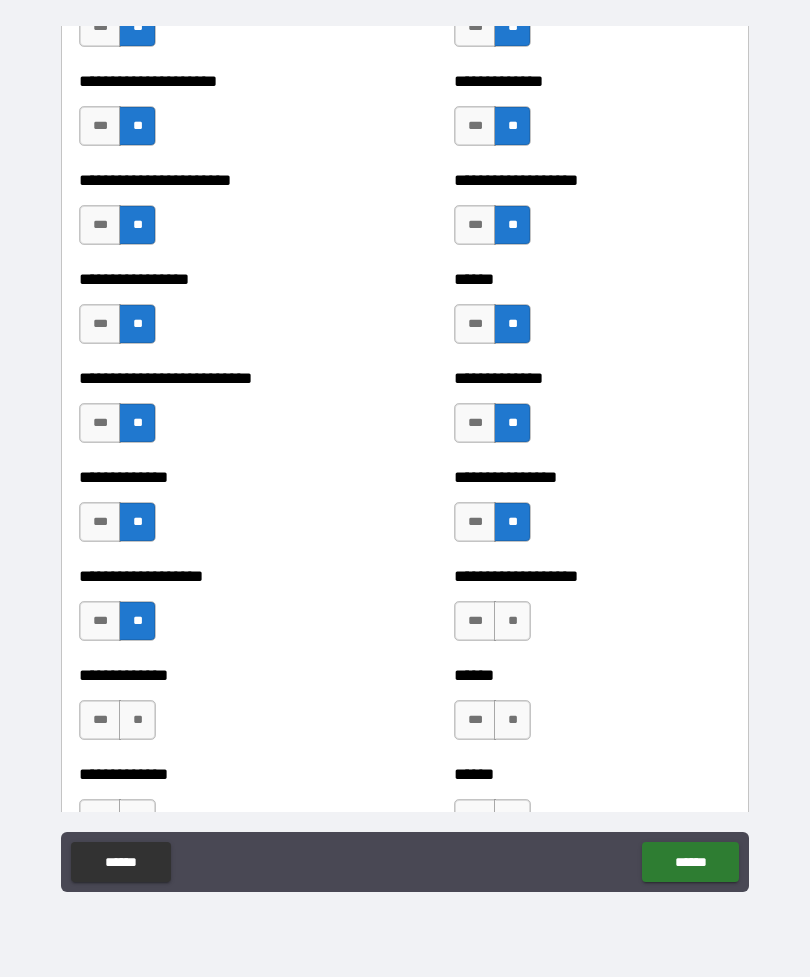 click on "**" at bounding box center [512, 621] 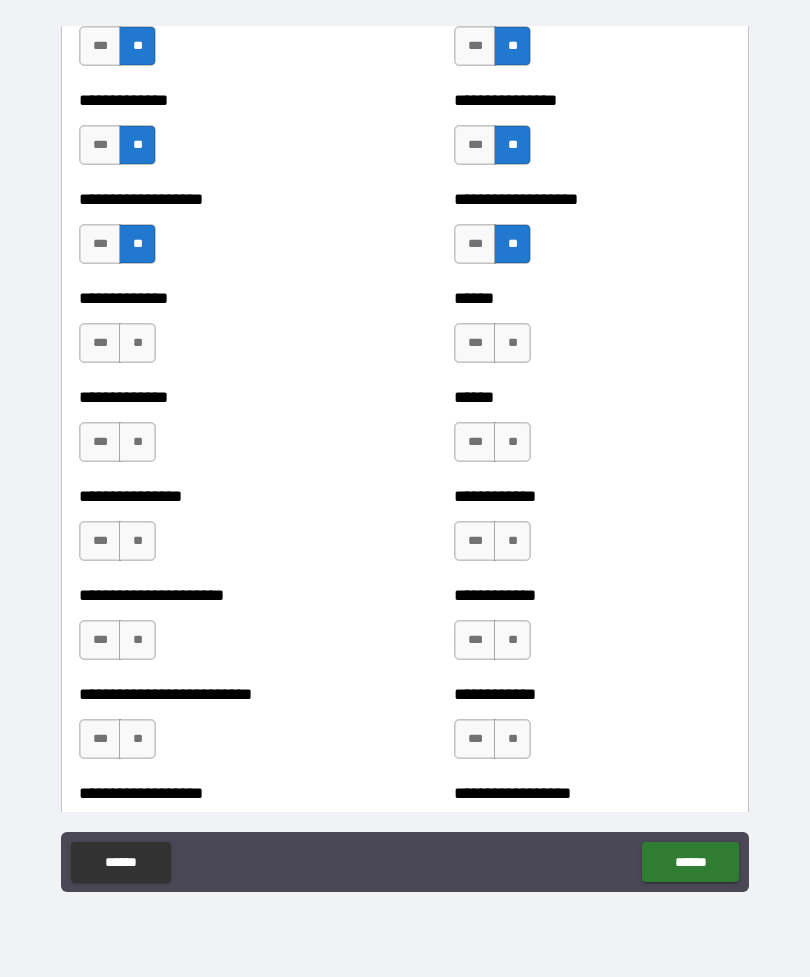 scroll, scrollTop: 3734, scrollLeft: 0, axis: vertical 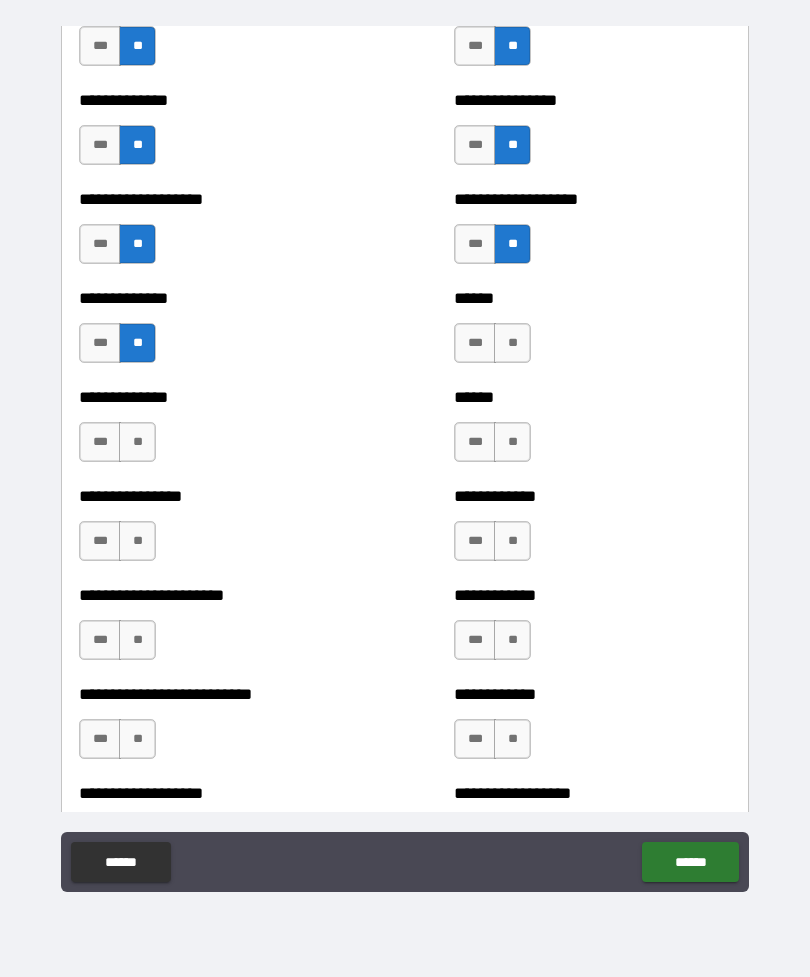 click on "**" at bounding box center (137, 442) 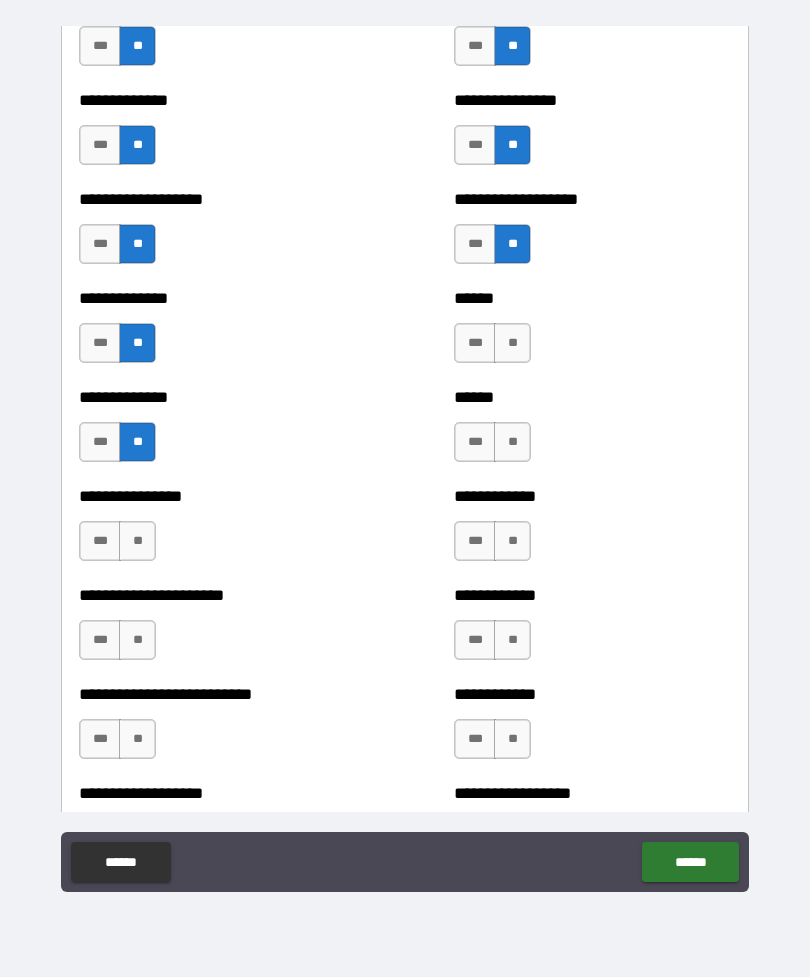 click on "**" at bounding box center (512, 343) 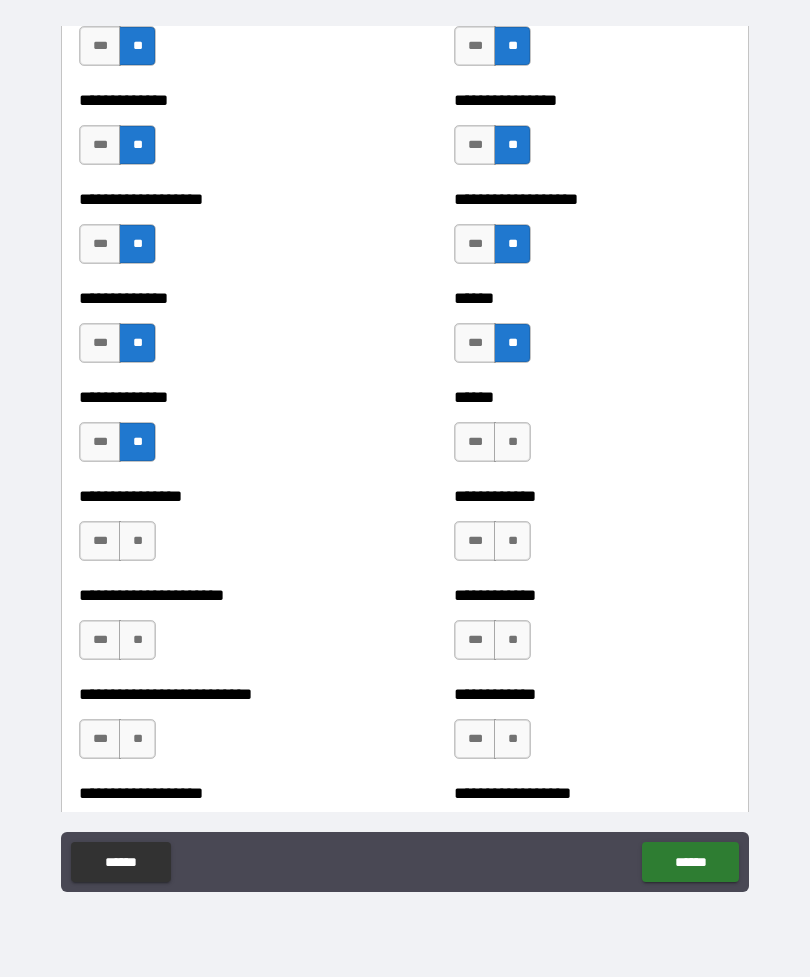 click on "**" at bounding box center (512, 442) 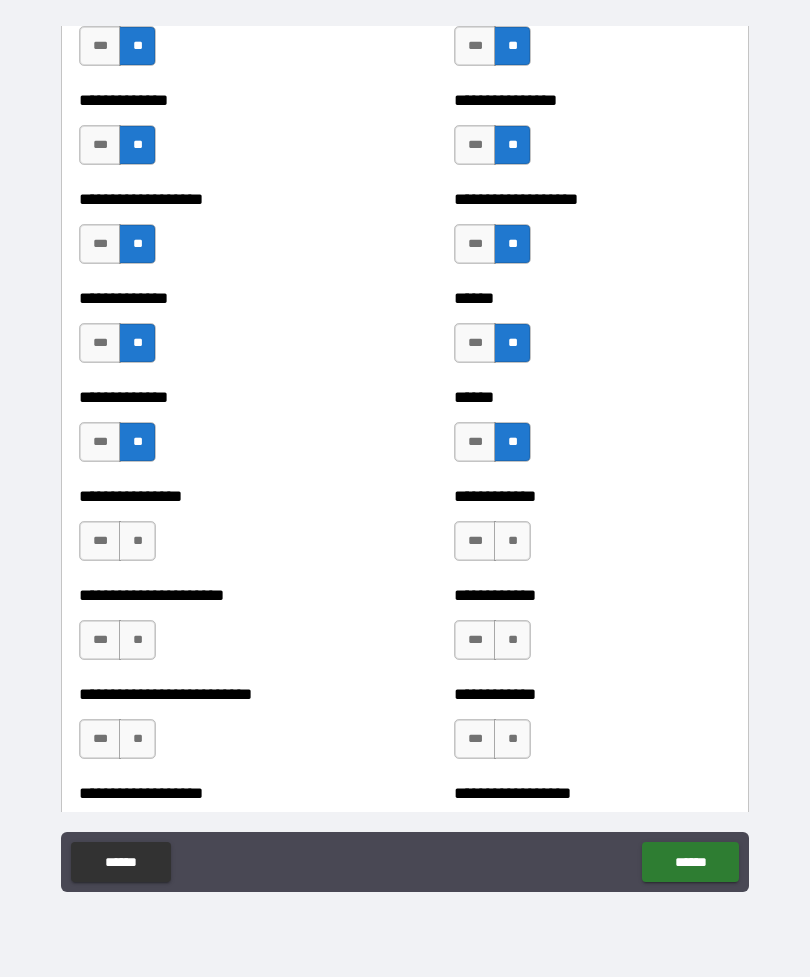 click on "**" at bounding box center (137, 541) 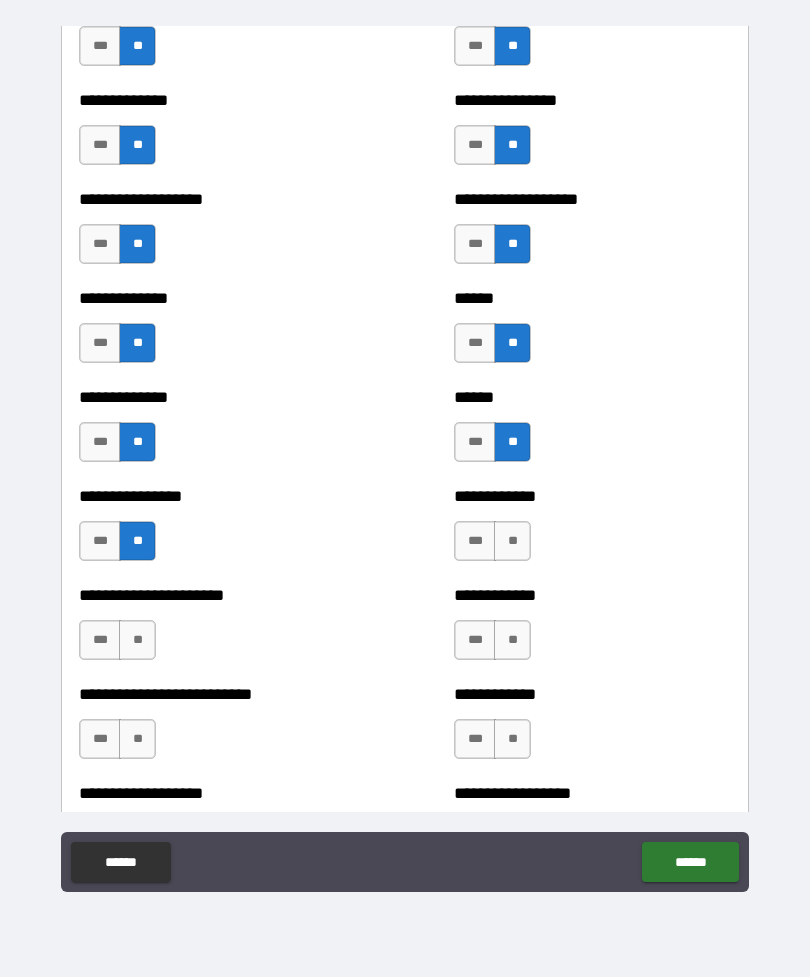 click on "**" at bounding box center (137, 640) 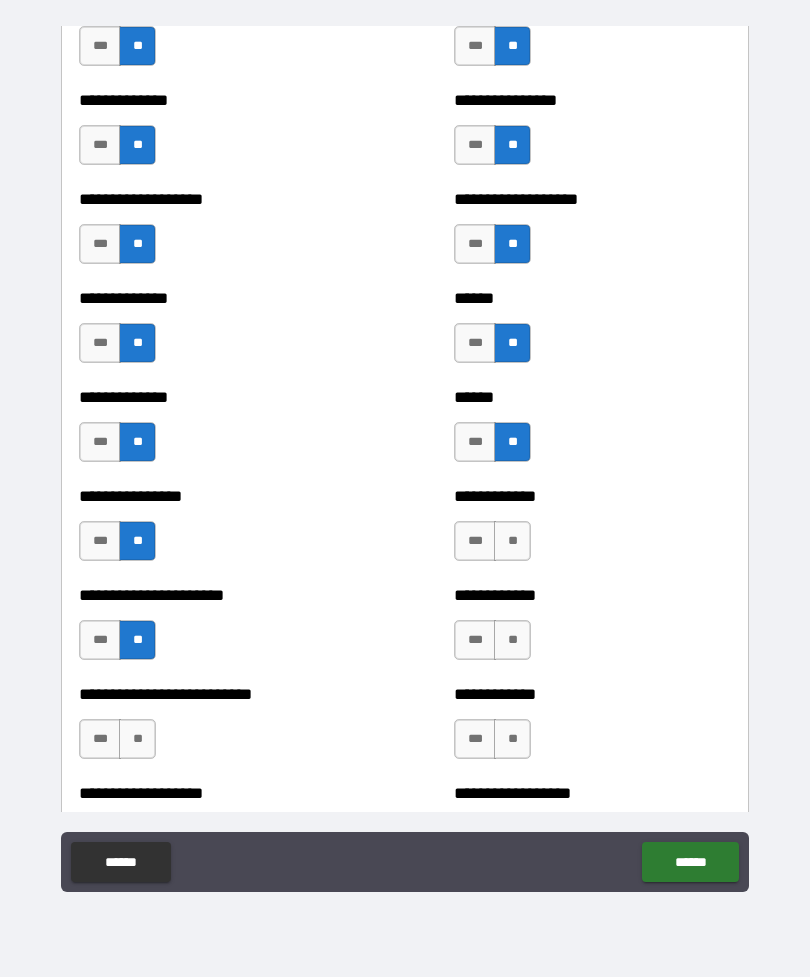 click on "**" at bounding box center [512, 541] 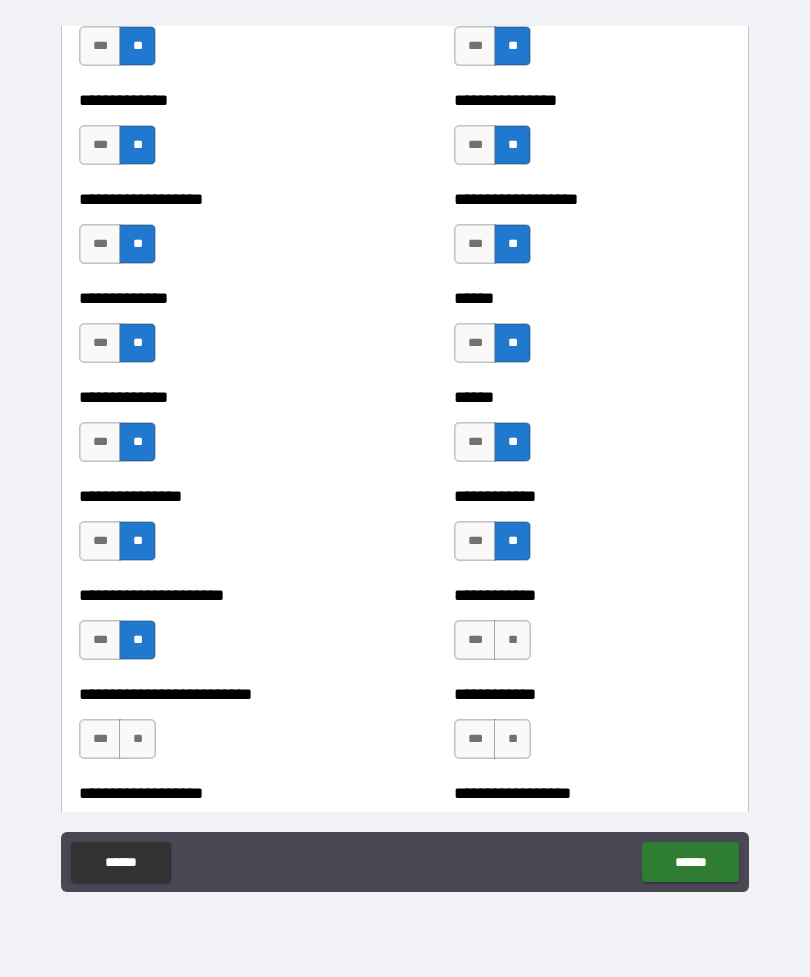click on "**" at bounding box center [512, 640] 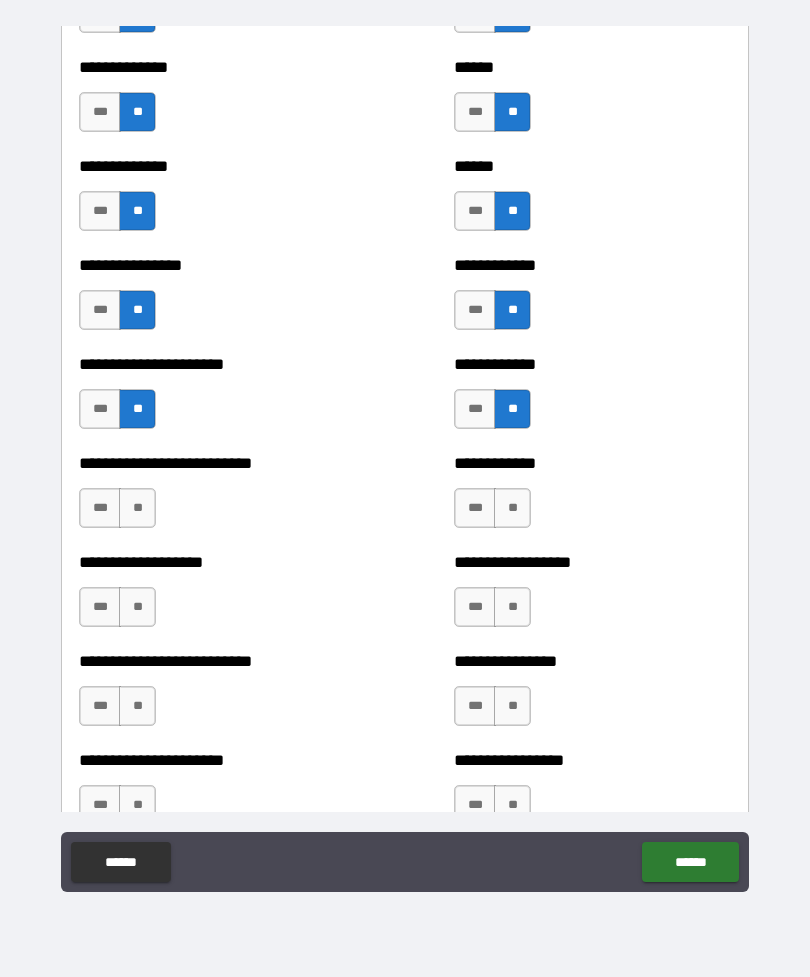 scroll, scrollTop: 3964, scrollLeft: 0, axis: vertical 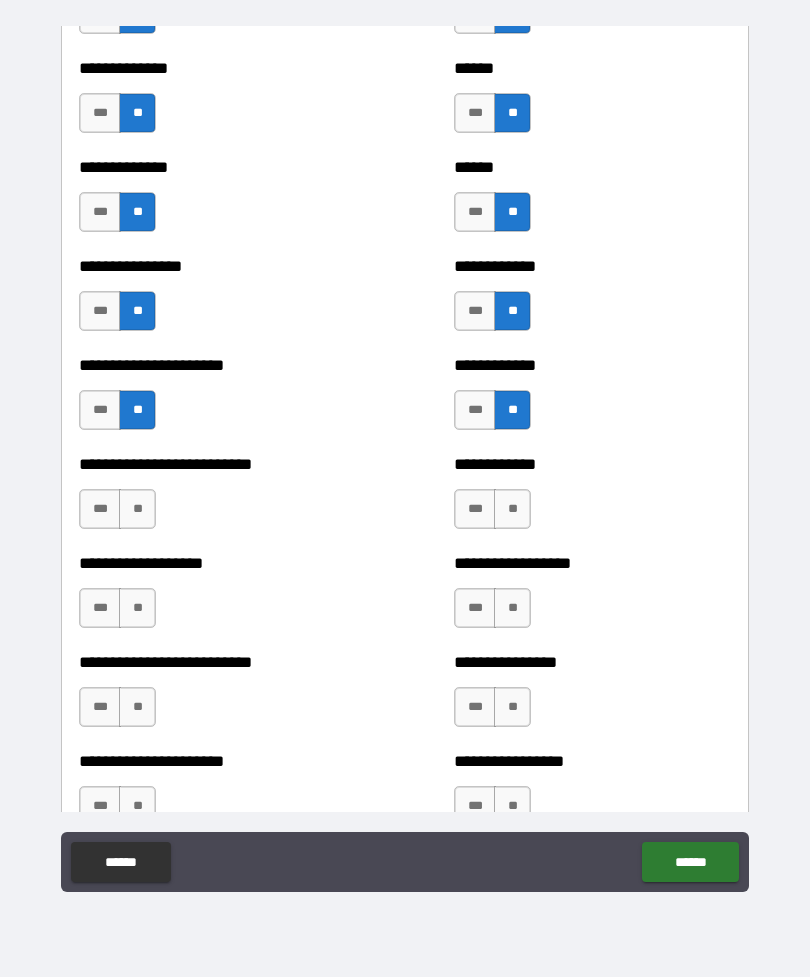 click on "**" at bounding box center (512, 509) 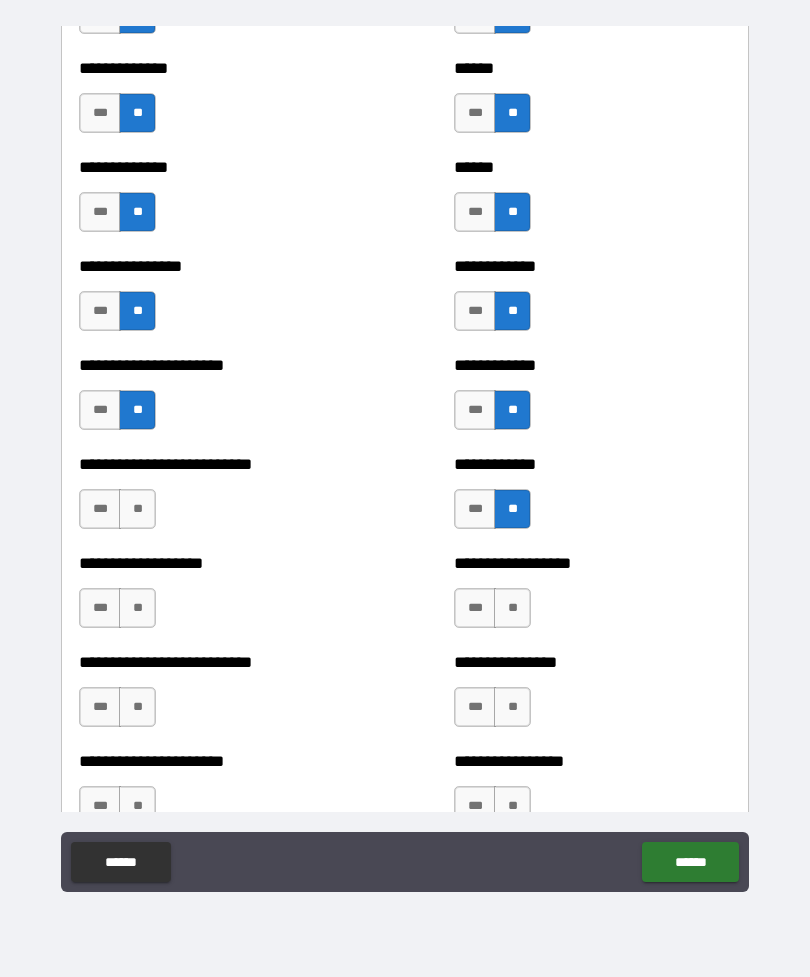 click on "**" at bounding box center [512, 608] 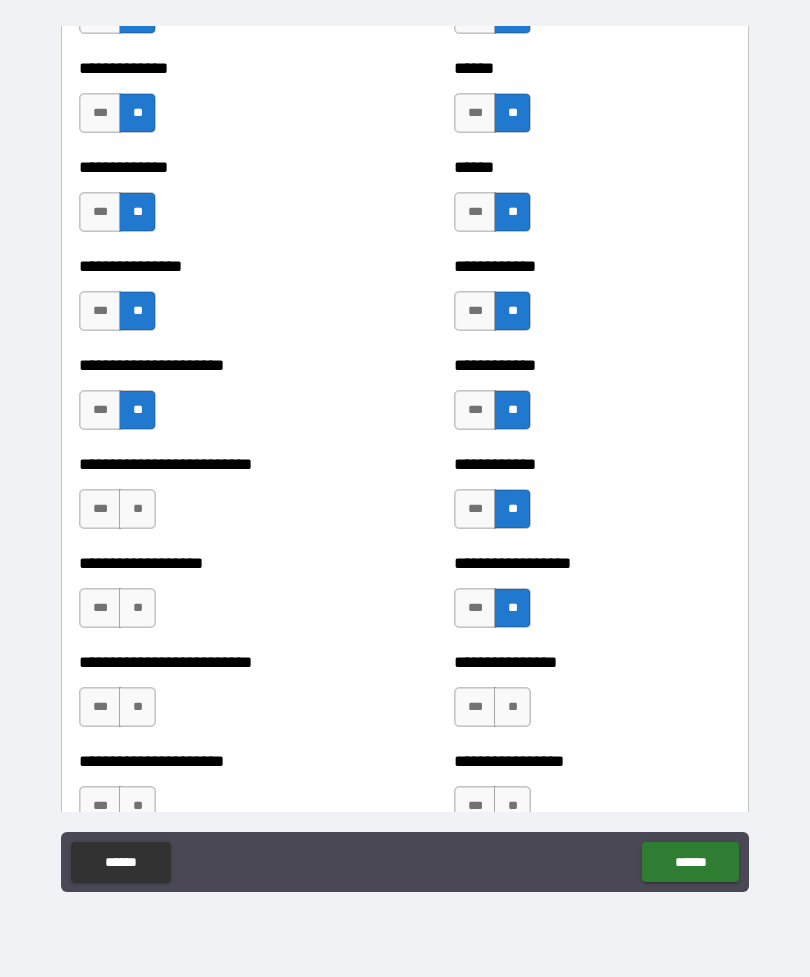 click on "**" at bounding box center (137, 509) 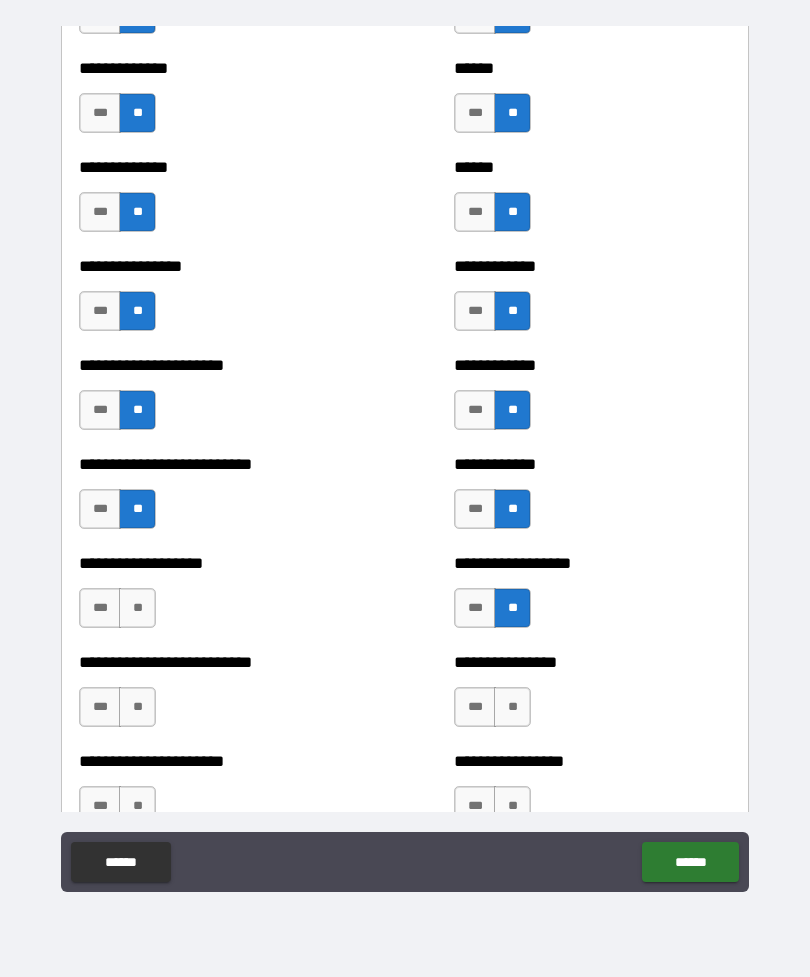 click on "**" at bounding box center [137, 608] 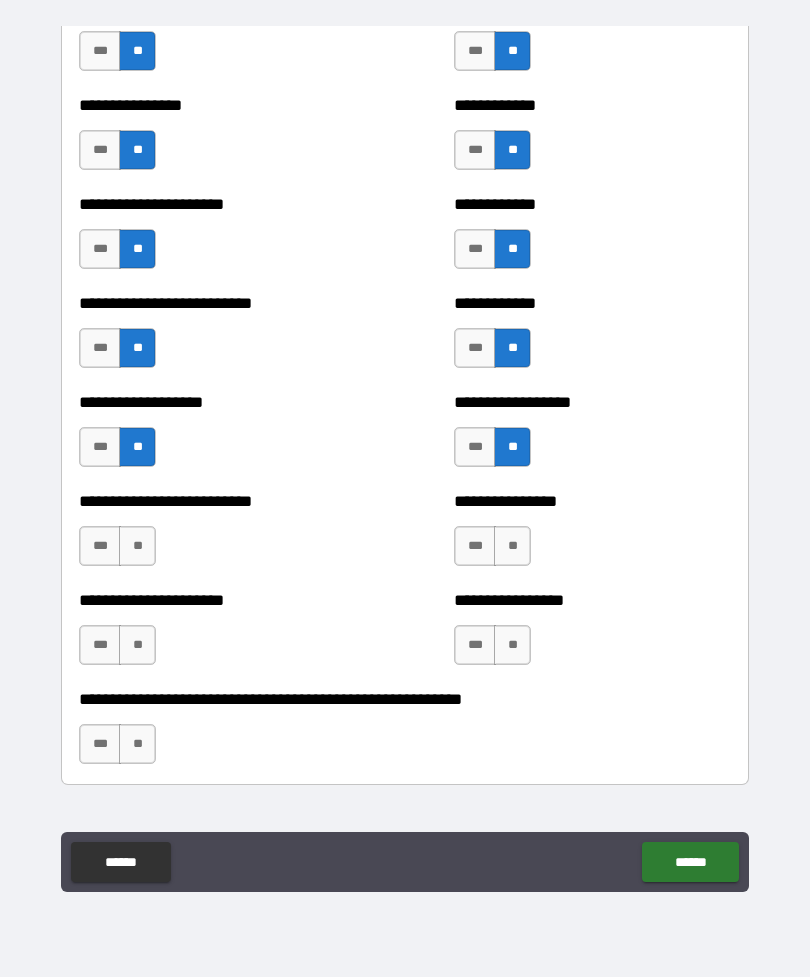 scroll, scrollTop: 4139, scrollLeft: 0, axis: vertical 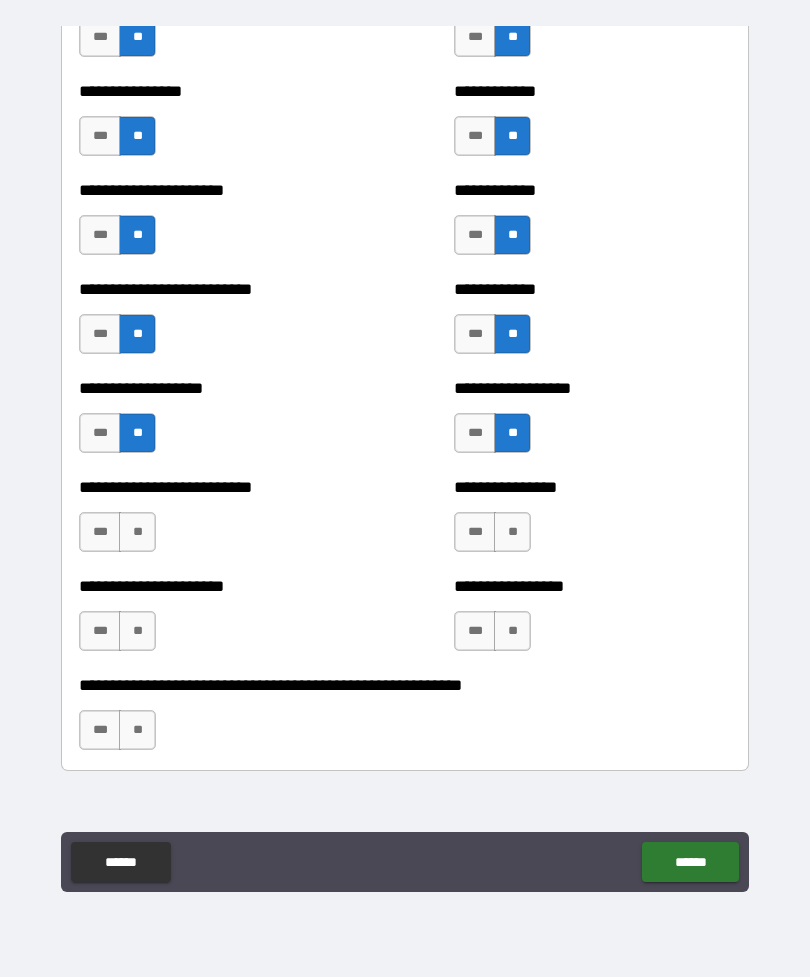 click on "**" at bounding box center (137, 532) 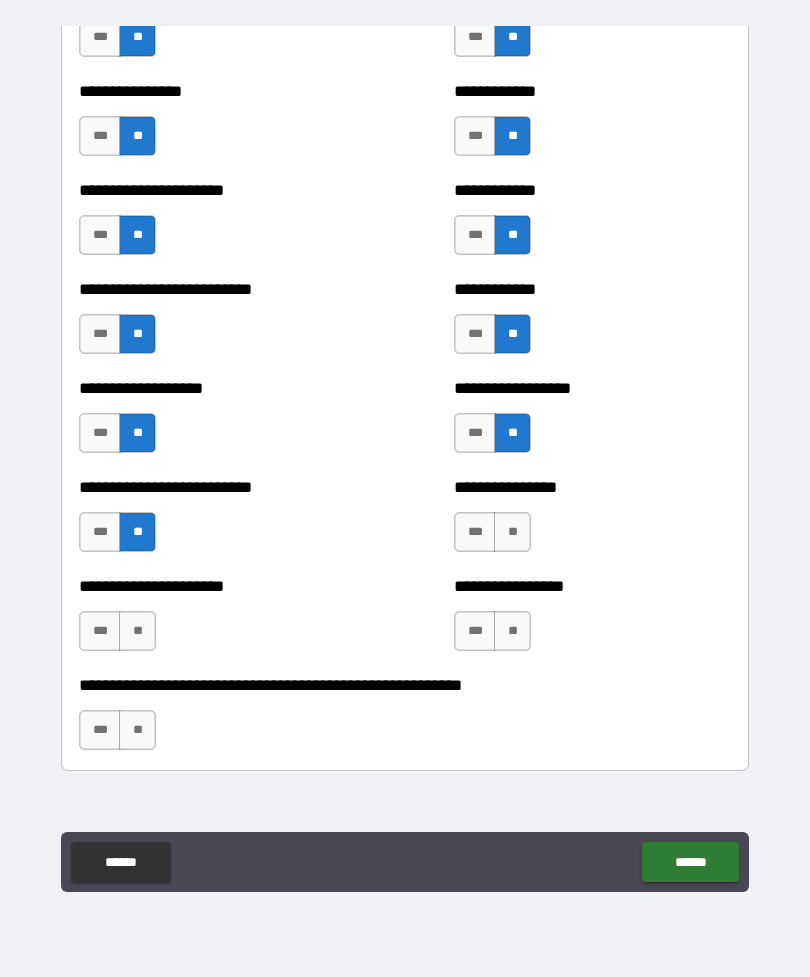 click on "**" at bounding box center [137, 631] 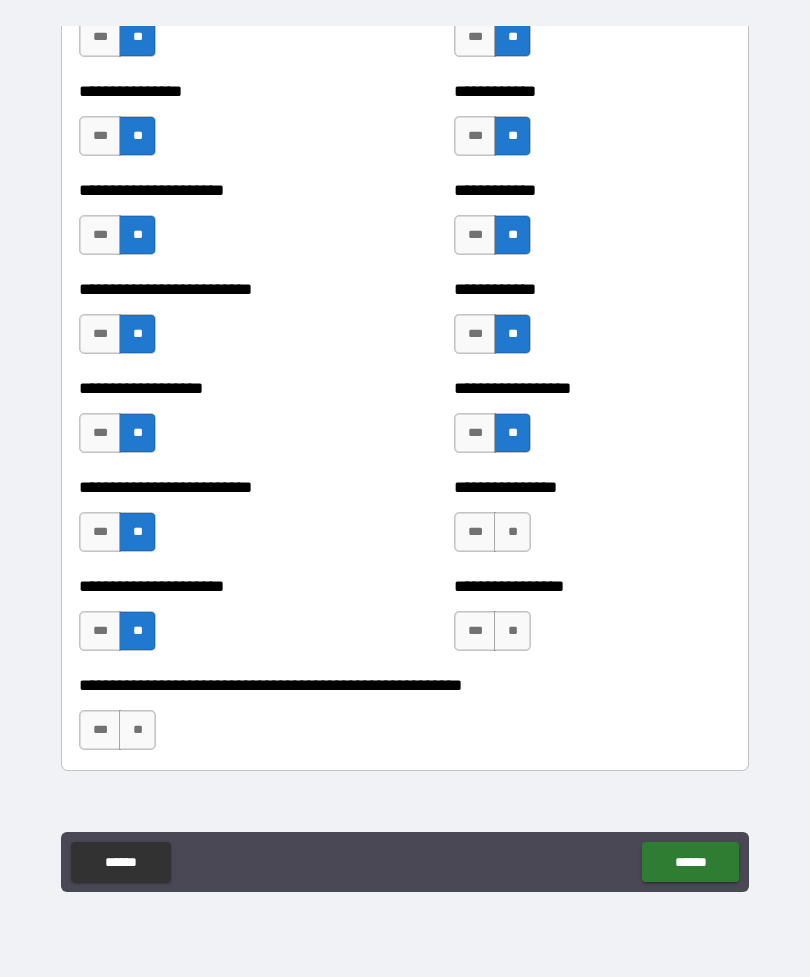 click on "**" at bounding box center [512, 532] 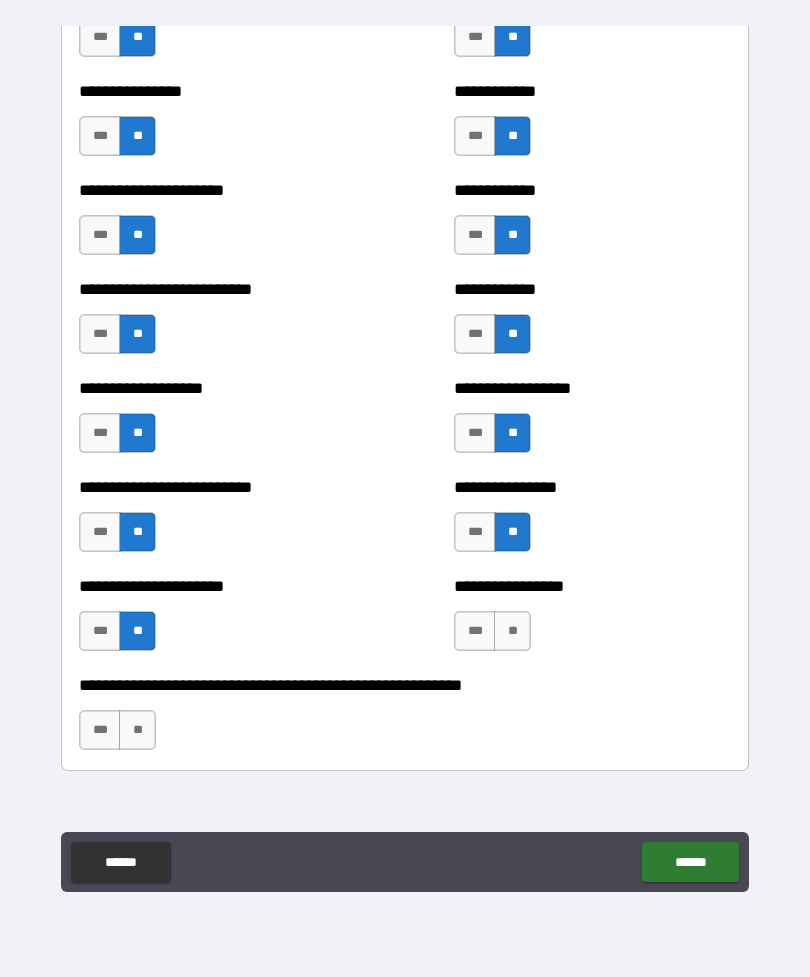 click on "**" at bounding box center [512, 631] 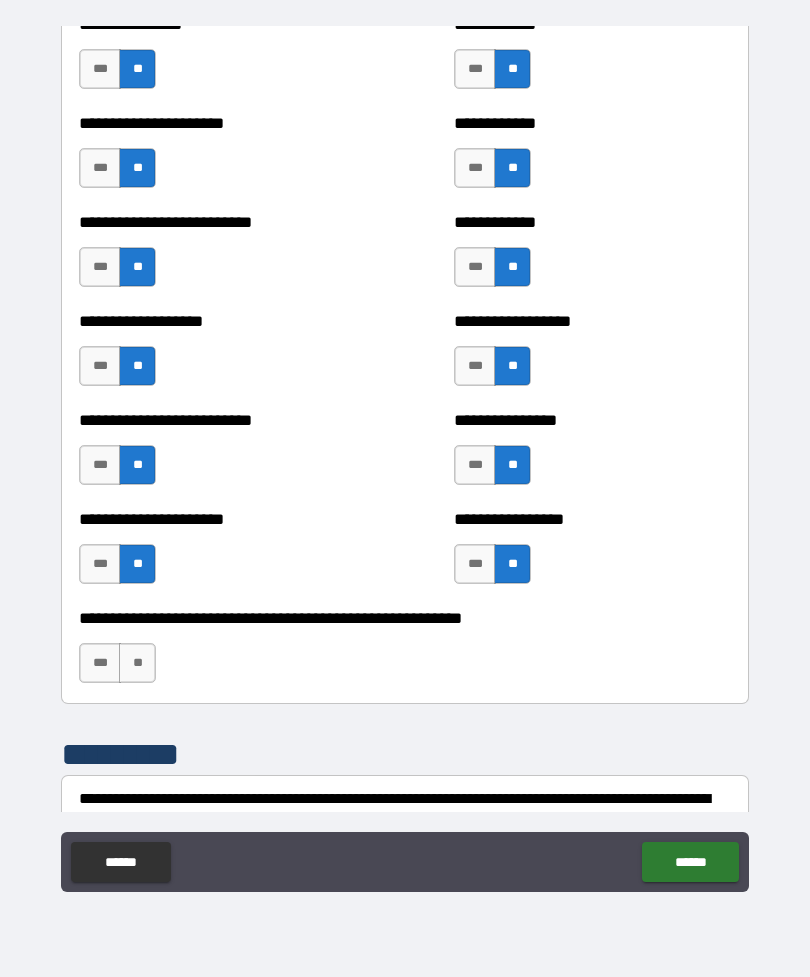 scroll, scrollTop: 4211, scrollLeft: 0, axis: vertical 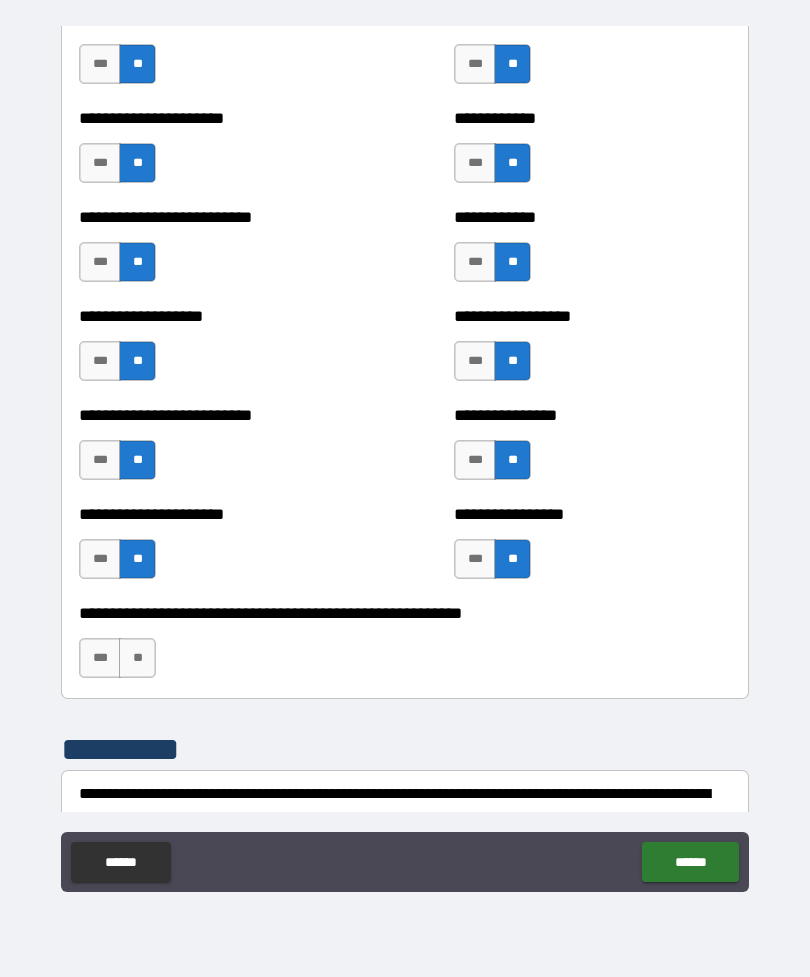 click on "**" at bounding box center [137, 658] 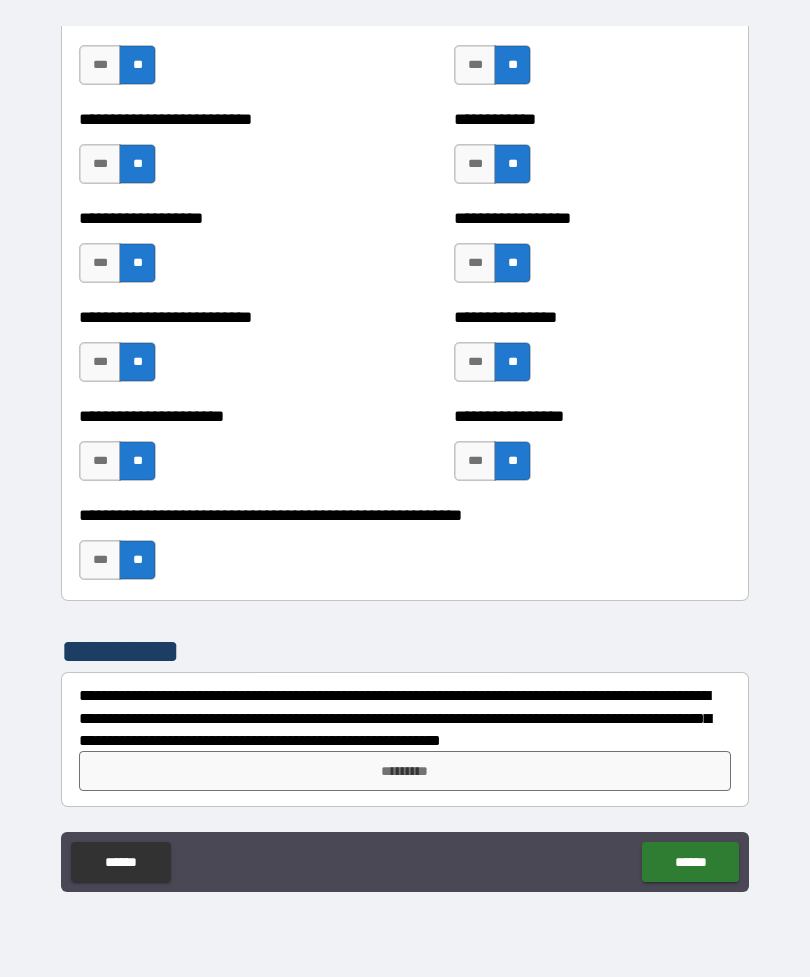 scroll, scrollTop: 4309, scrollLeft: 0, axis: vertical 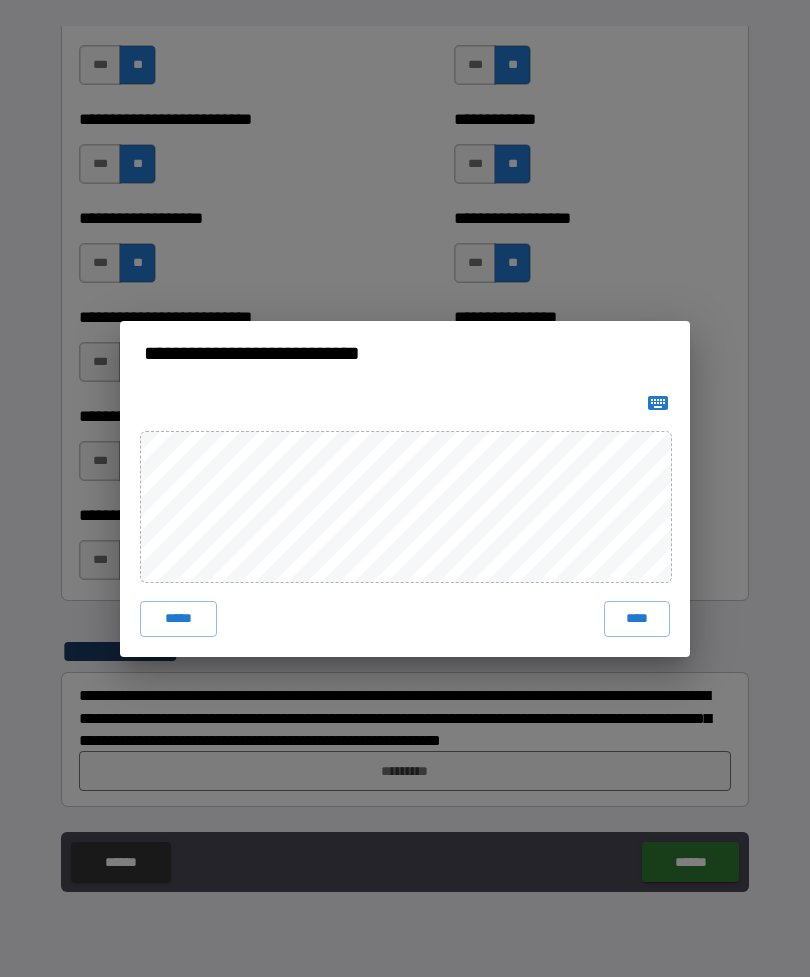 click on "****" at bounding box center [637, 619] 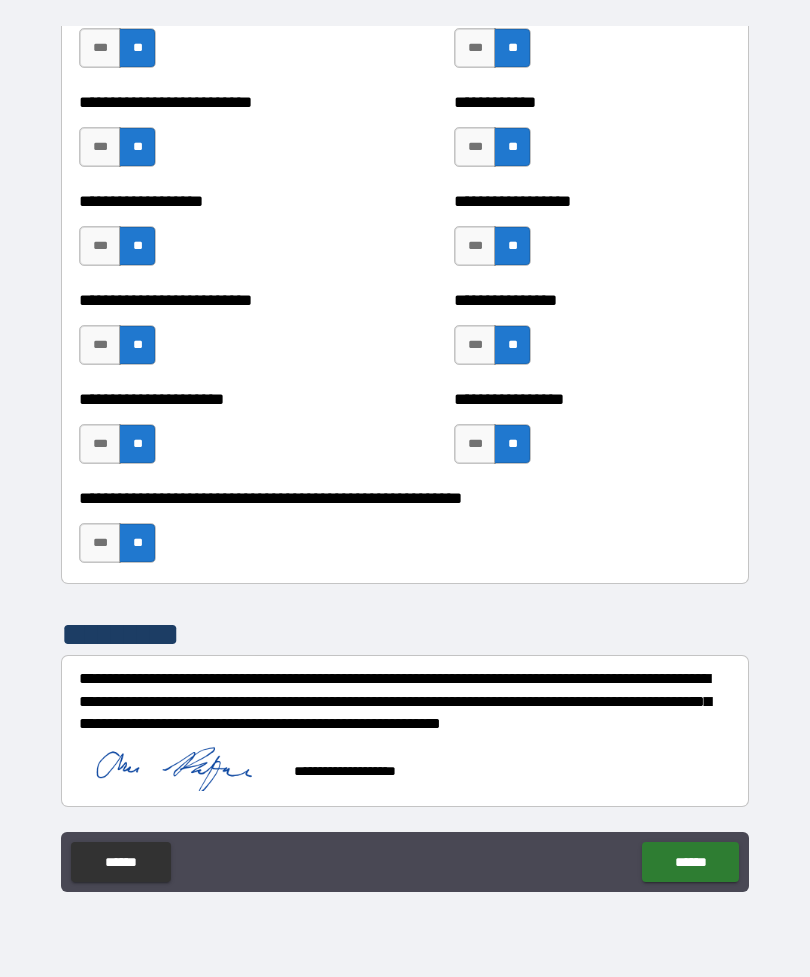 scroll, scrollTop: 4327, scrollLeft: 0, axis: vertical 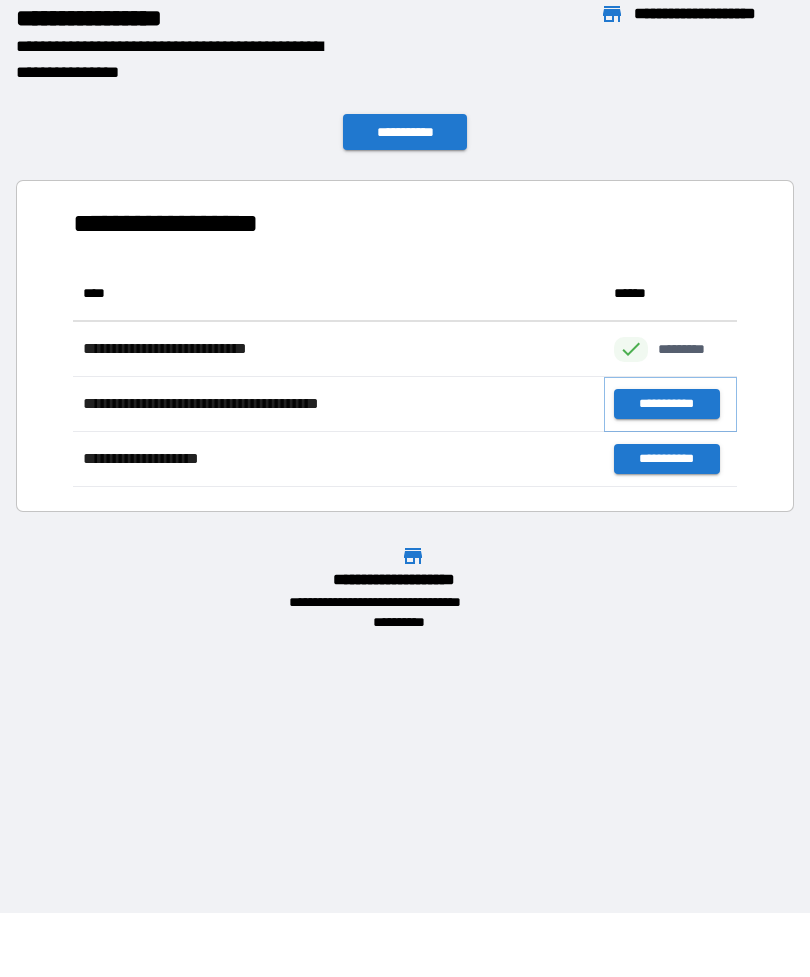 click on "**********" at bounding box center [666, 404] 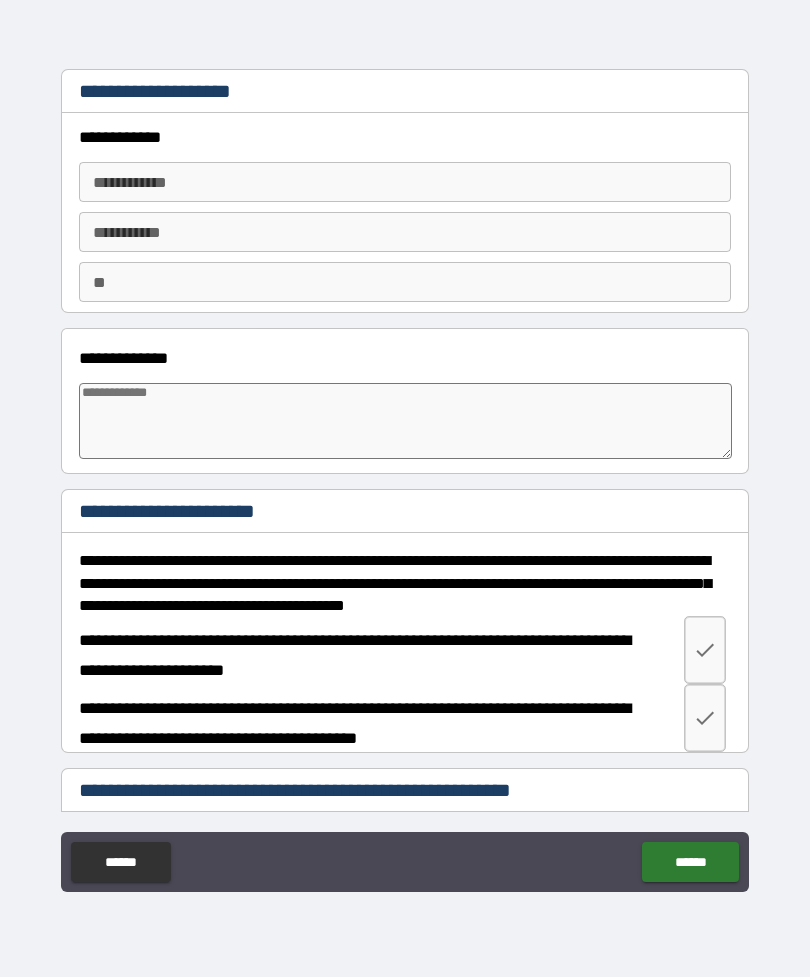 click on "**********" at bounding box center [405, 182] 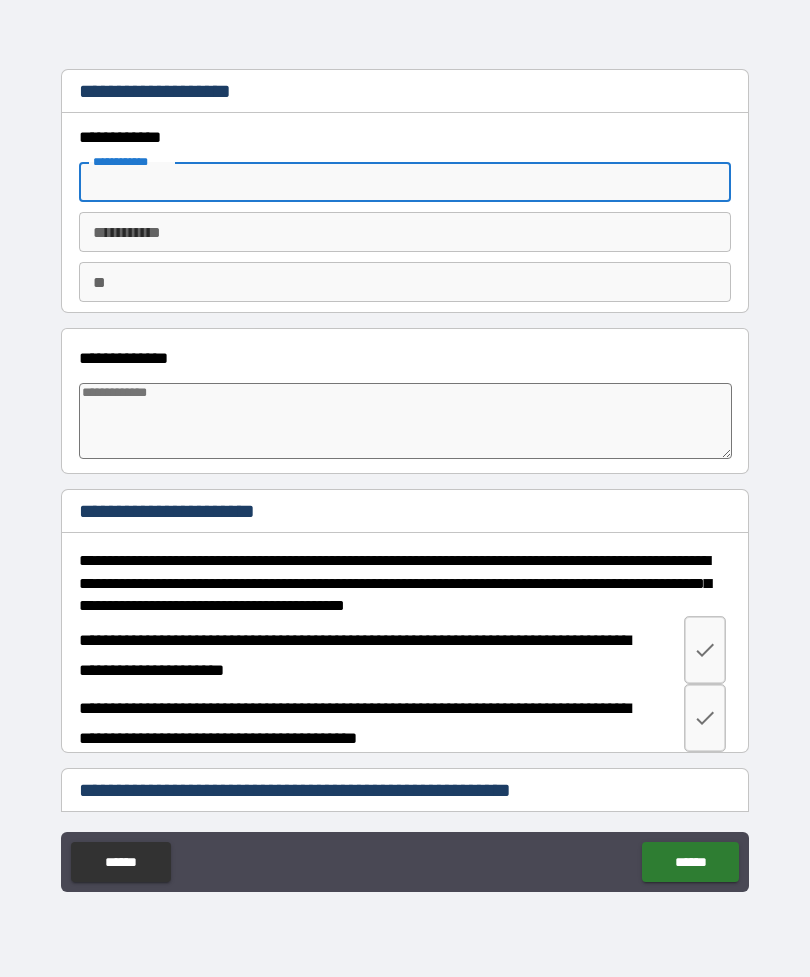 type on "*" 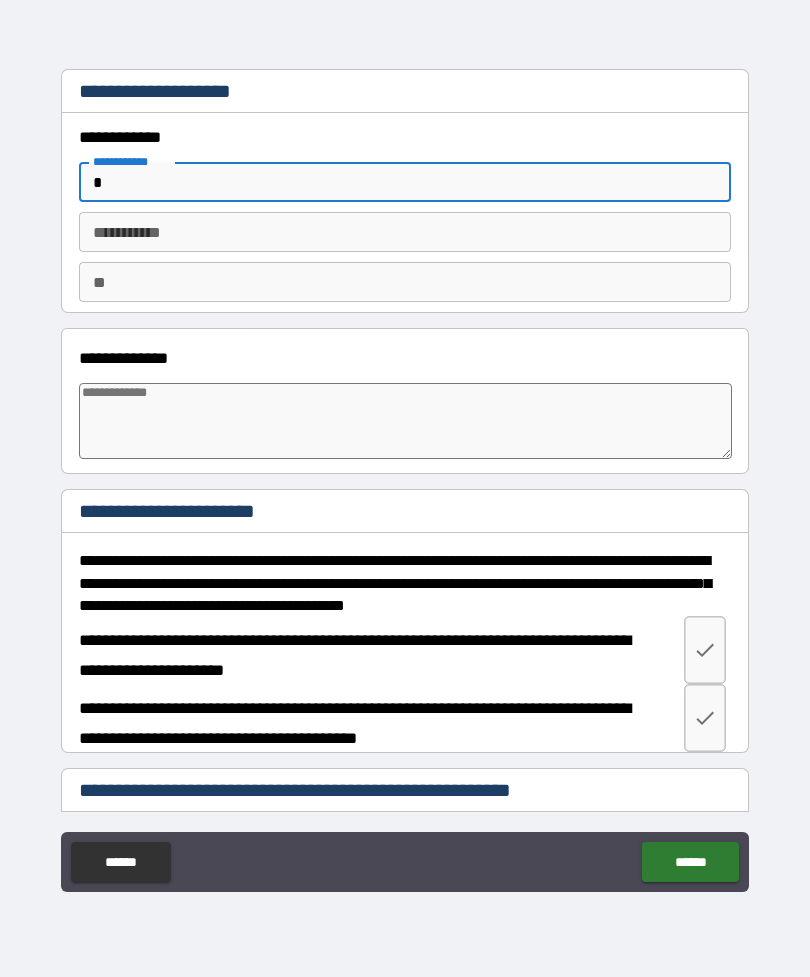 type on "**" 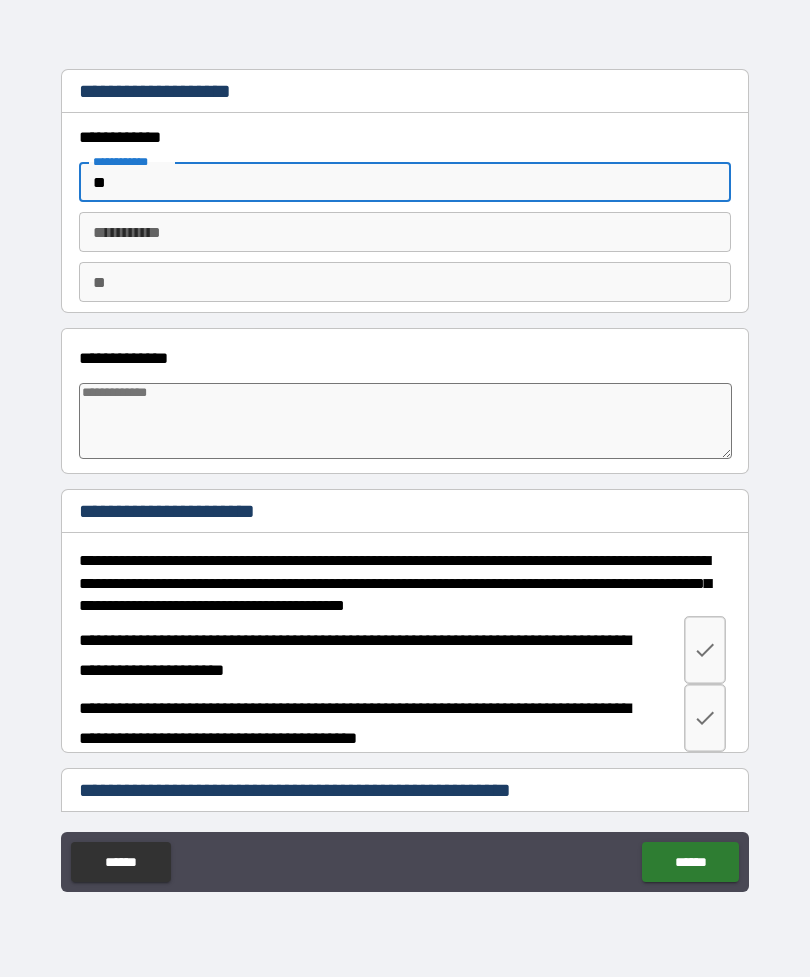 type on "***" 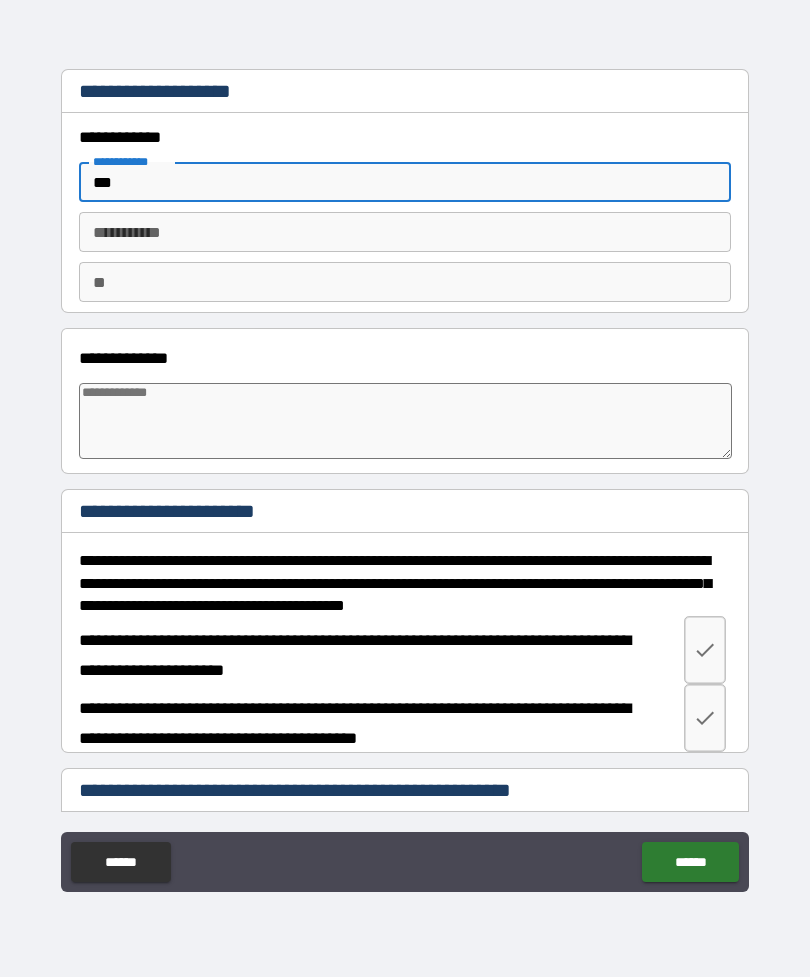 type on "*" 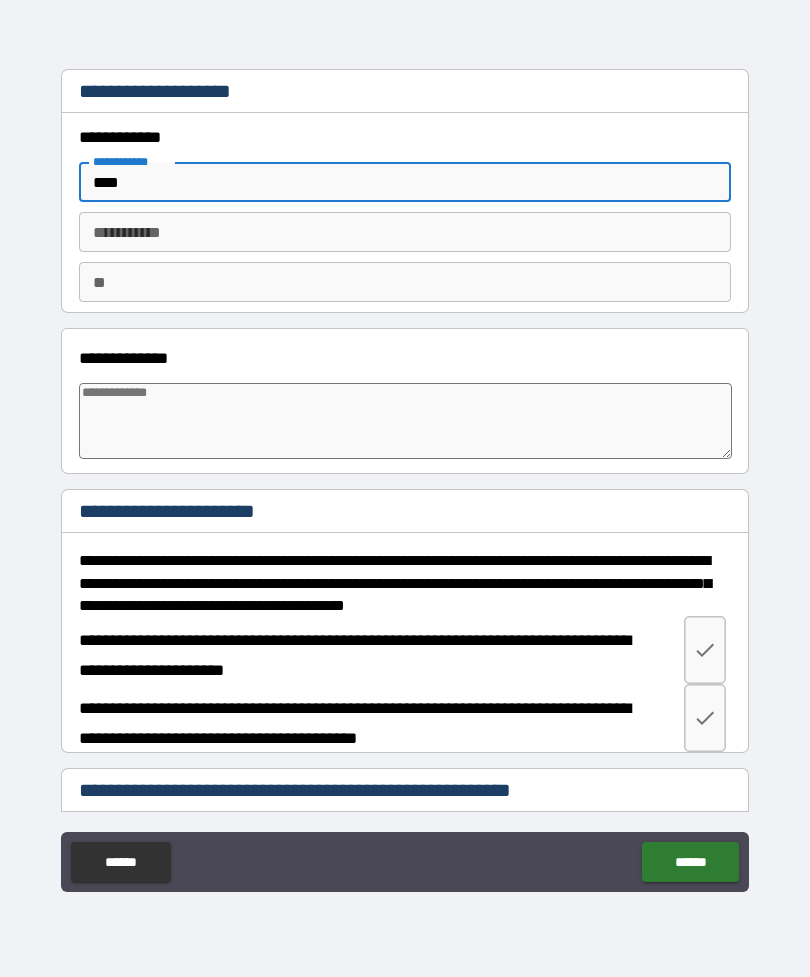 type on "*" 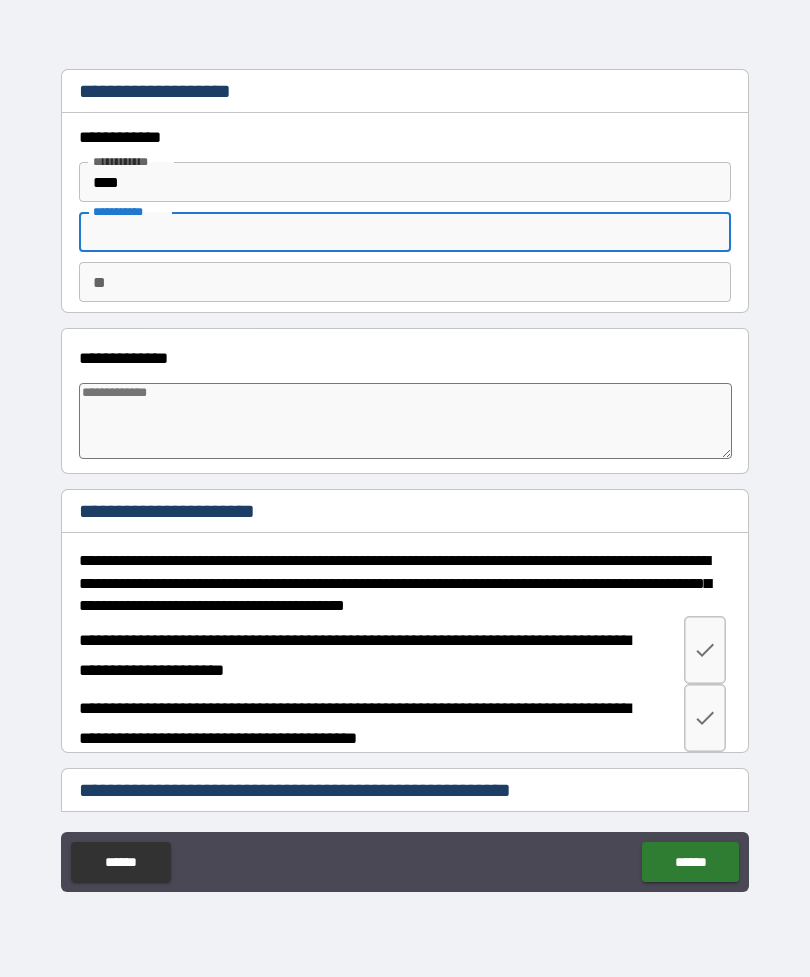 type on "*" 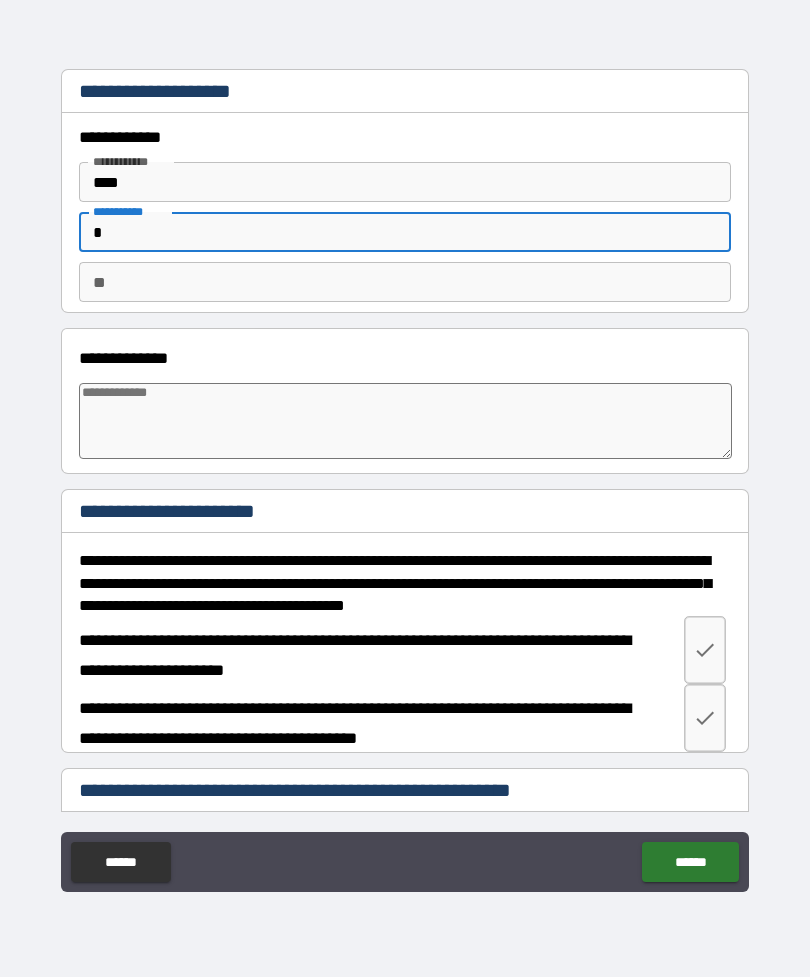 type on "*" 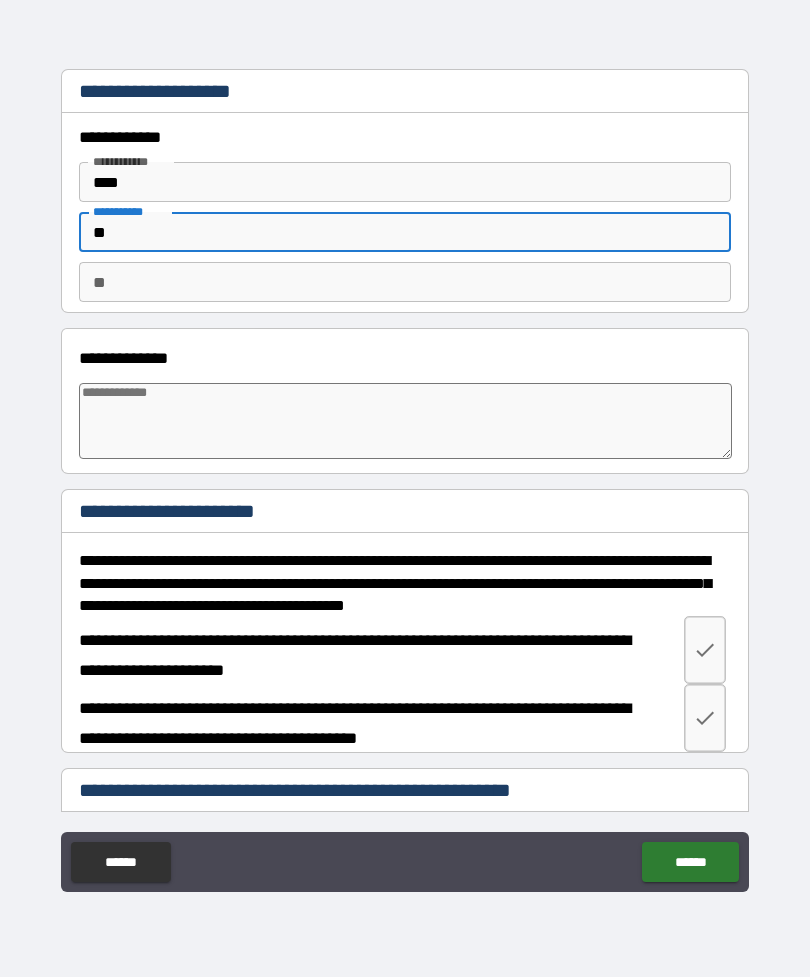 type on "*" 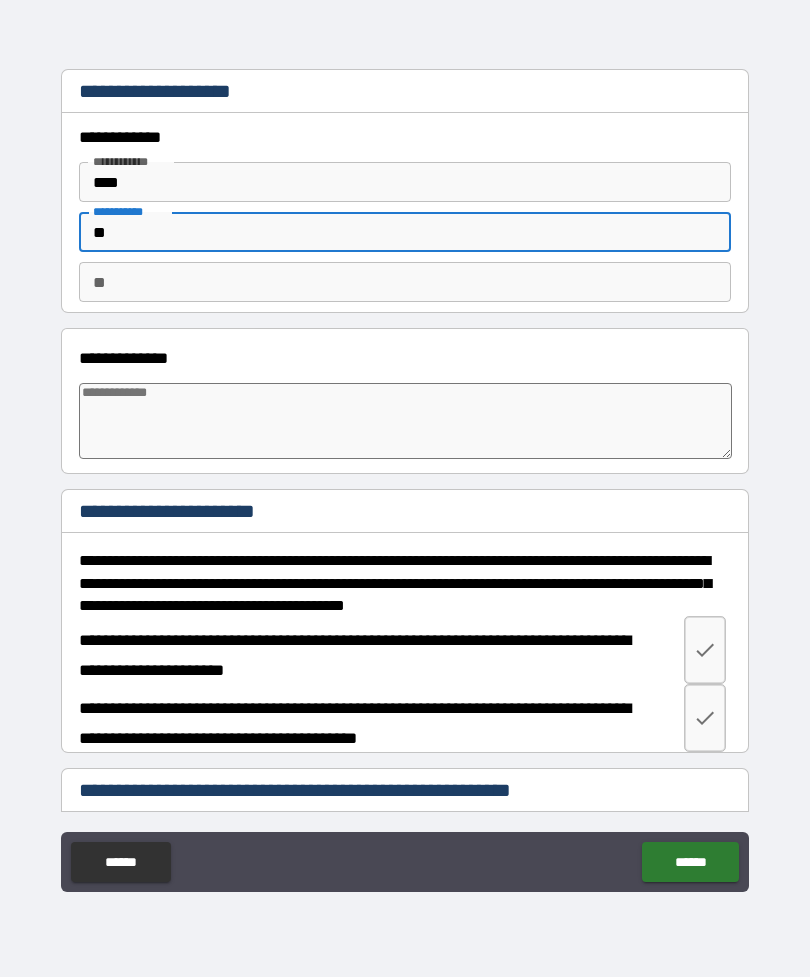 type on "***" 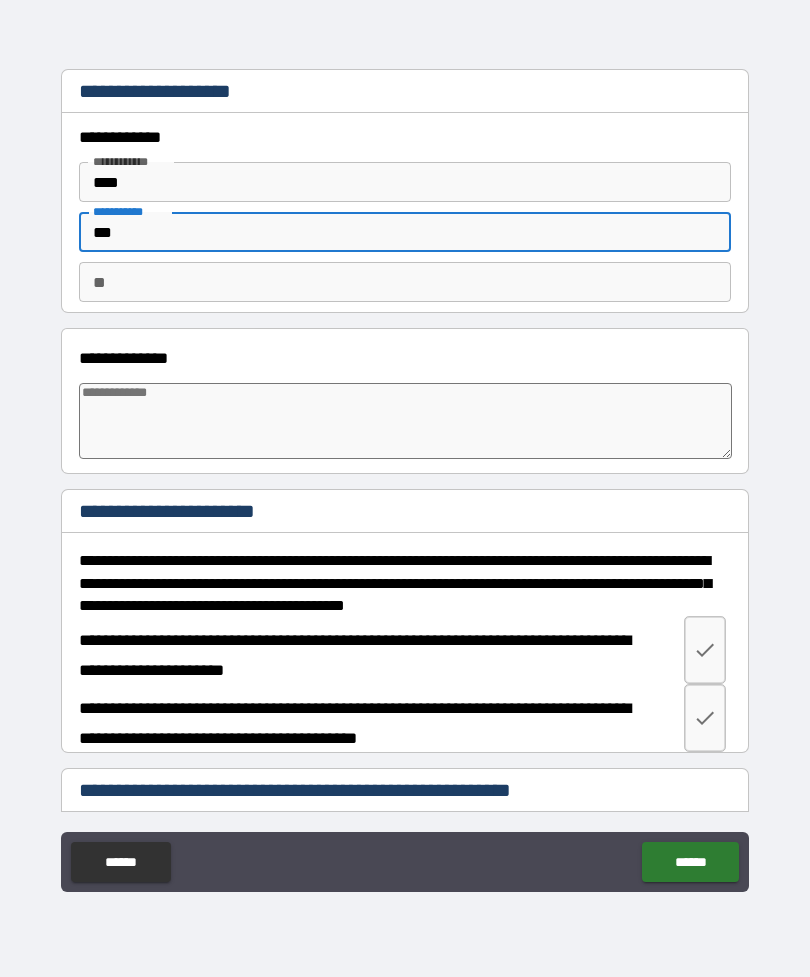 type on "*" 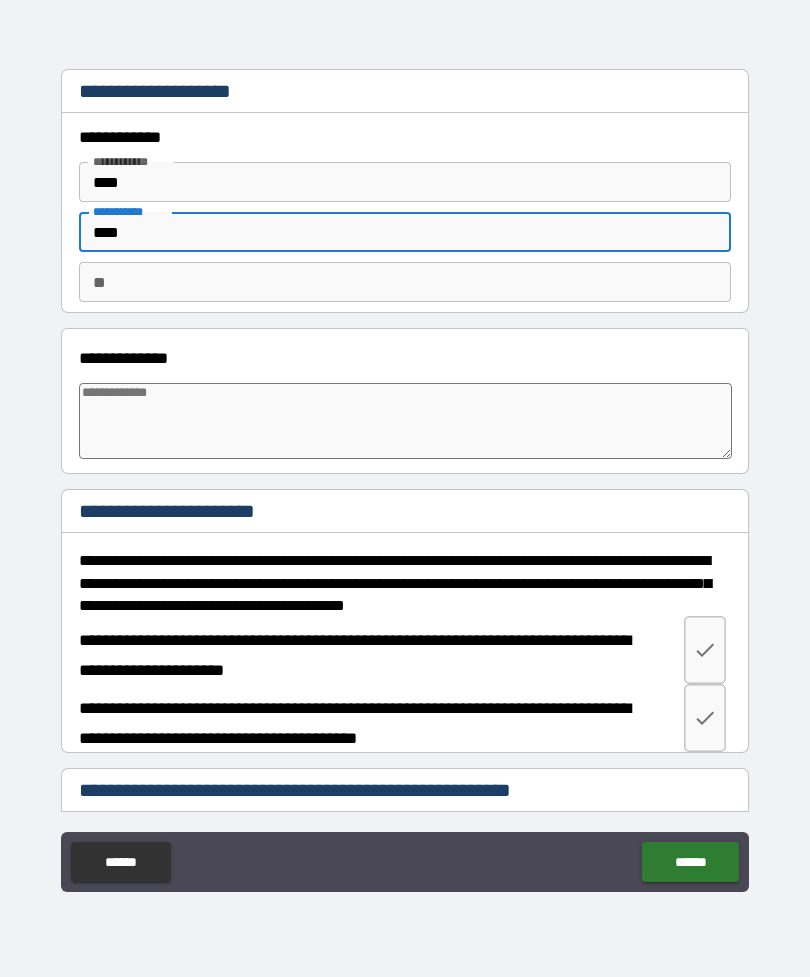 type on "*" 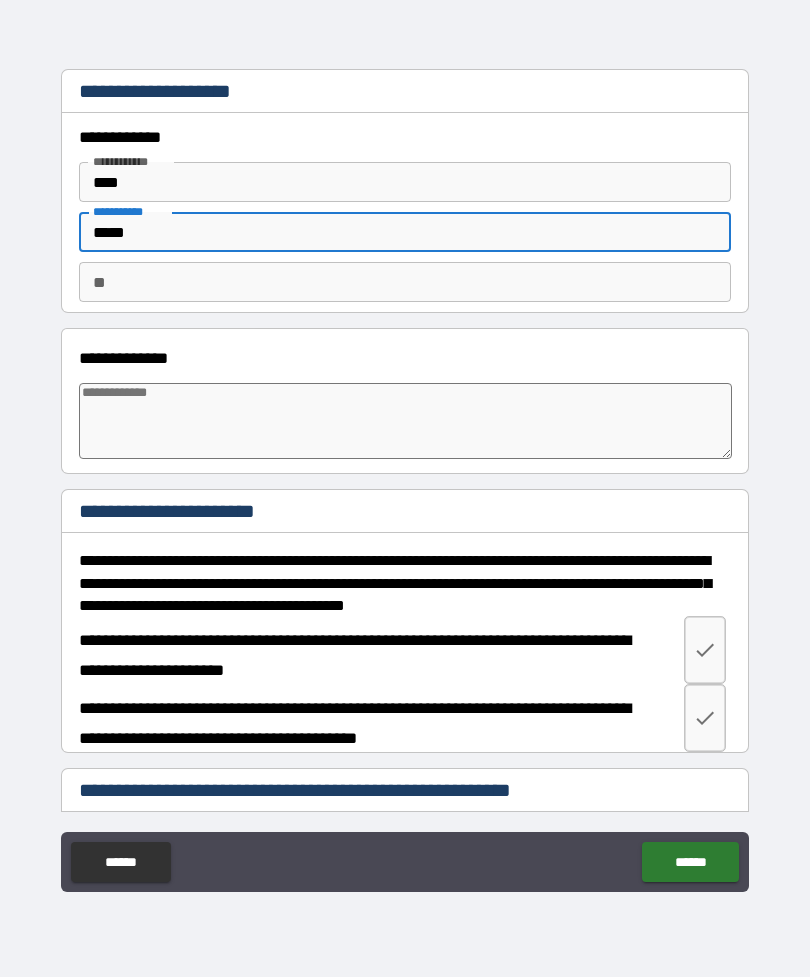 type on "******" 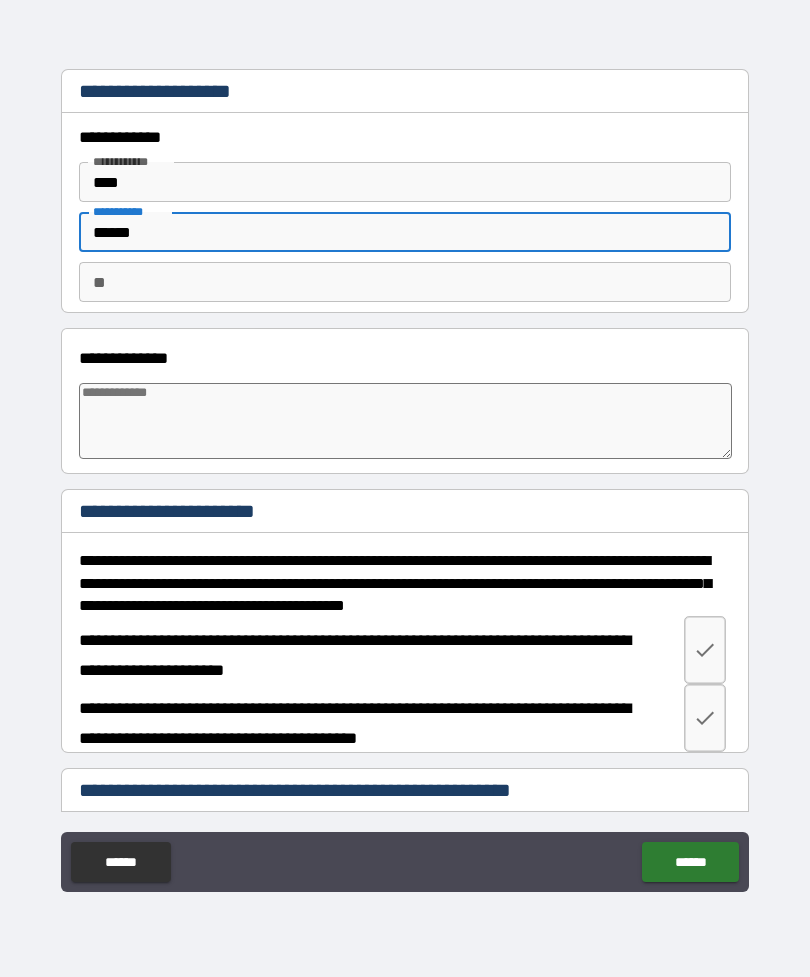 type on "*******" 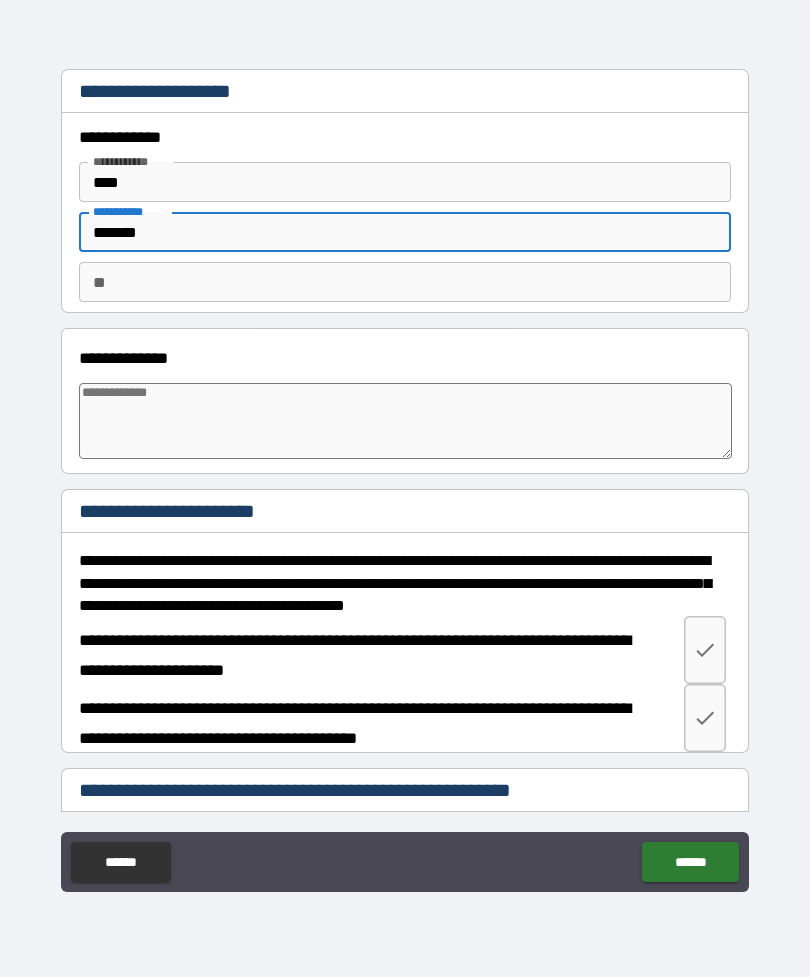 type on "********" 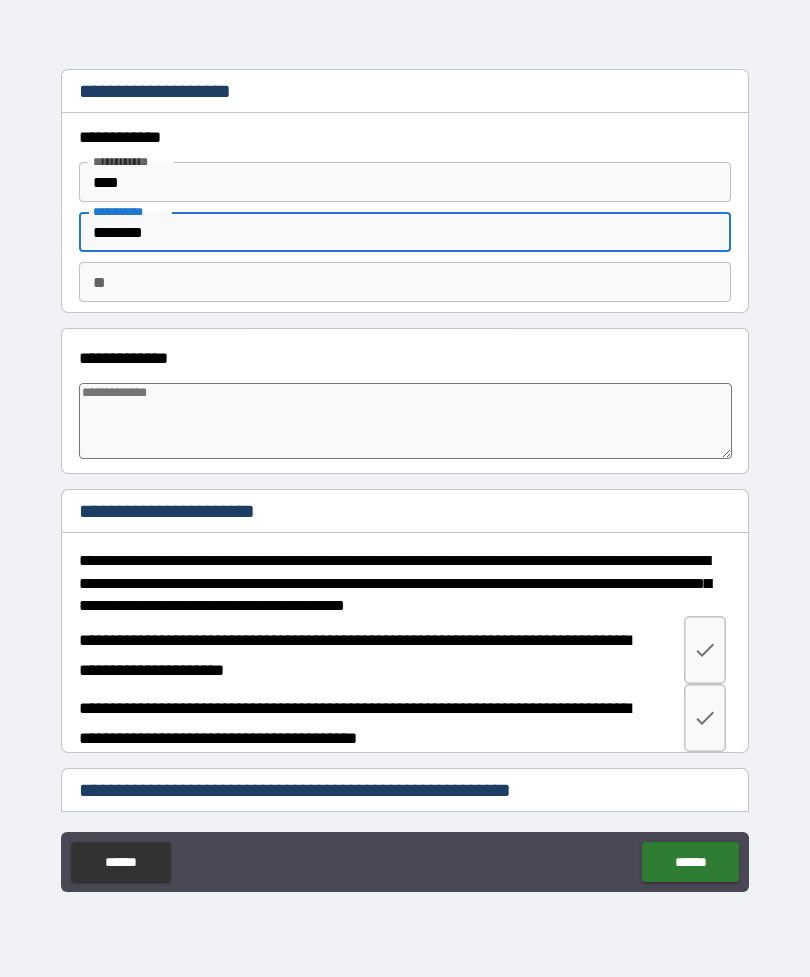 type on "*" 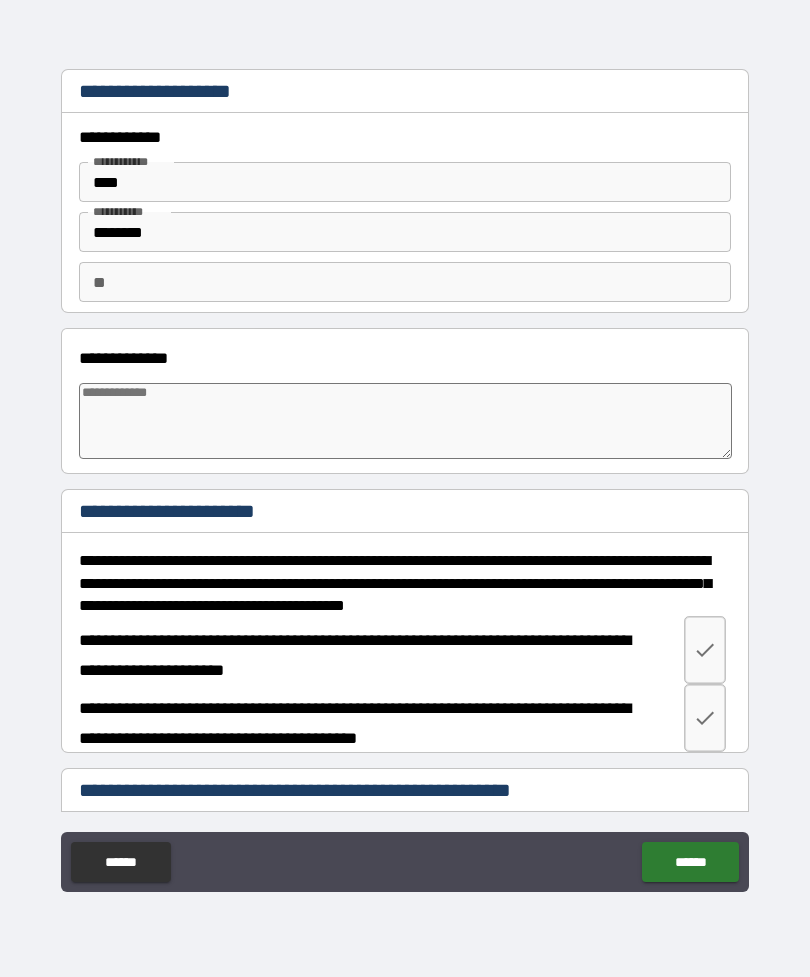 type on "*" 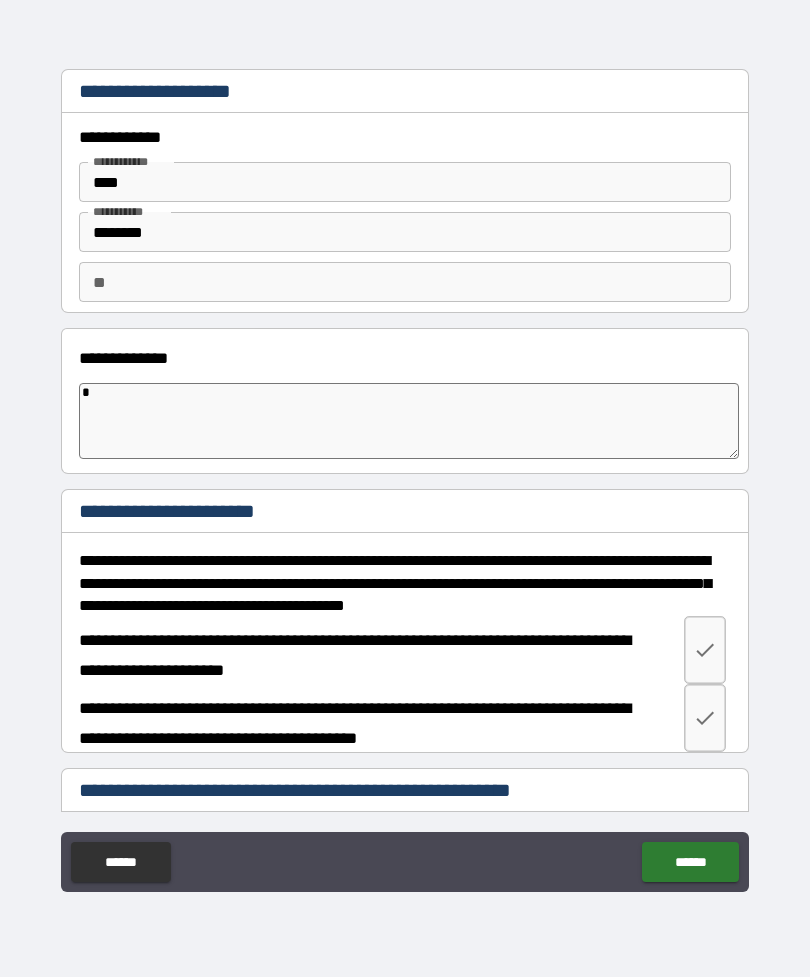 type on "*" 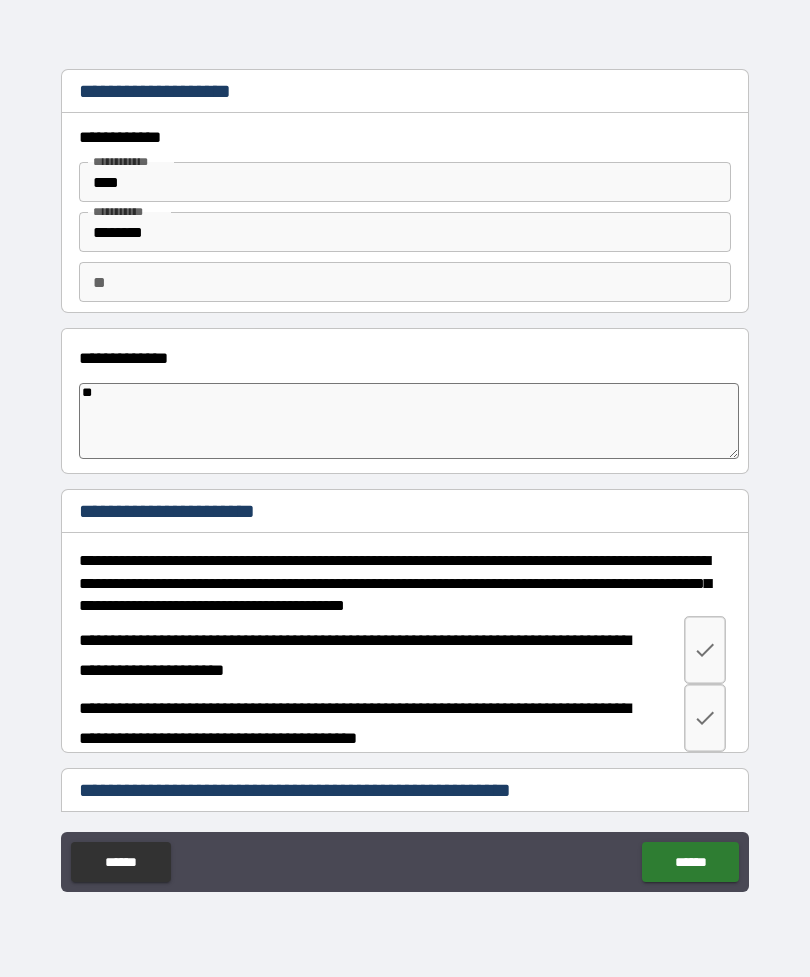 type on "***" 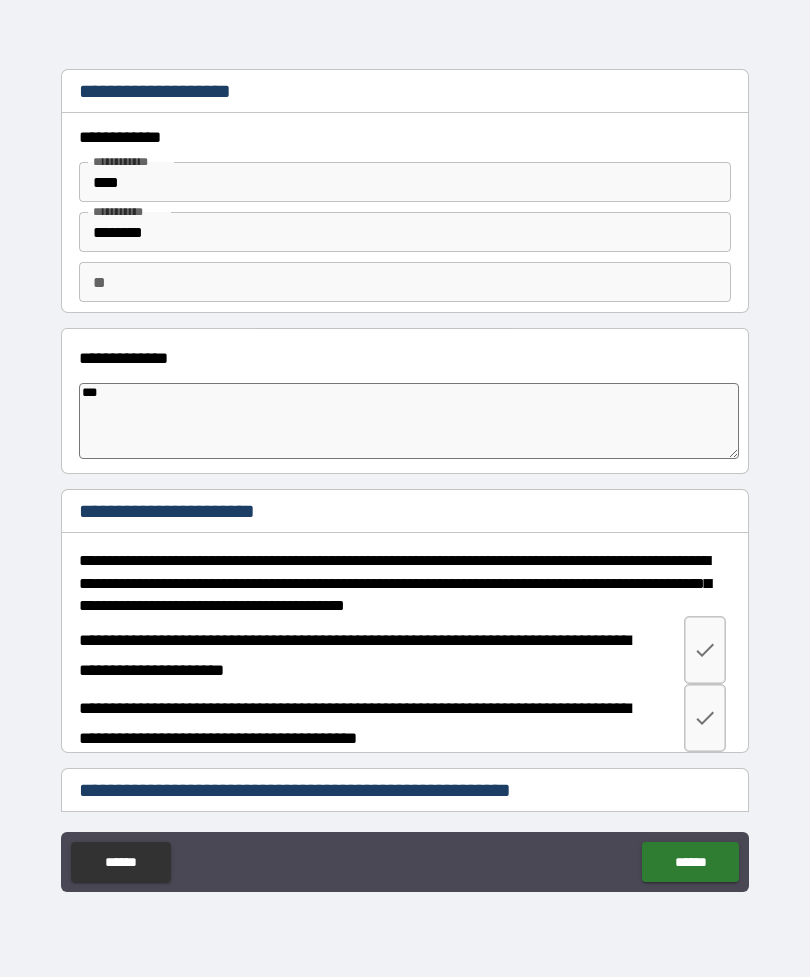 type on "*" 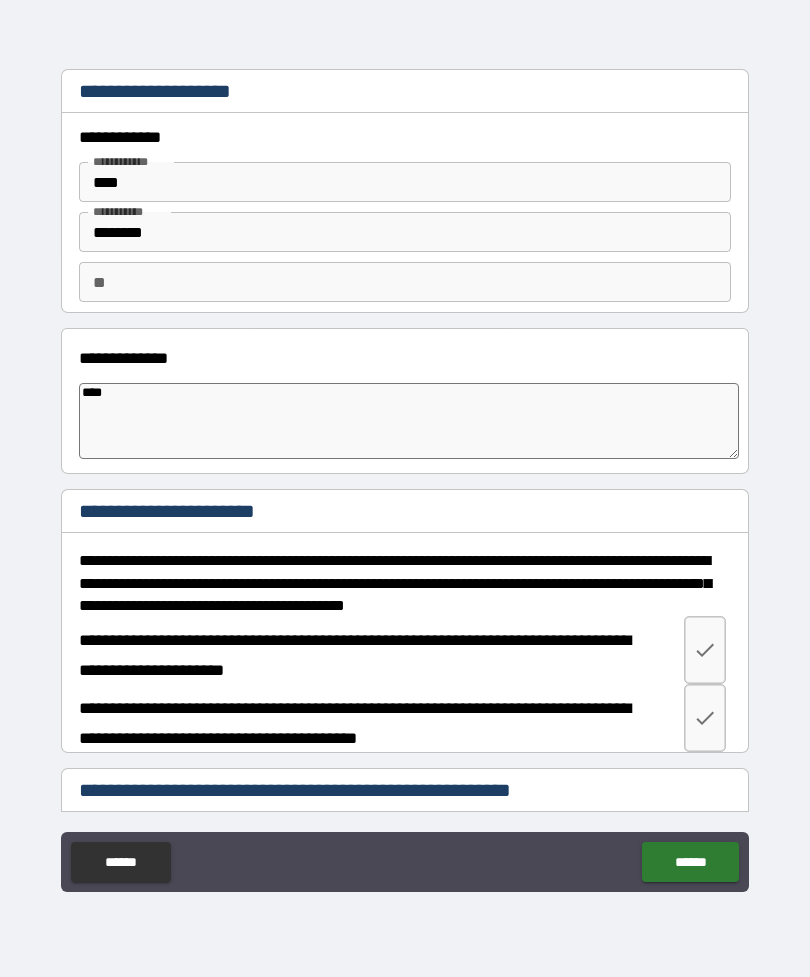 type on "*****" 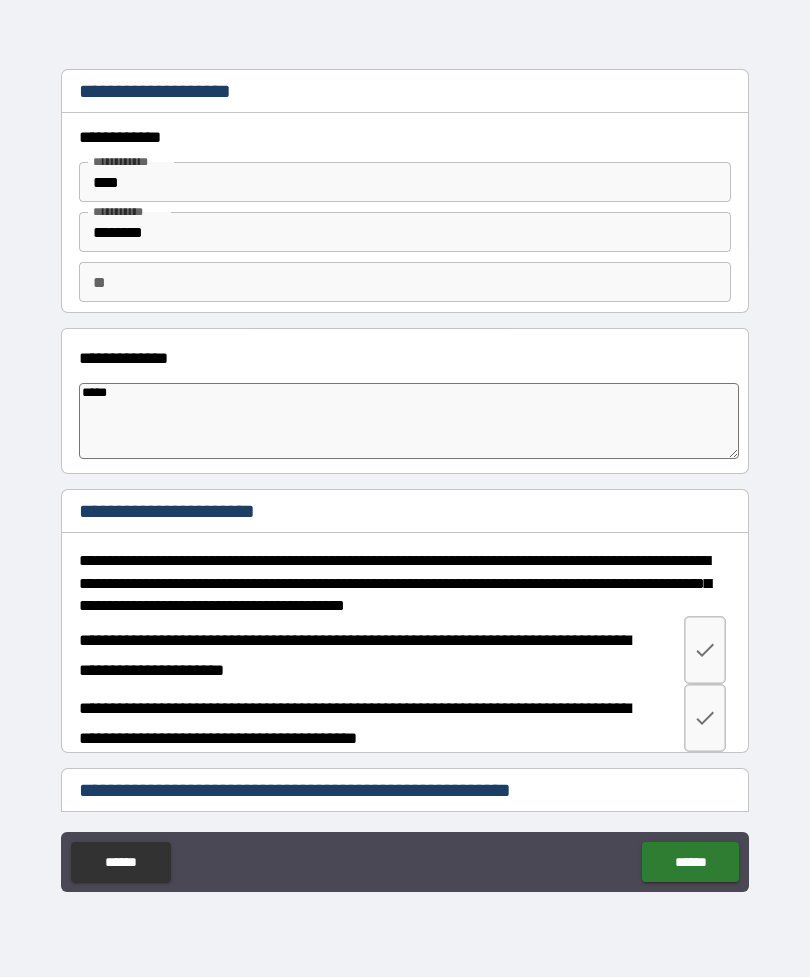 type on "******" 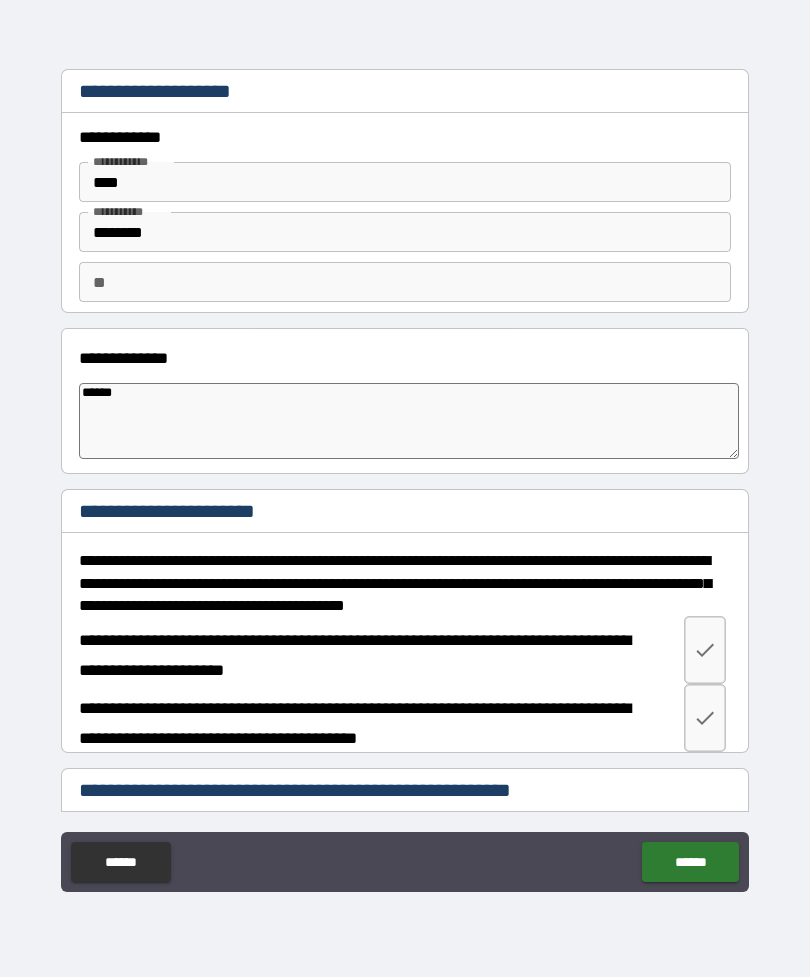type on "*" 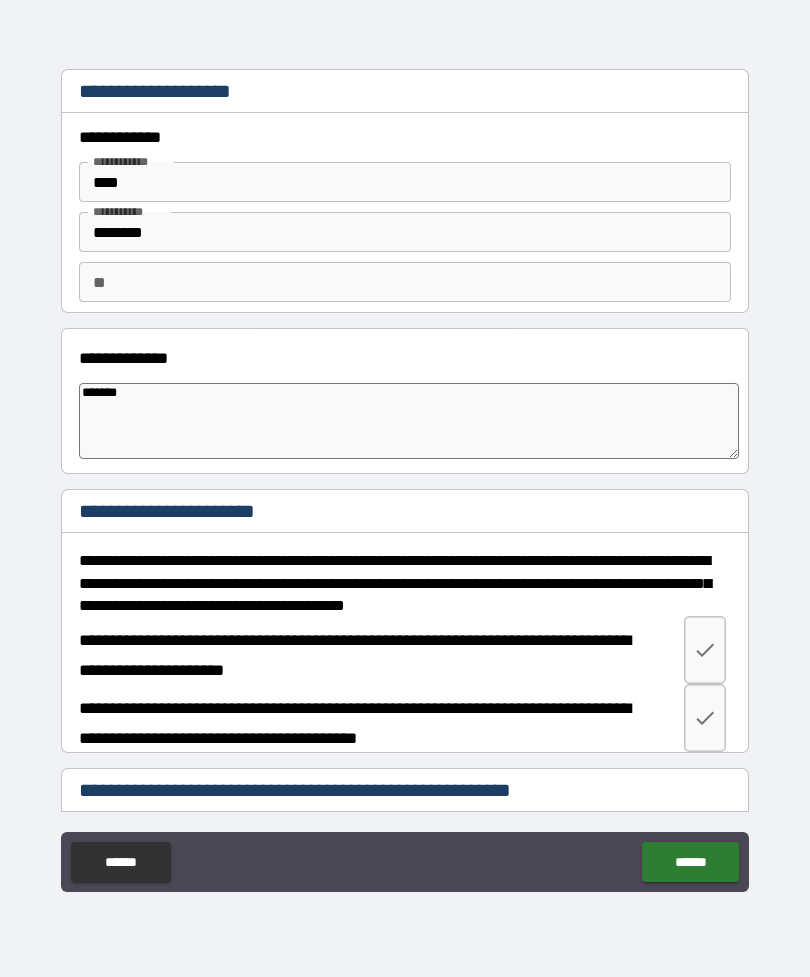 type on "*" 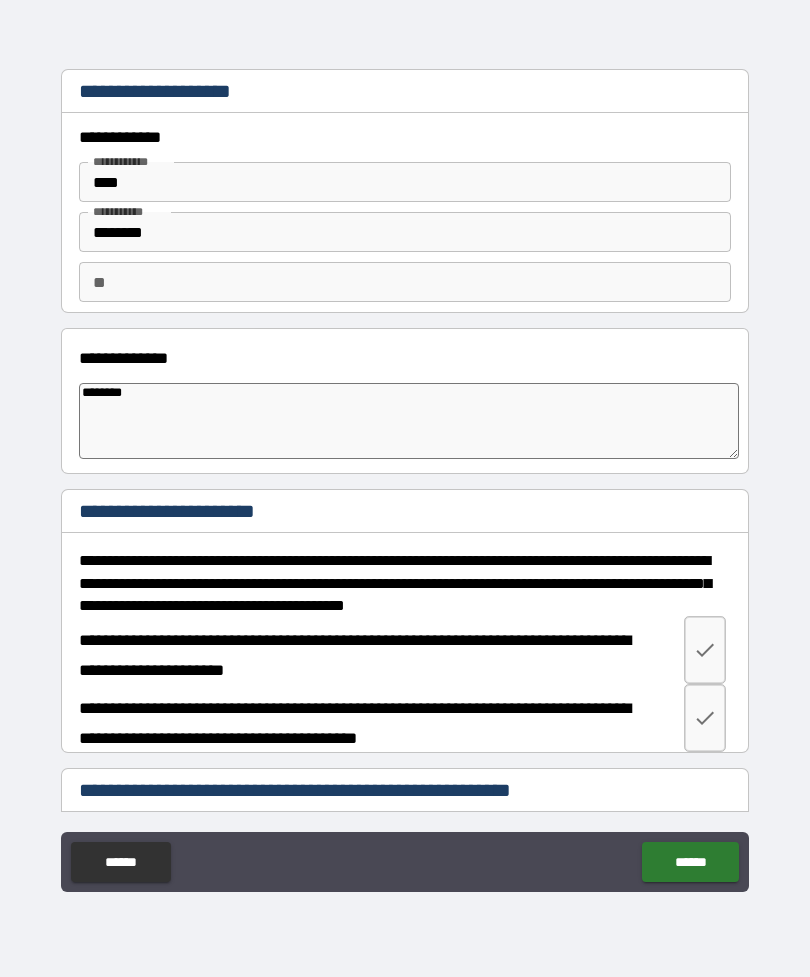 type on "*" 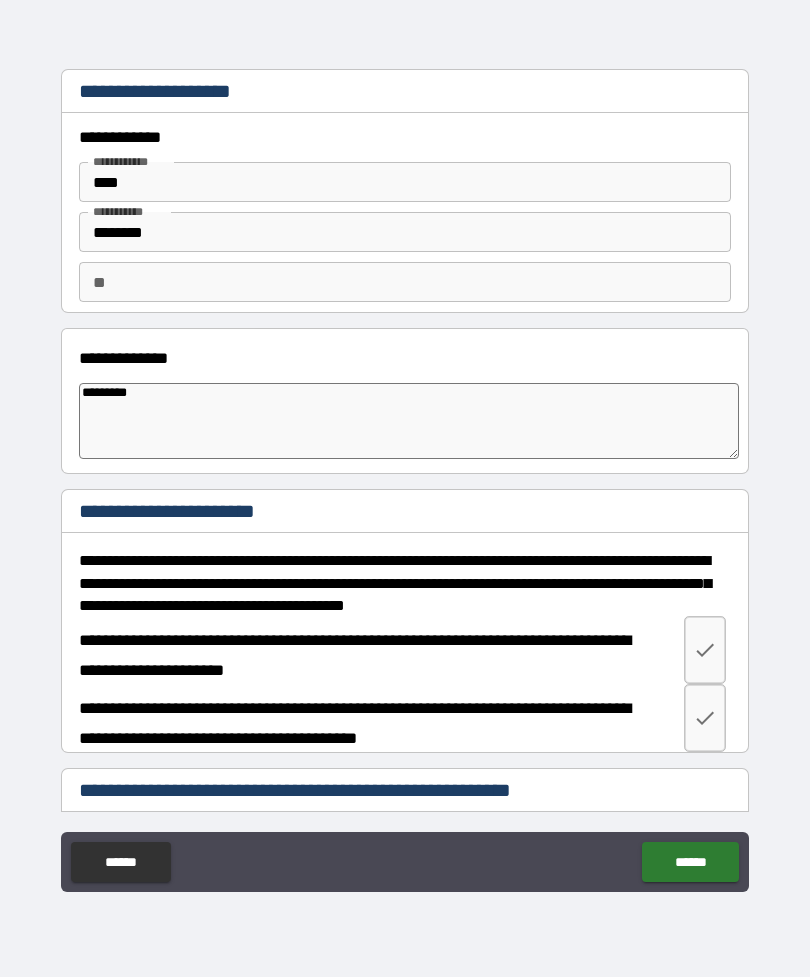 type on "*" 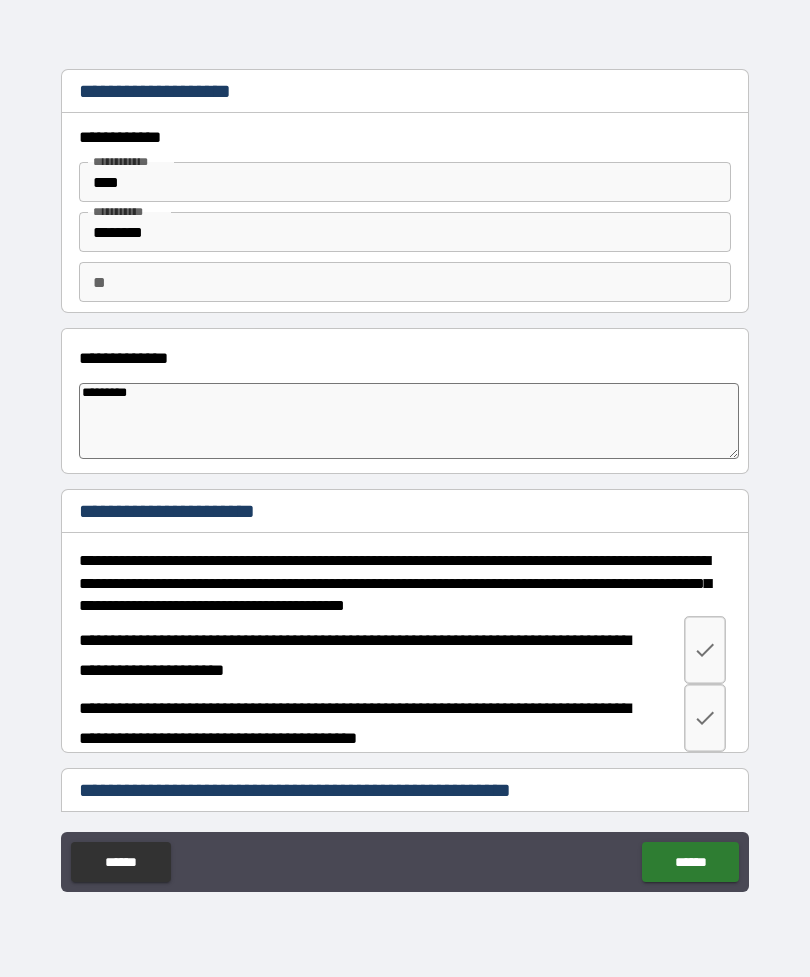 type on "********" 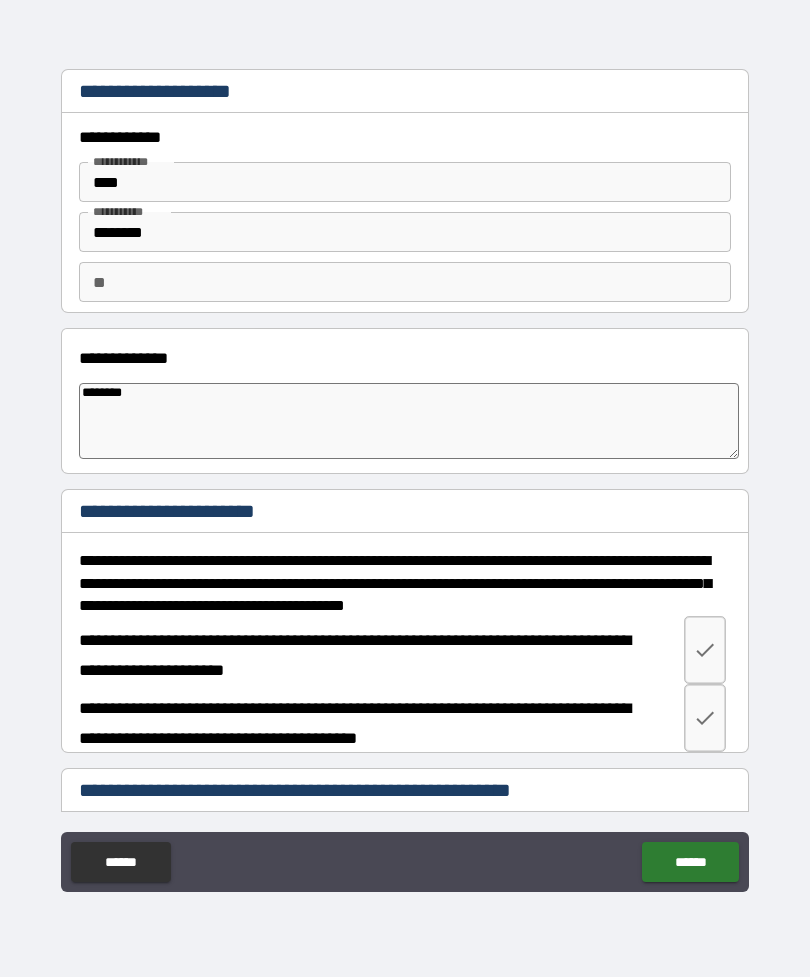 type on "*******" 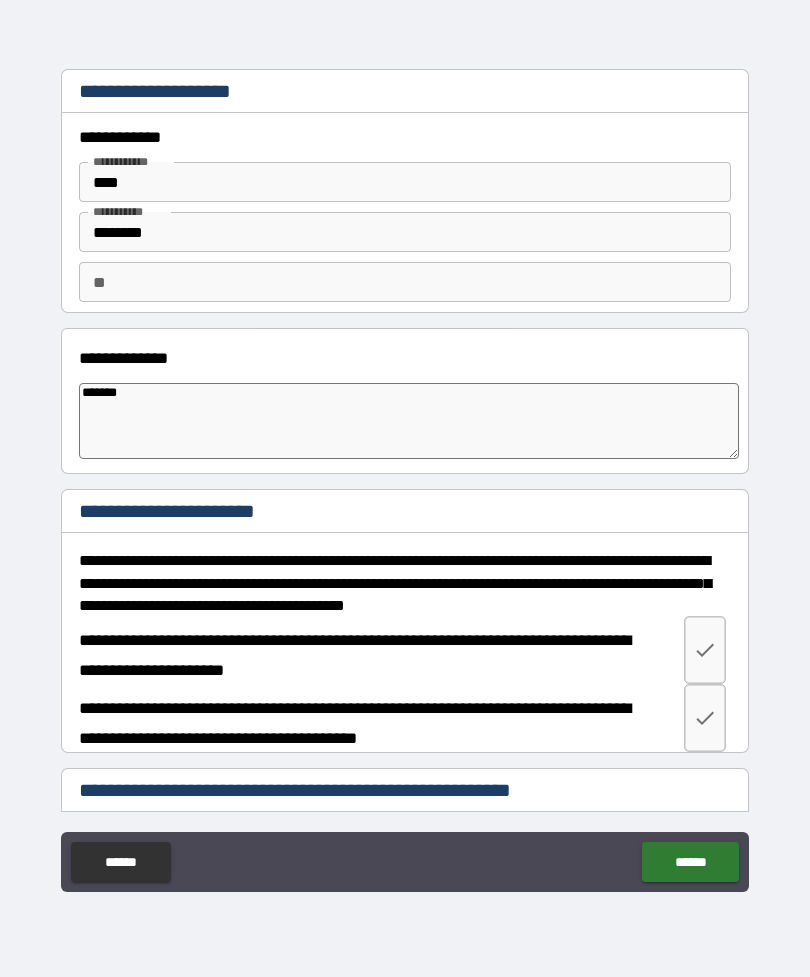 type on "*" 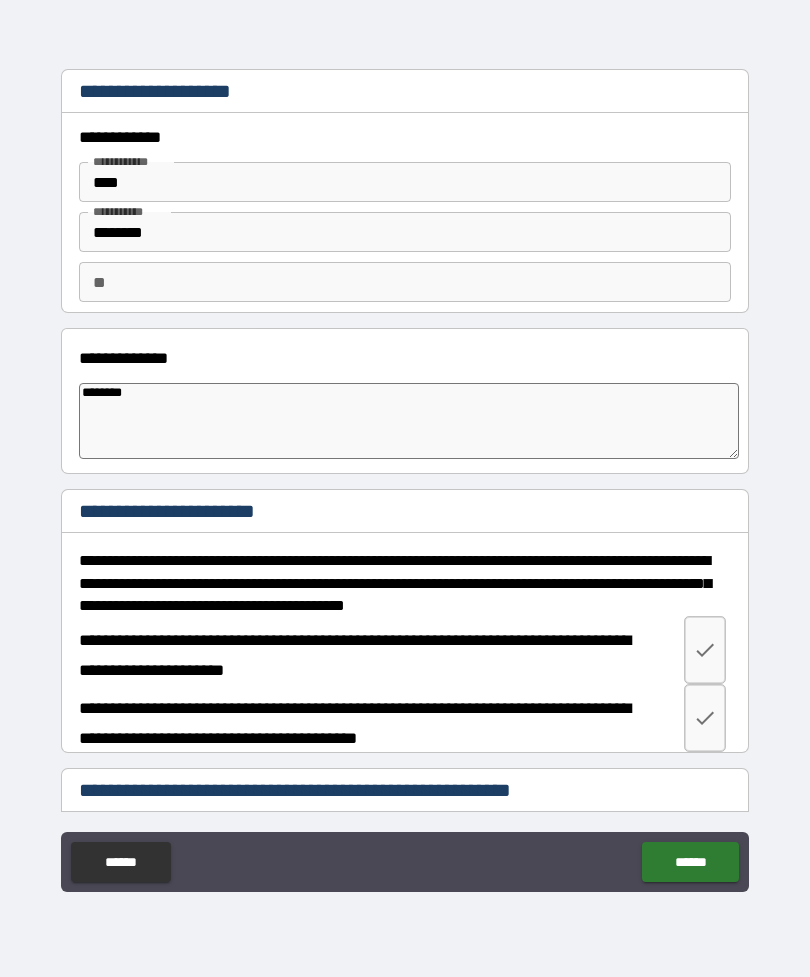 type on "*" 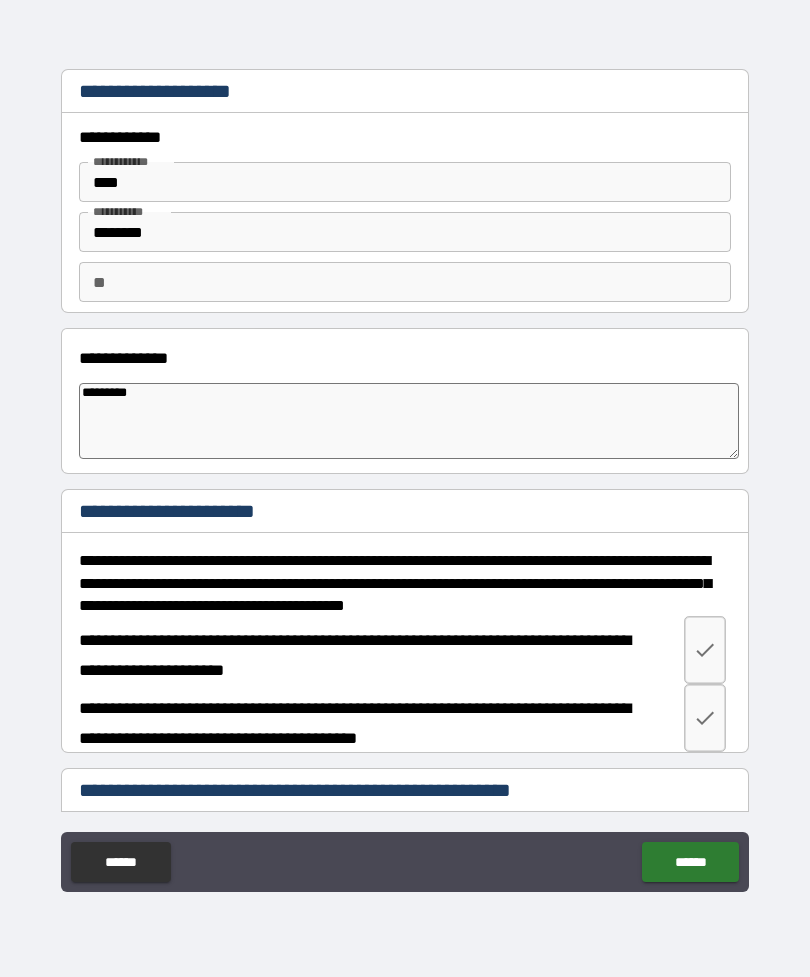type on "*" 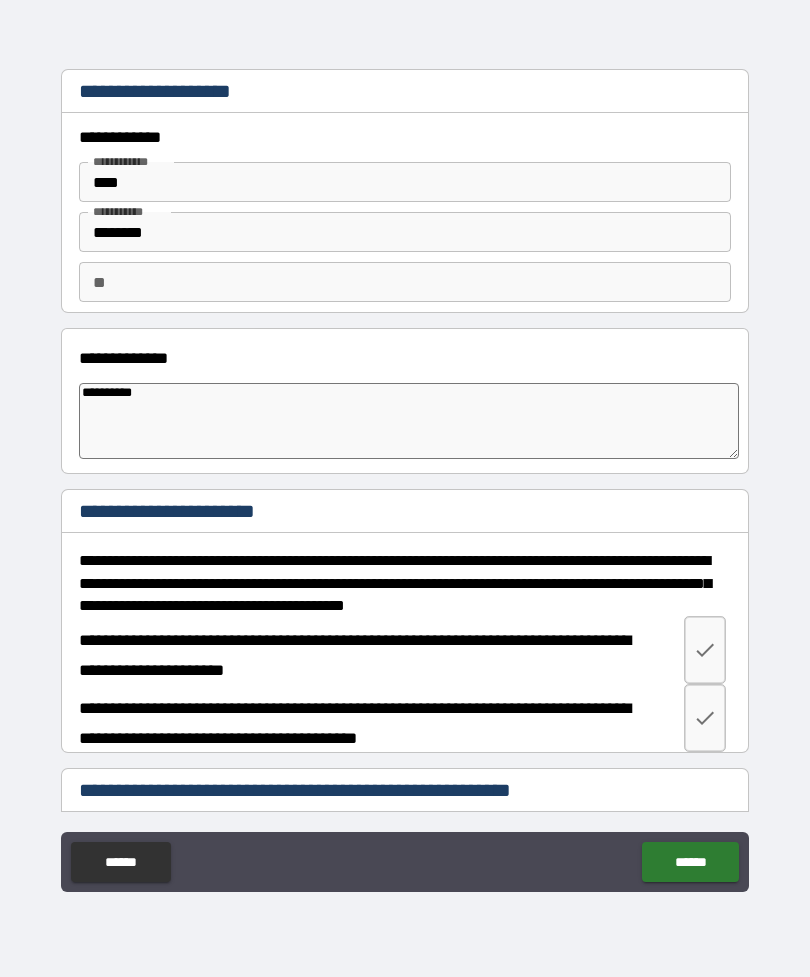 type on "*" 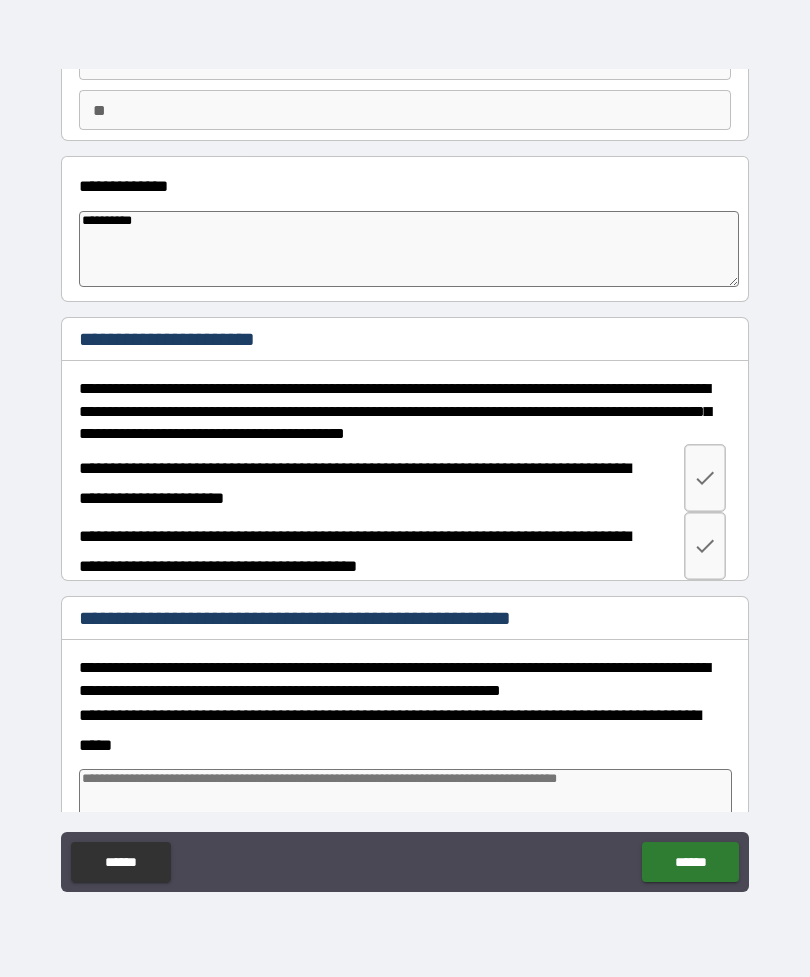 scroll, scrollTop: 183, scrollLeft: 0, axis: vertical 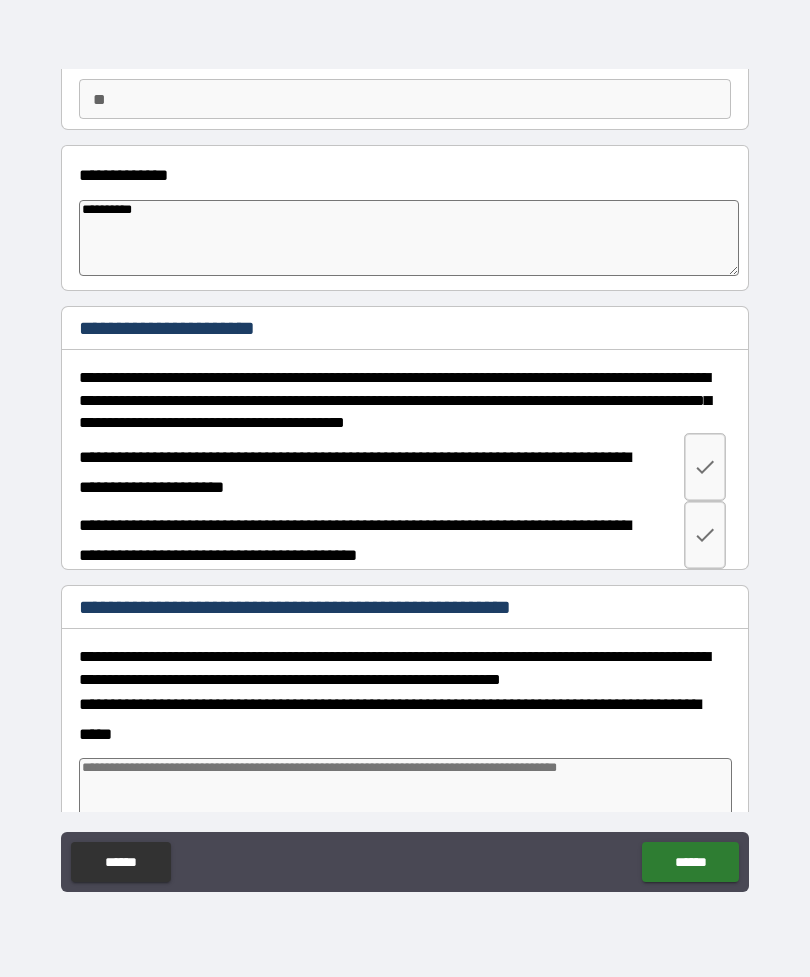 type on "**********" 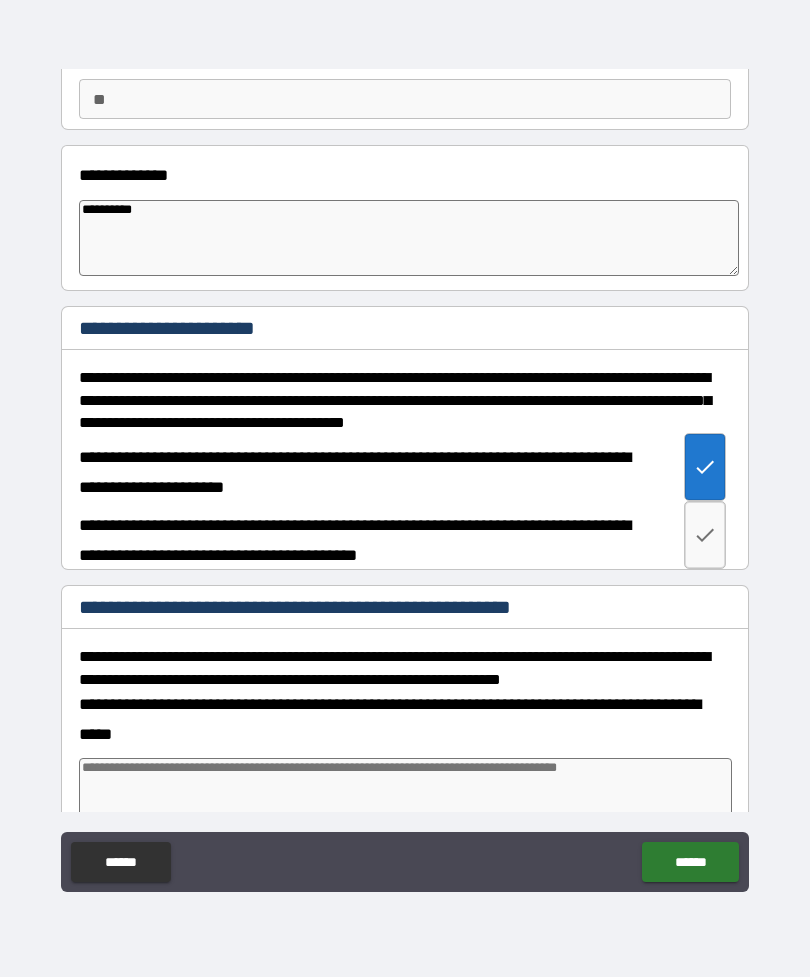 type on "*" 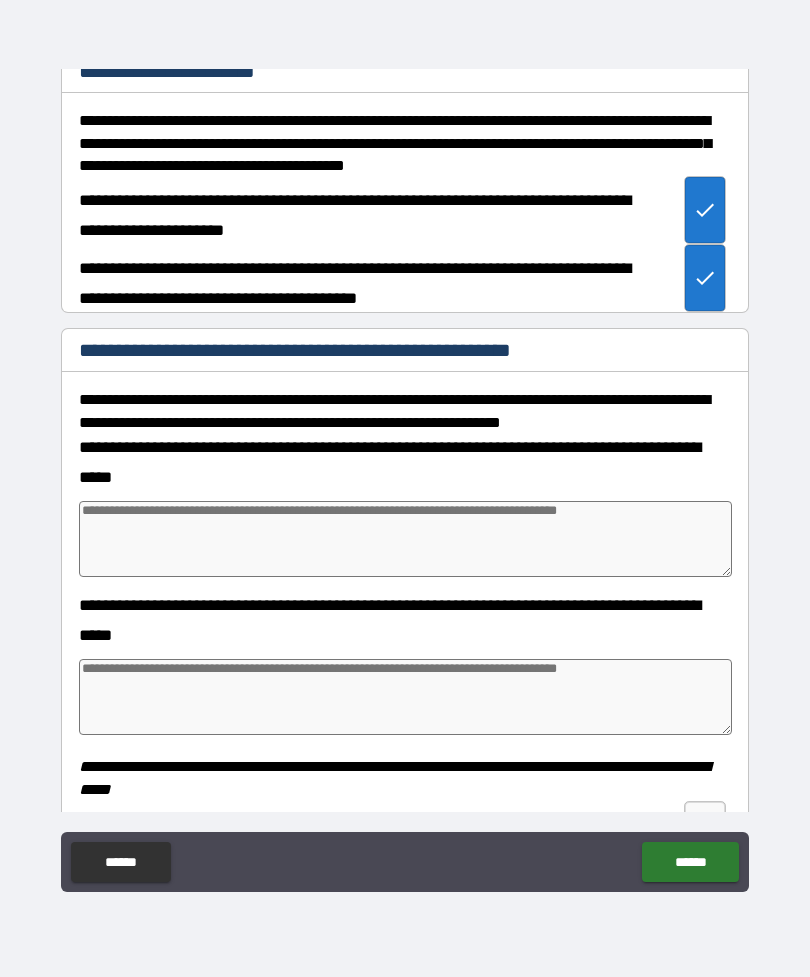 scroll, scrollTop: 443, scrollLeft: 0, axis: vertical 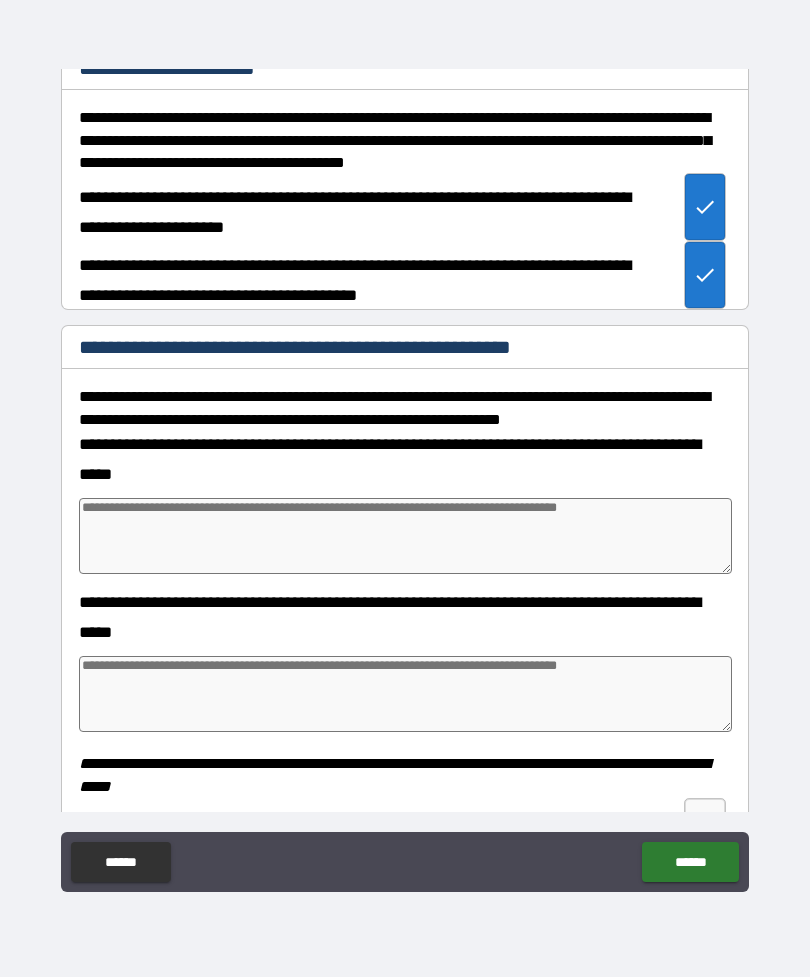 click at bounding box center (405, 536) 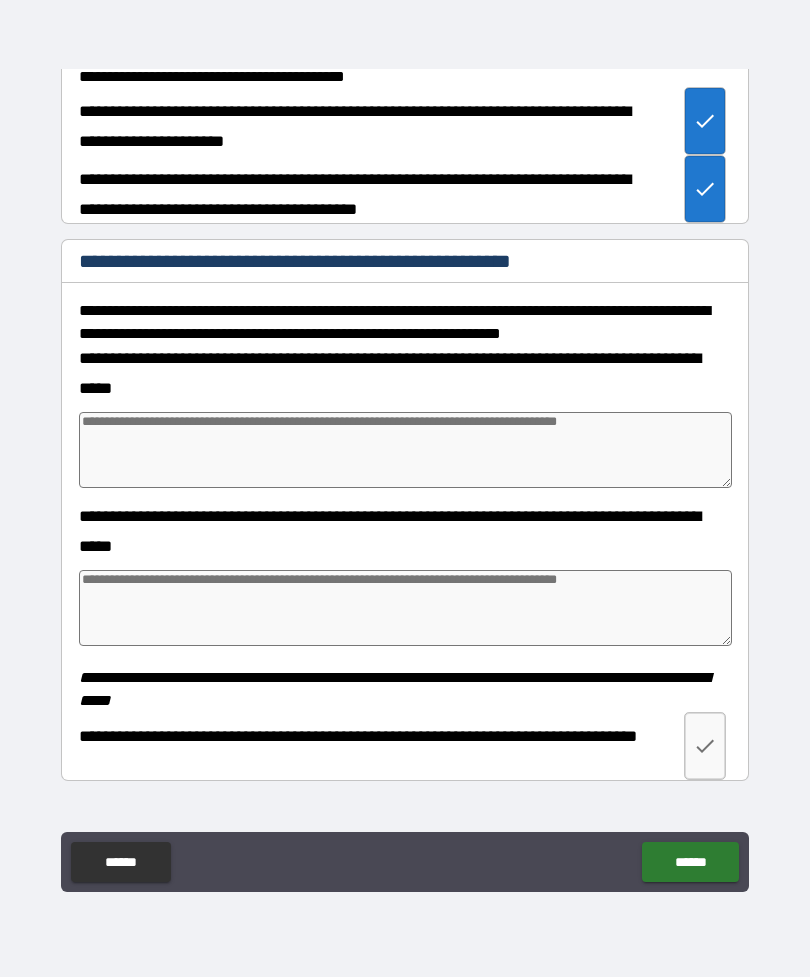 scroll, scrollTop: 534, scrollLeft: 0, axis: vertical 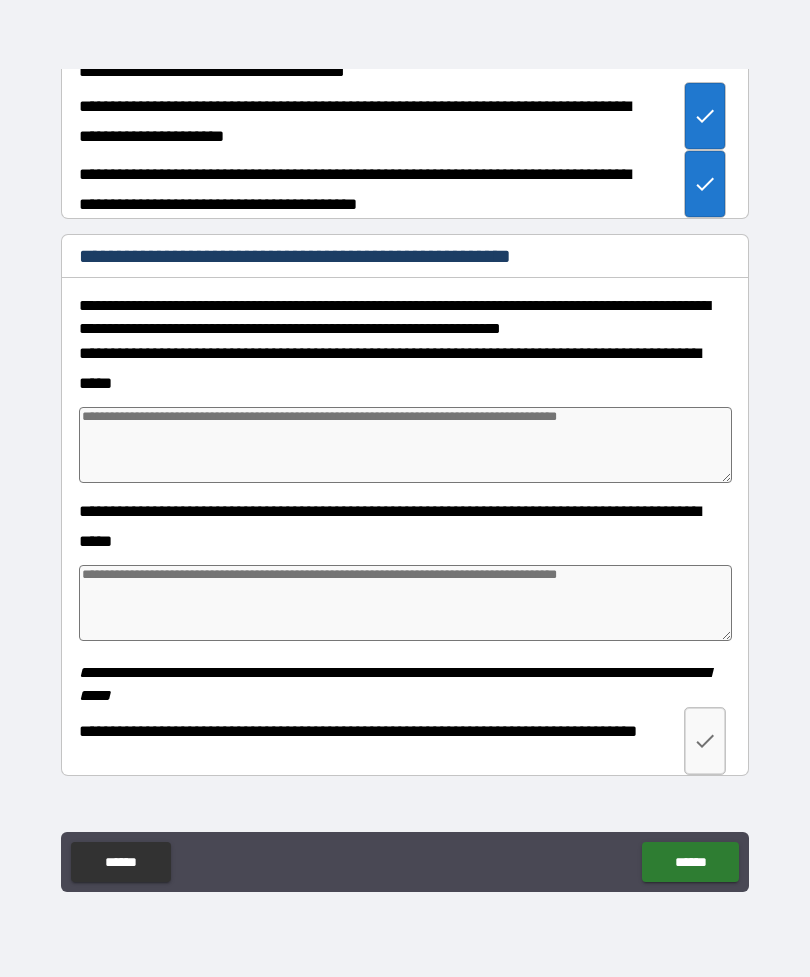 type on "*" 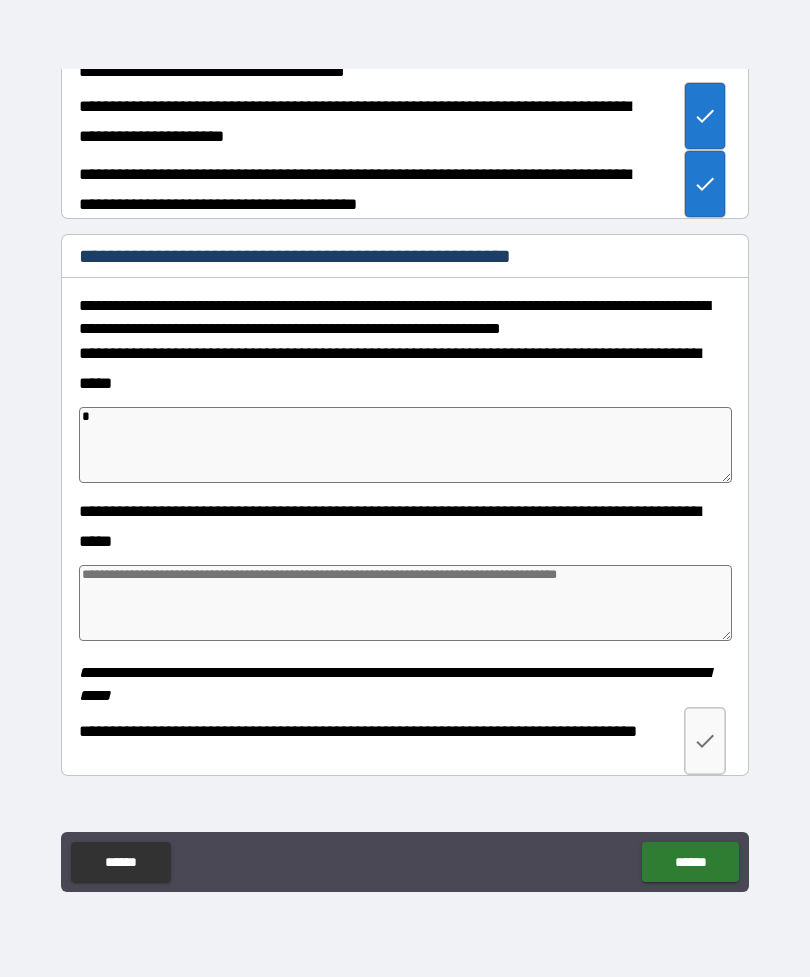 type on "*" 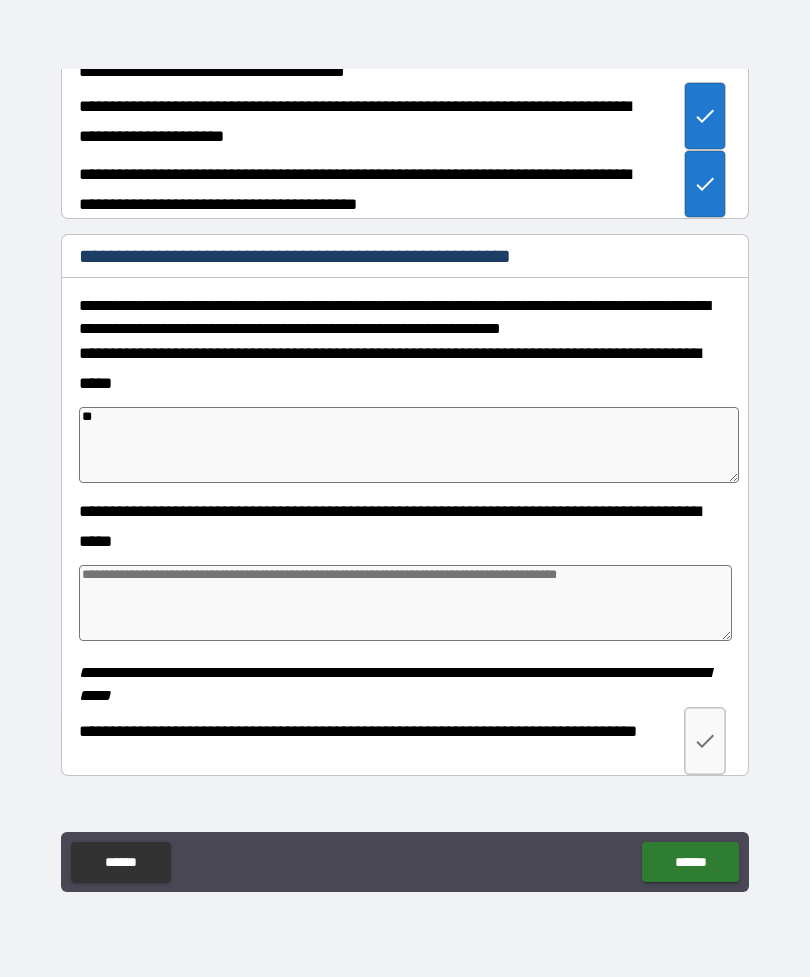 type on "*" 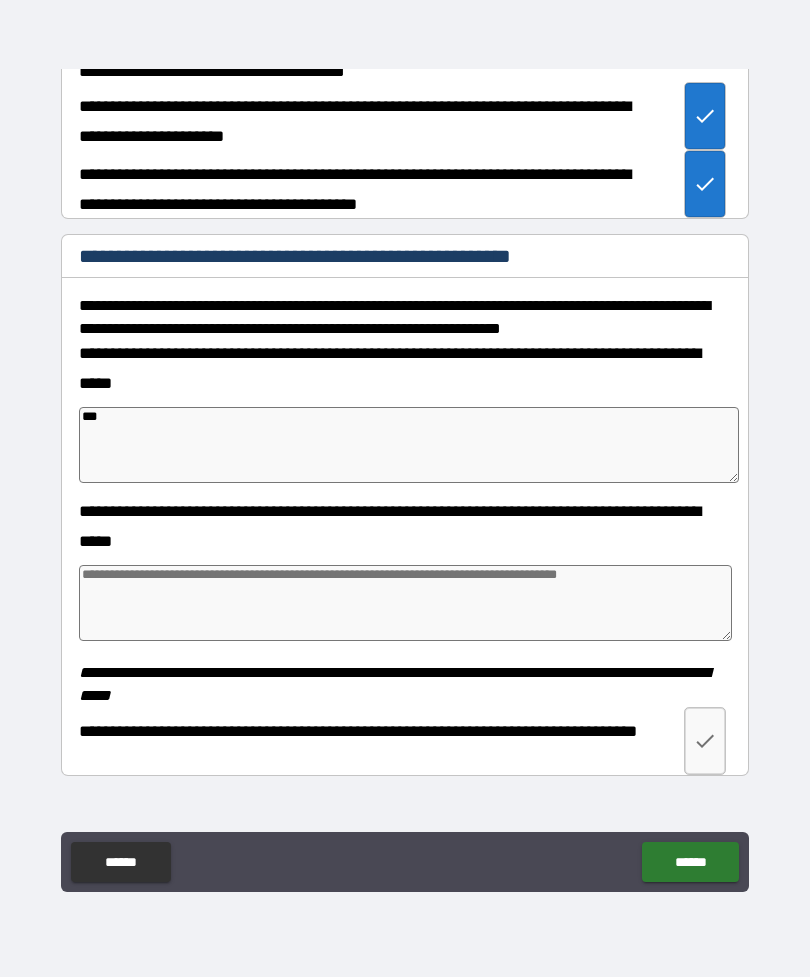 type on "*" 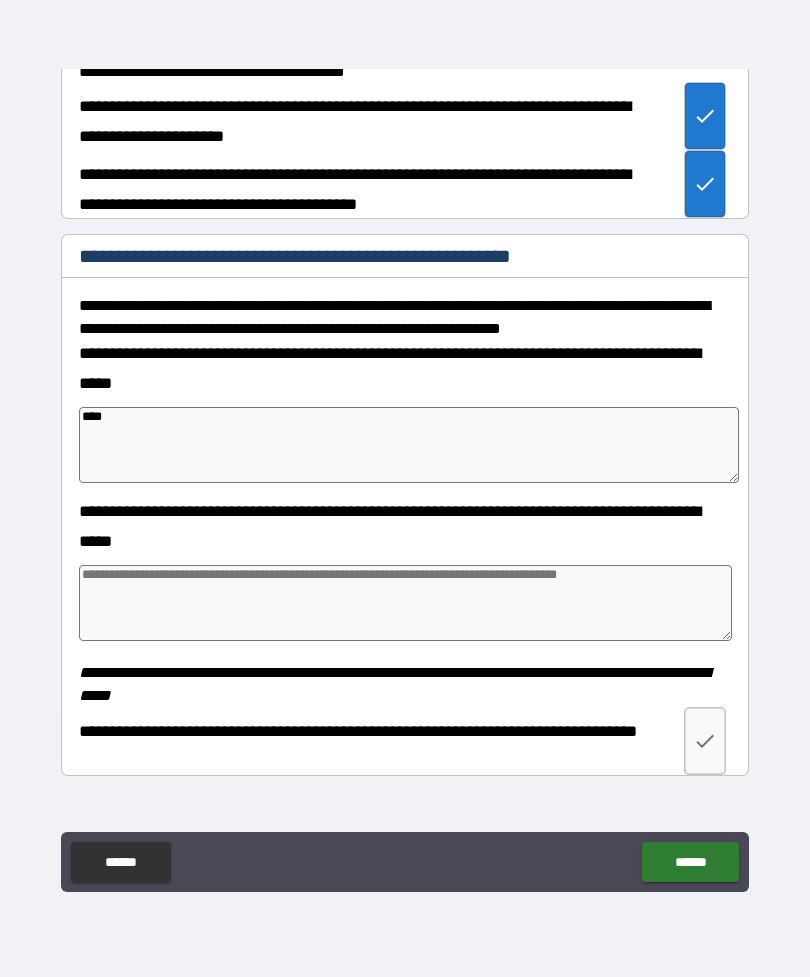 type on "*" 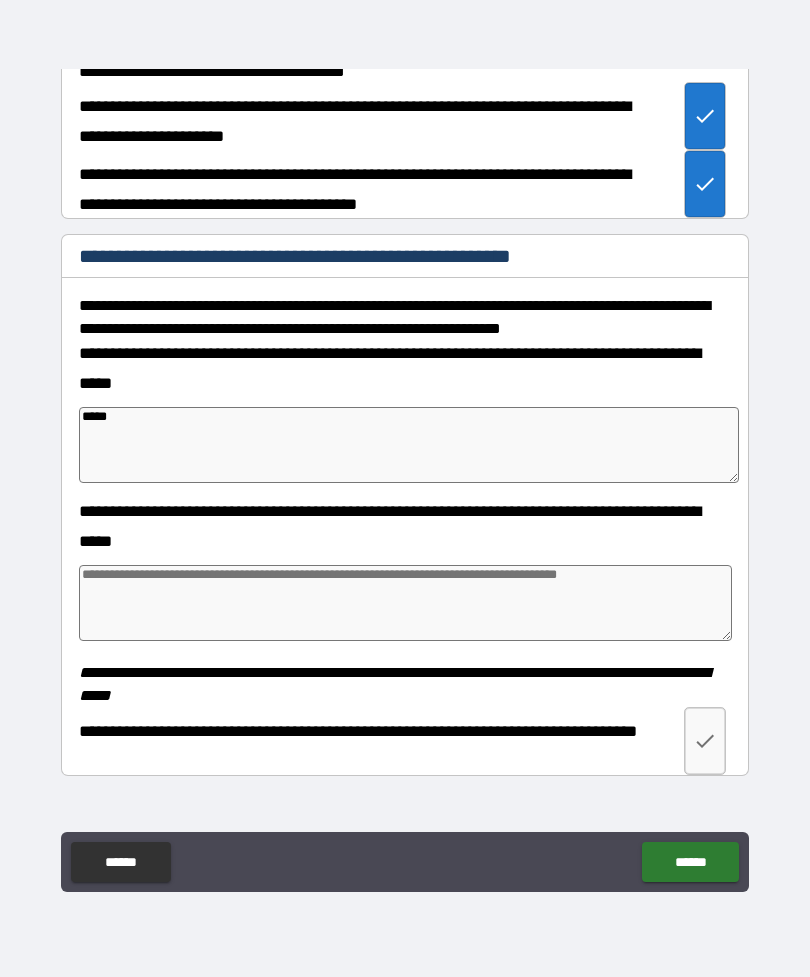 type on "*" 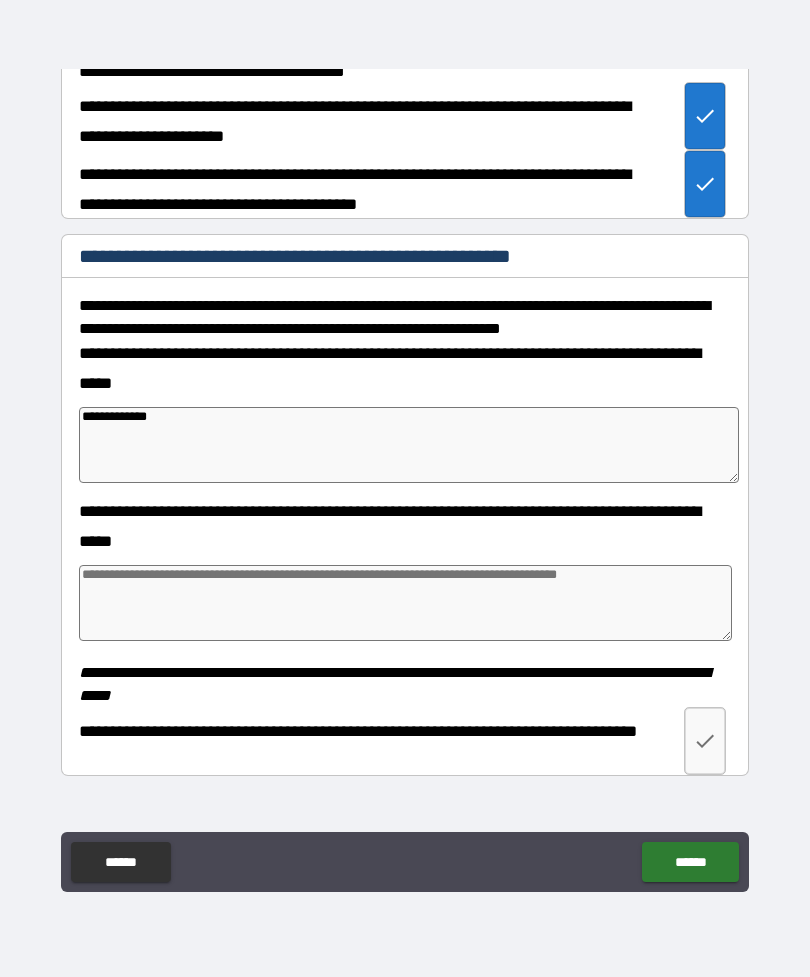 click on "**********" at bounding box center [409, 445] 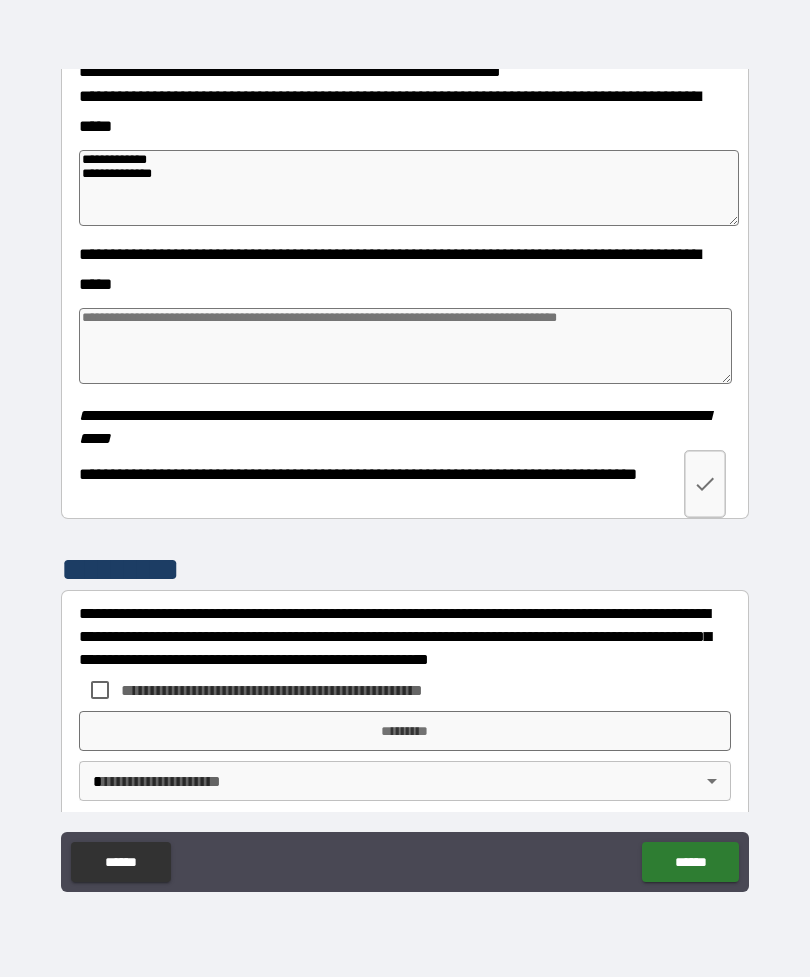 click 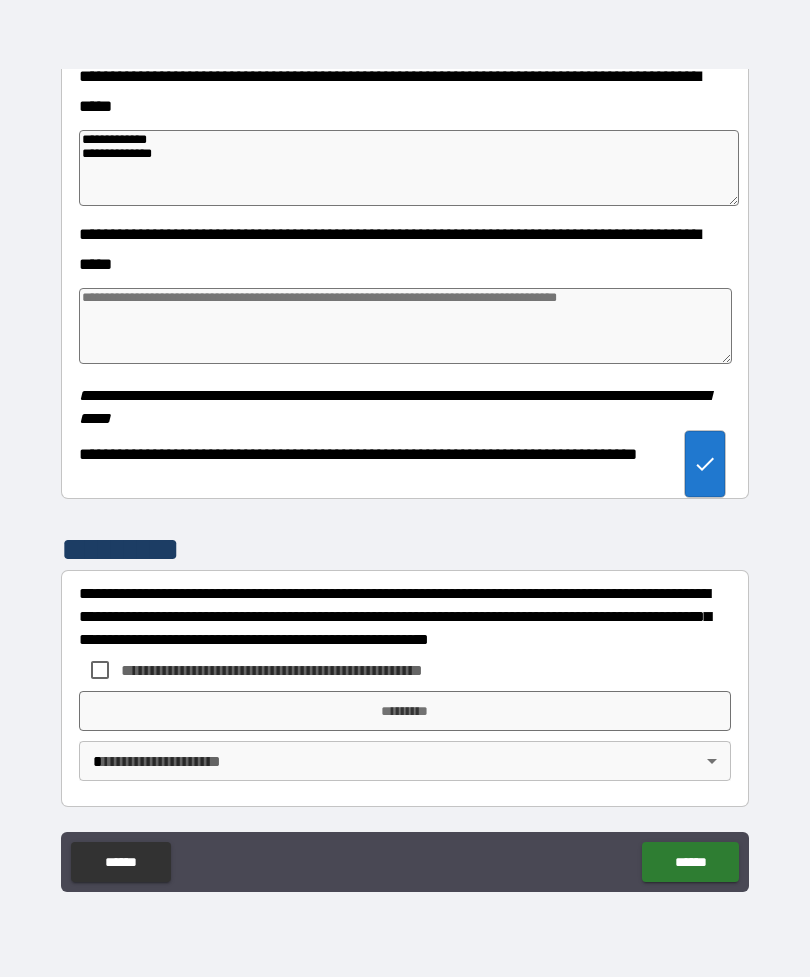 scroll, scrollTop: 810, scrollLeft: 0, axis: vertical 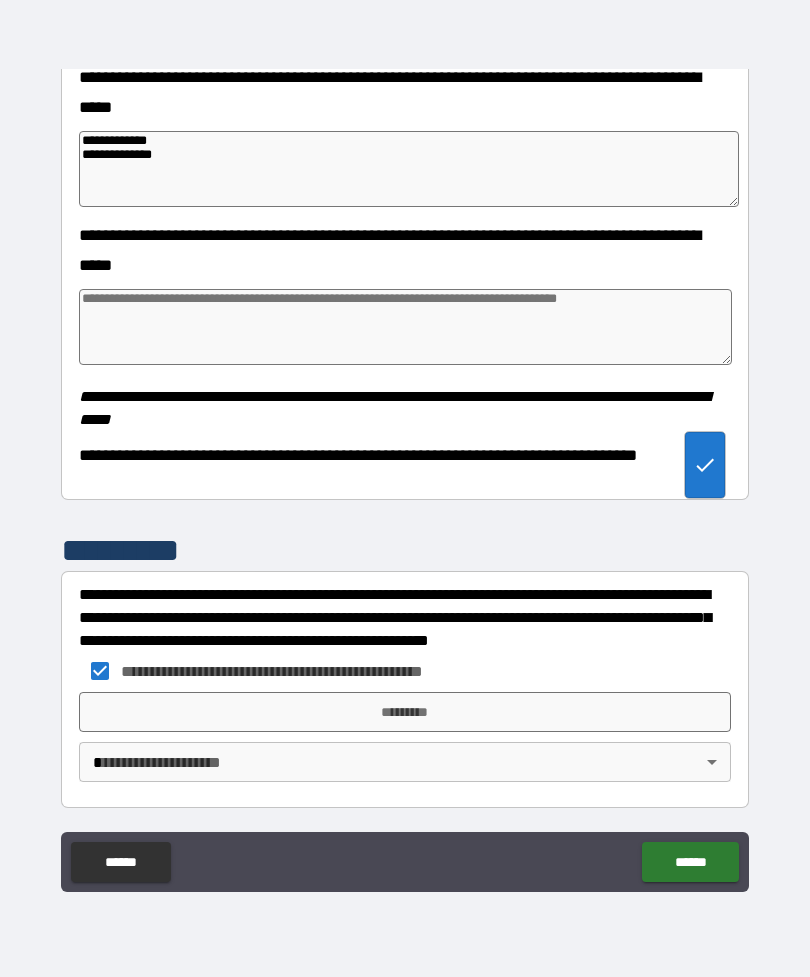 click on "*********" at bounding box center [405, 712] 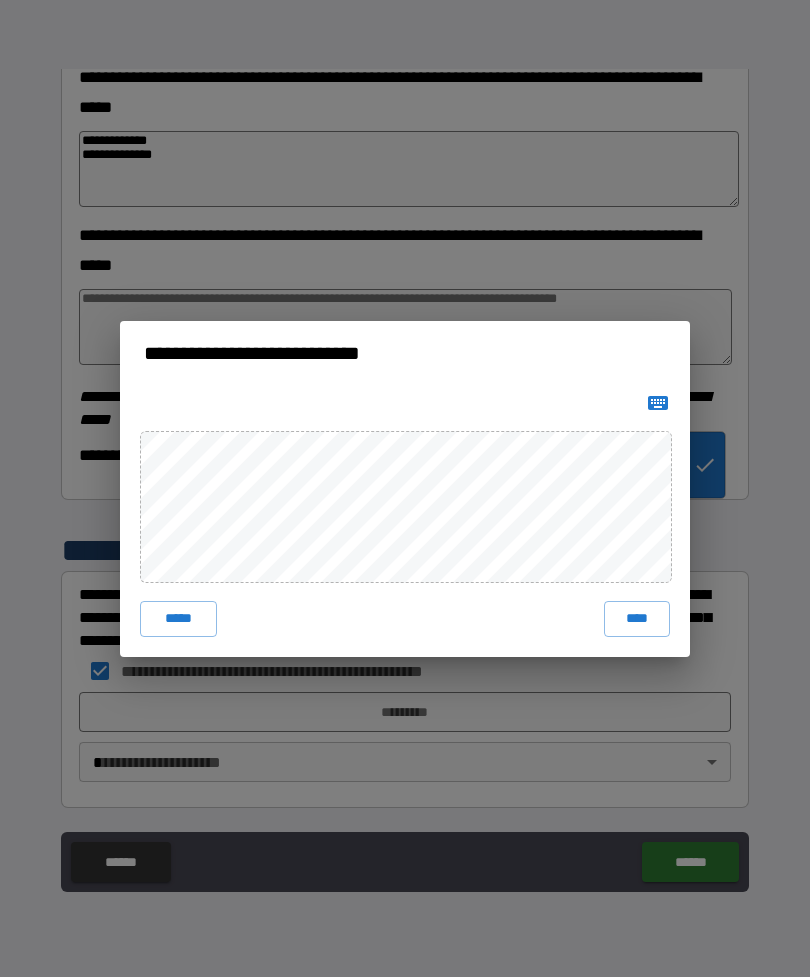 click on "****" at bounding box center (637, 619) 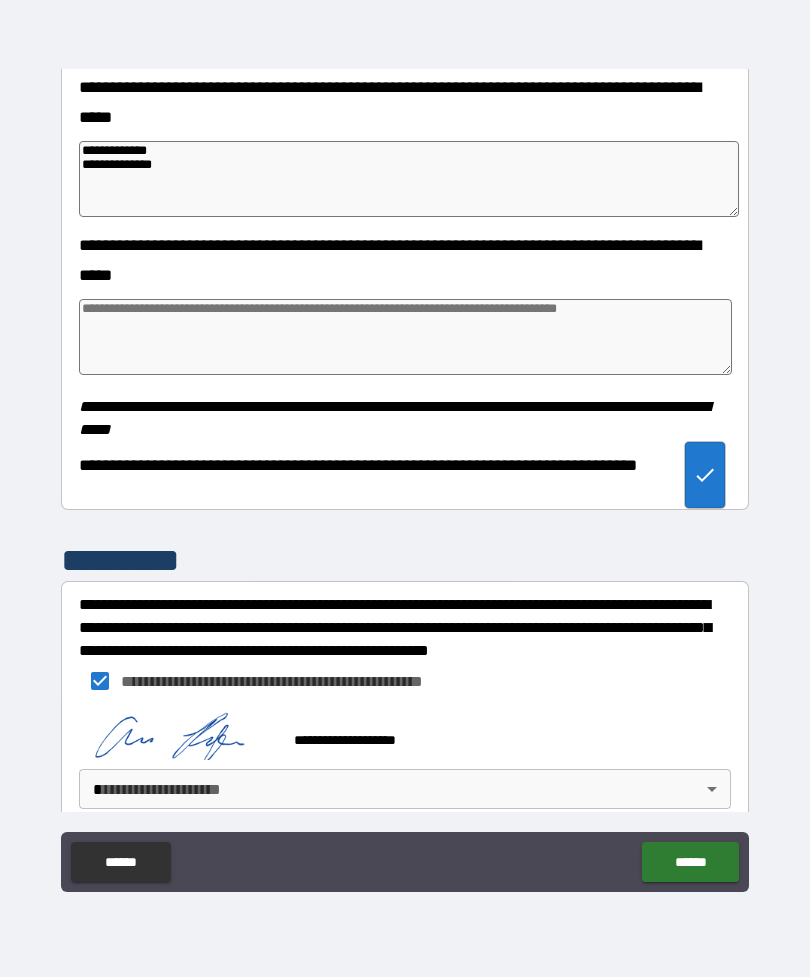 click on "******" at bounding box center (690, 862) 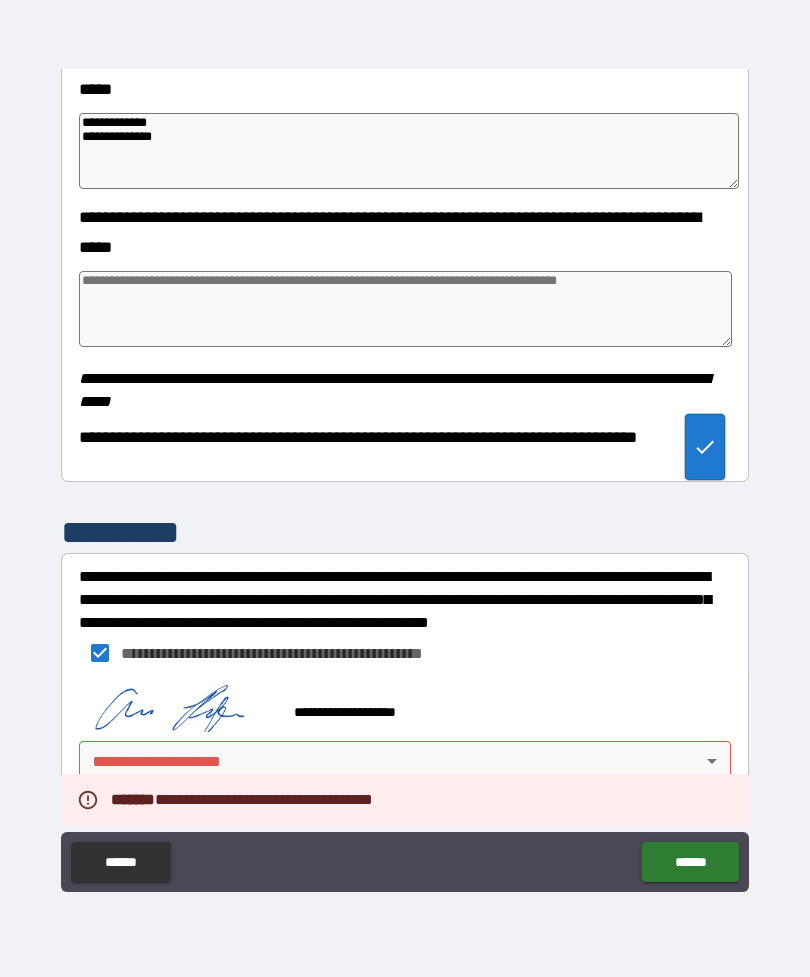 scroll, scrollTop: 827, scrollLeft: 0, axis: vertical 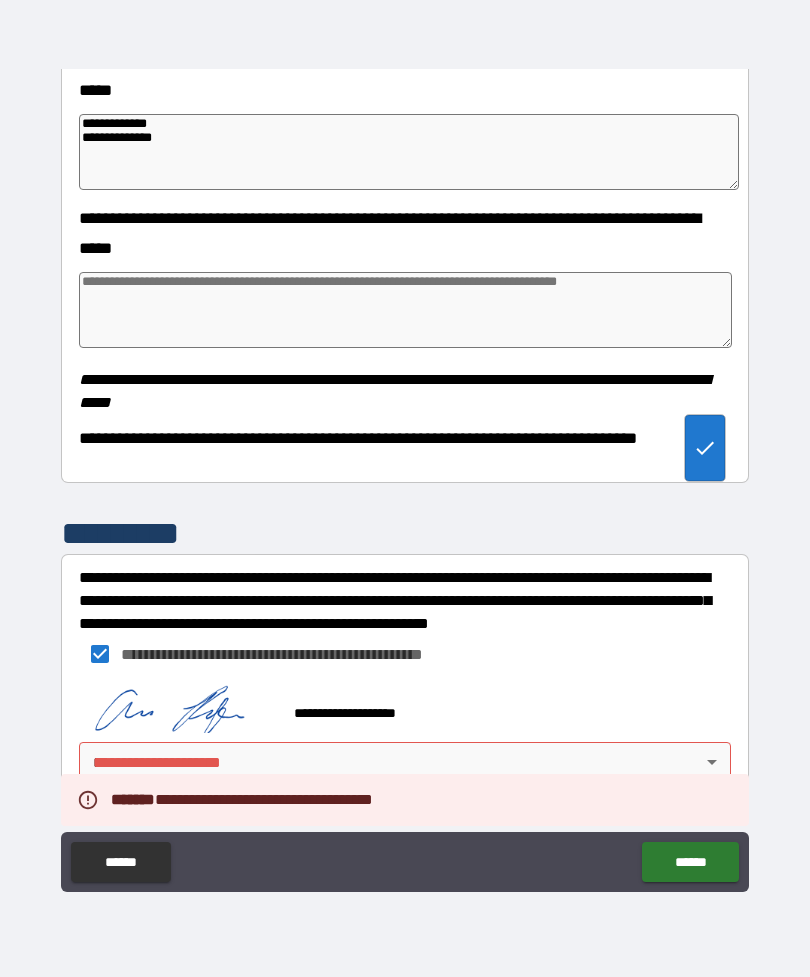 click on "[FIRST] [LAST] [STREET] [CITY] [STATE] [ZIP] [COUNTRY] [PHONE] [EMAIL] [SSN] [DLN] [CC] [DOB] [AGE] [GENDER] [RACE] [ETHNICITY] [OCCUPATION] [EMPLOYER] [MARITAL_STATUS] [RELIGION] [NATIONALITY] [LANGUAGE]" at bounding box center [405, 456] 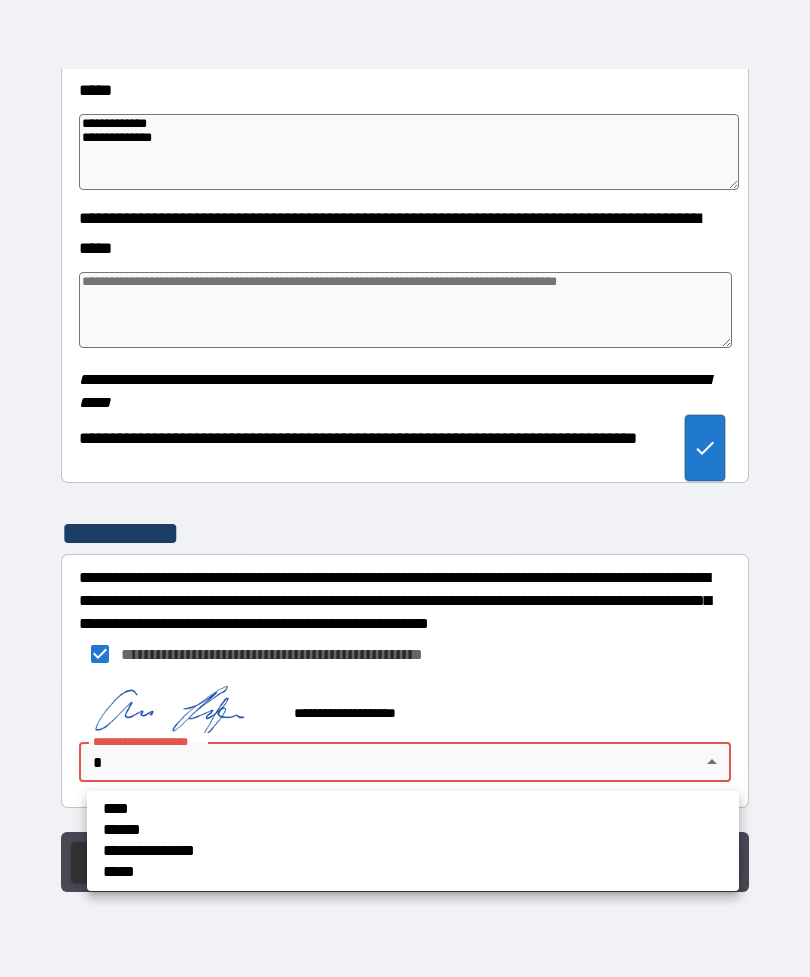 click on "****" at bounding box center (335, 809) 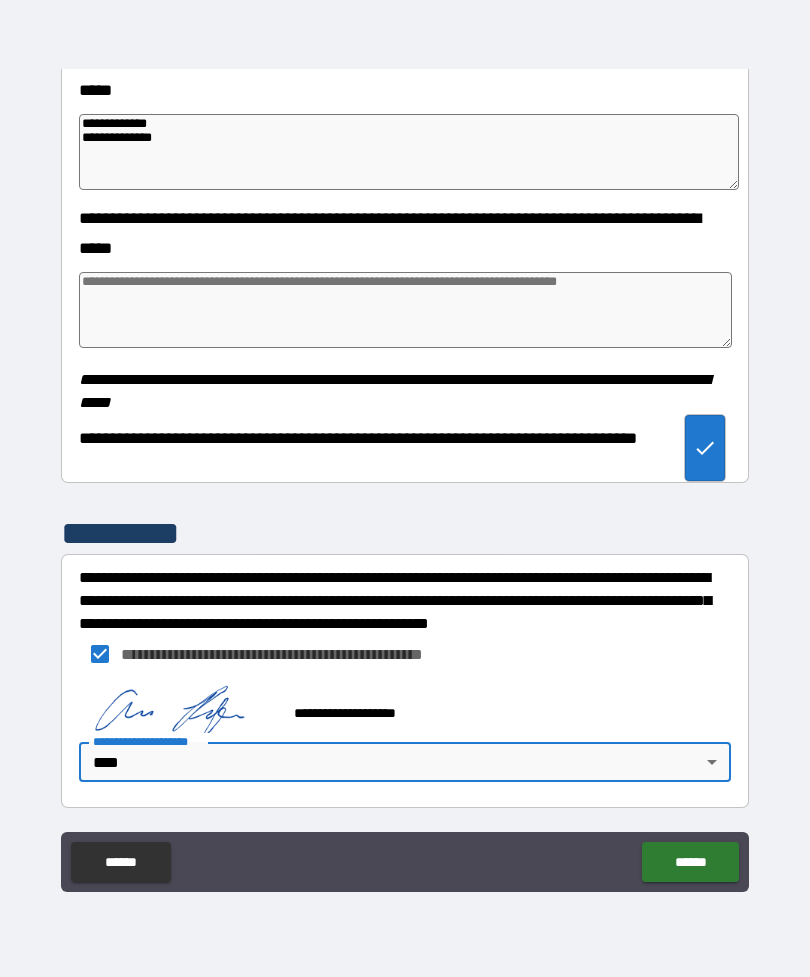 click on "******" at bounding box center [690, 862] 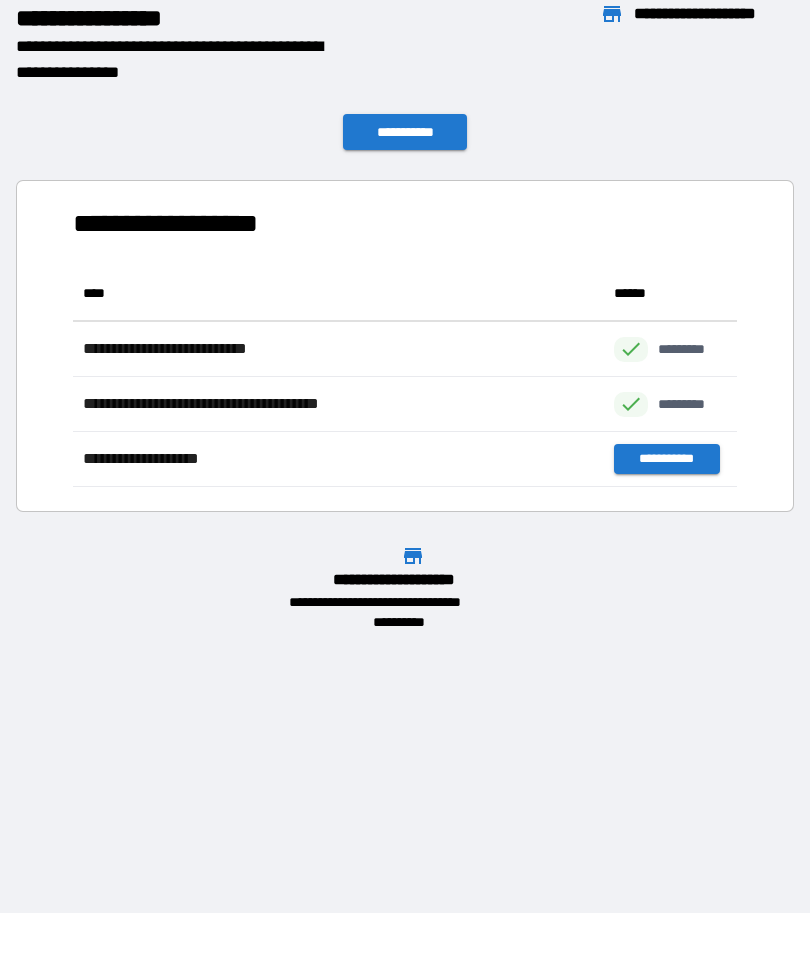 scroll, scrollTop: 1, scrollLeft: 1, axis: both 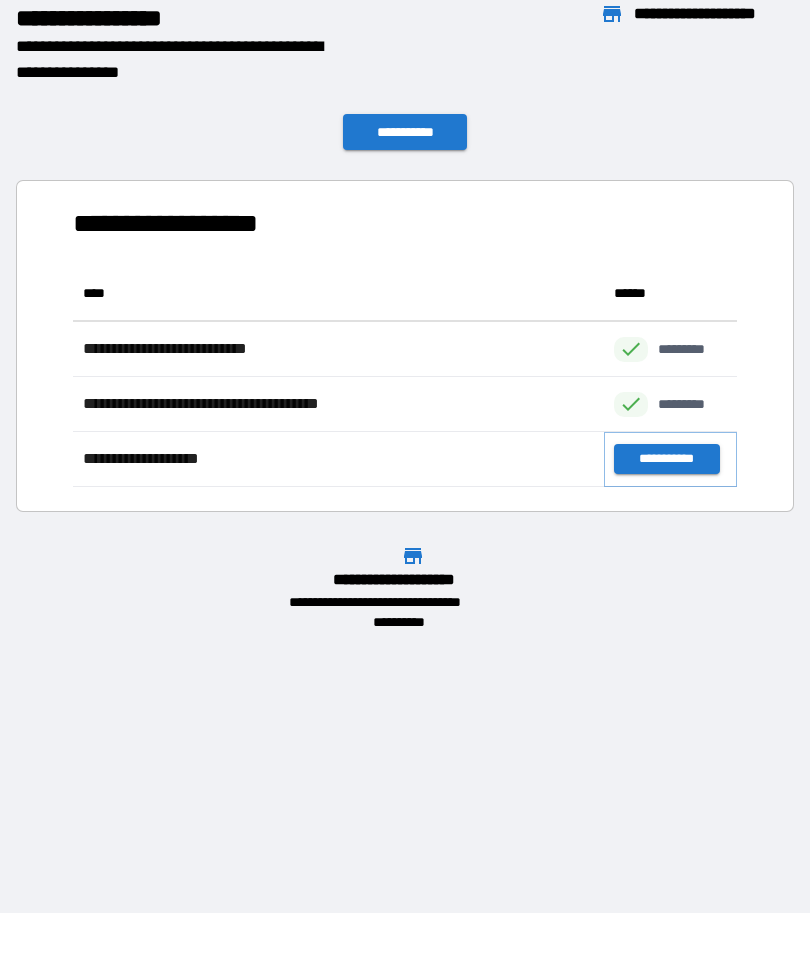 click on "**********" at bounding box center [666, 459] 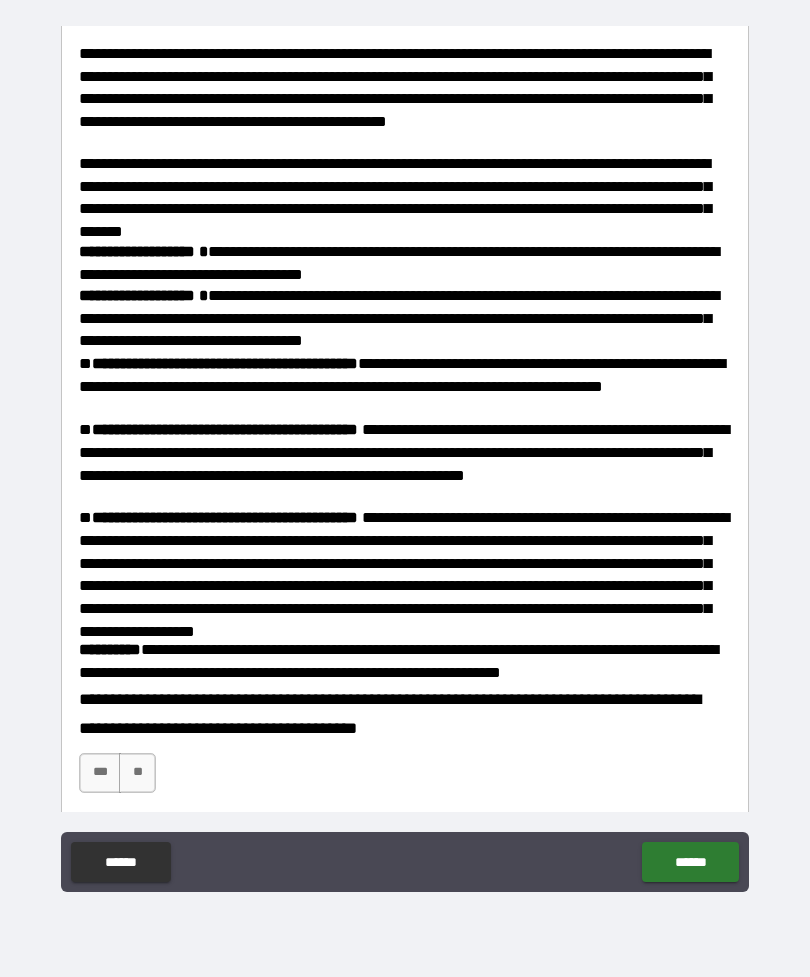 scroll, scrollTop: 565, scrollLeft: 0, axis: vertical 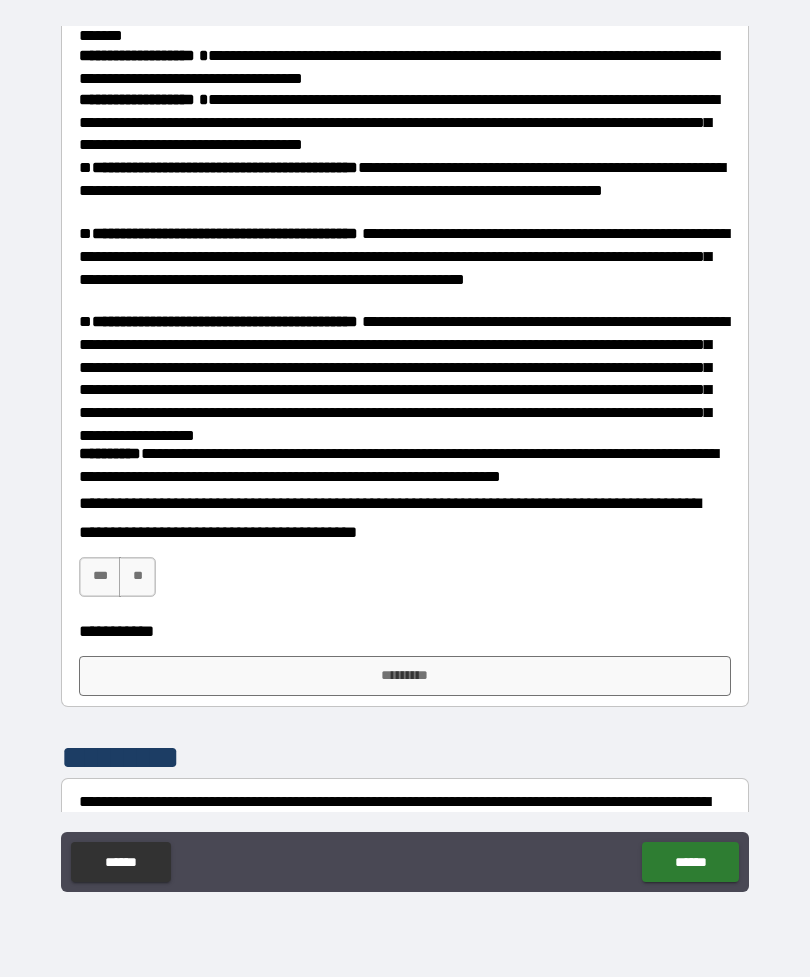click on "***" at bounding box center (100, 577) 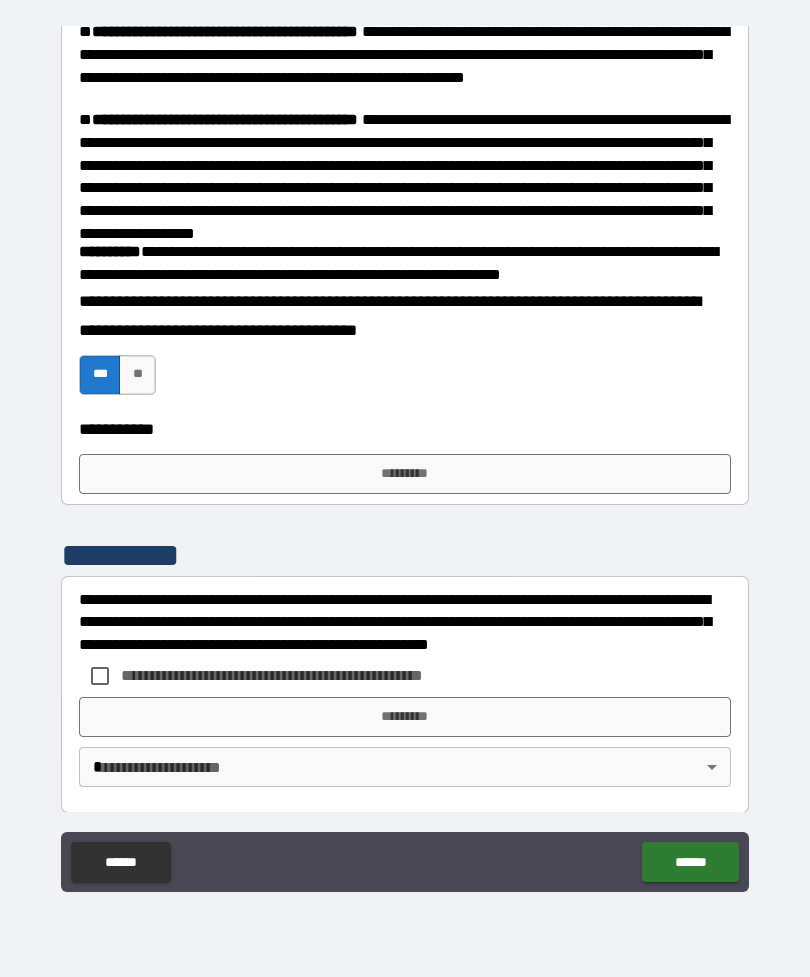 scroll, scrollTop: 766, scrollLeft: 0, axis: vertical 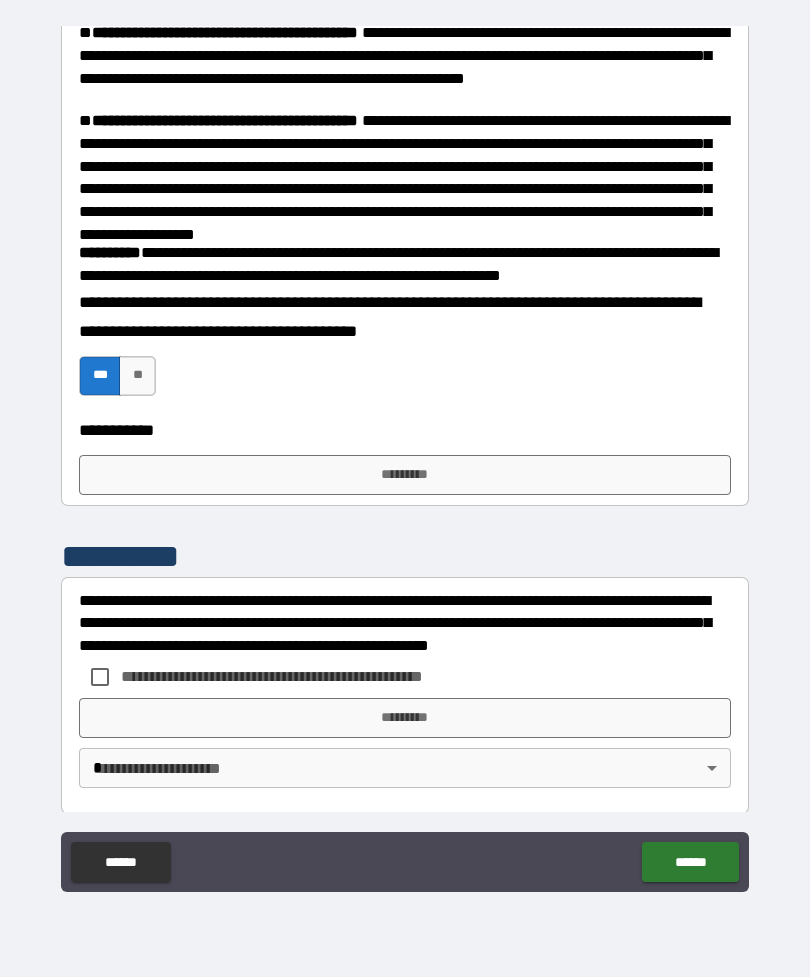 click on "*********" at bounding box center [405, 475] 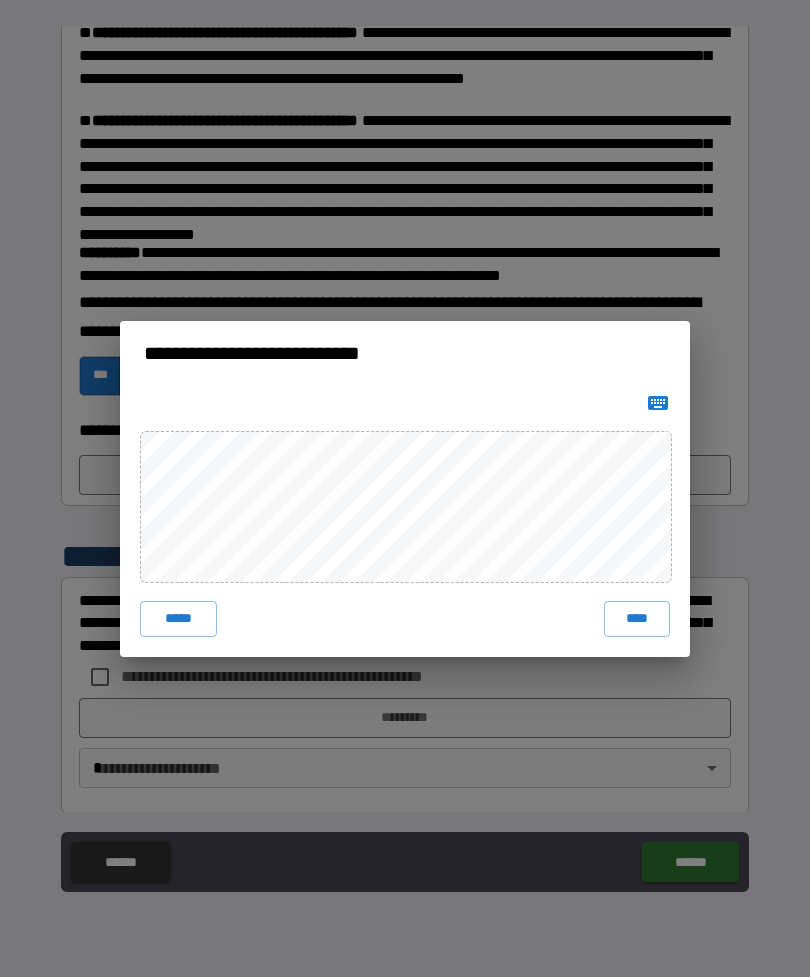 click on "****" at bounding box center (637, 619) 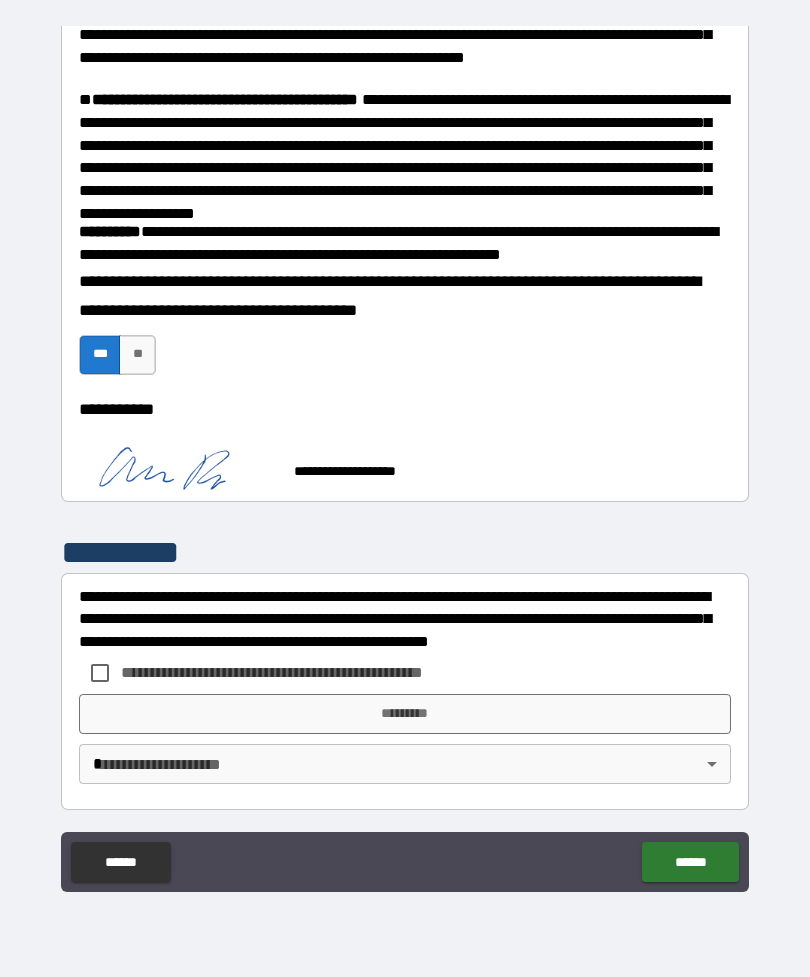 scroll, scrollTop: 786, scrollLeft: 0, axis: vertical 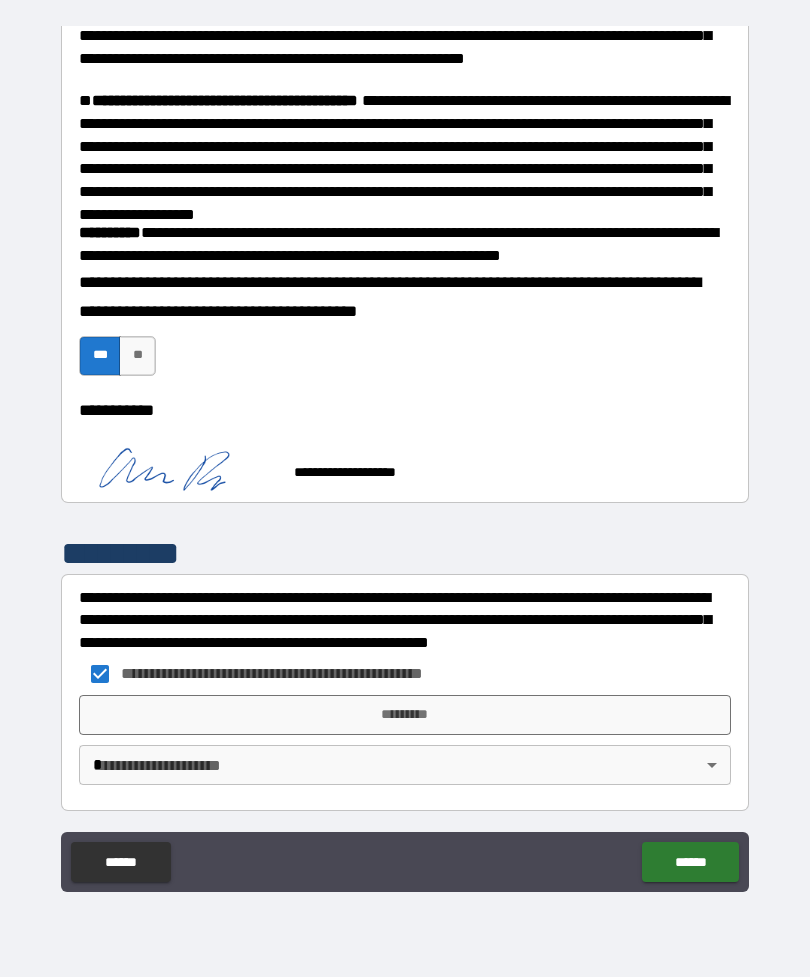 click on "*********" at bounding box center [405, 715] 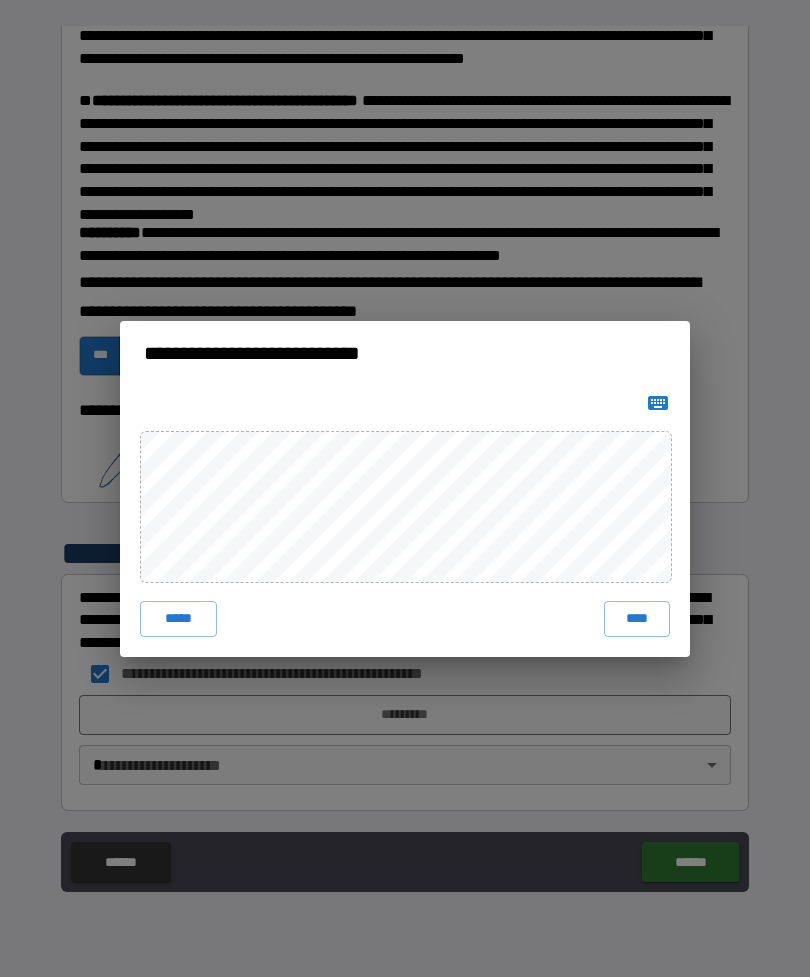 click on "****" at bounding box center [637, 619] 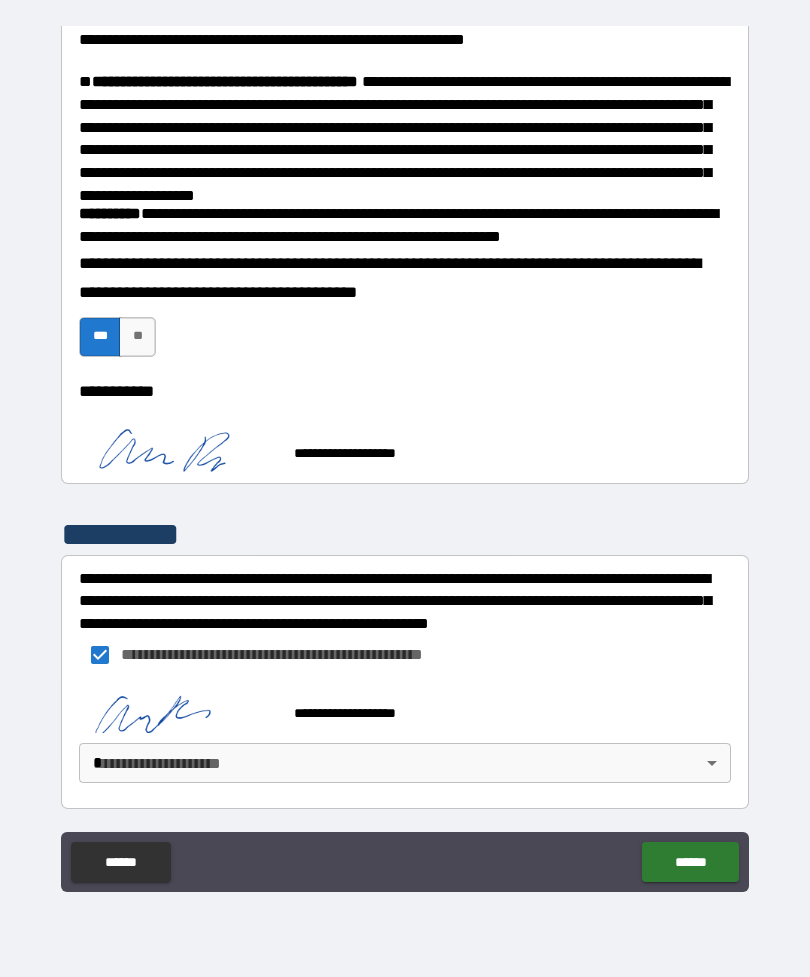 scroll, scrollTop: 803, scrollLeft: 0, axis: vertical 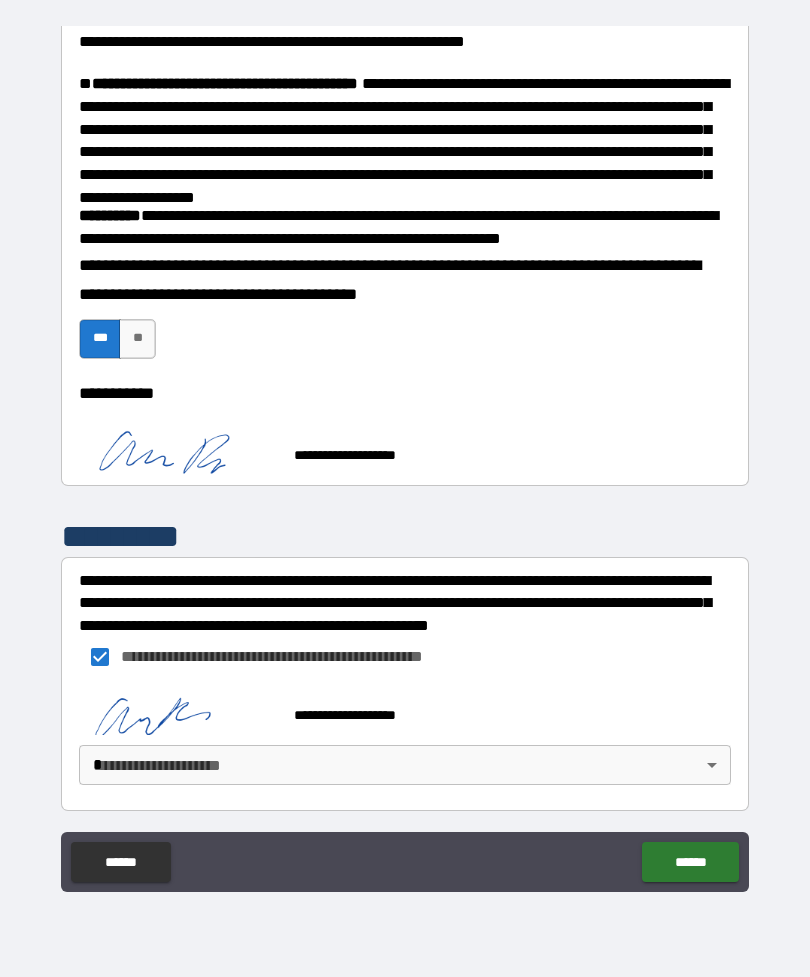 click on "[FIRST] [LAST] [STREET] [CITY] [STATE] [ZIP] [COUNTRY] [PHONE] [EMAIL] [SSN] [DLN] [CC] [DOB] [AGE] [GENDER] [RACE] [ETHNICITY] [OCCUPATION] [EMPLOYER] [MARITAL_STATUS] [RELIGION] [NATIONALITY] [LANGUAGE]" at bounding box center [405, 456] 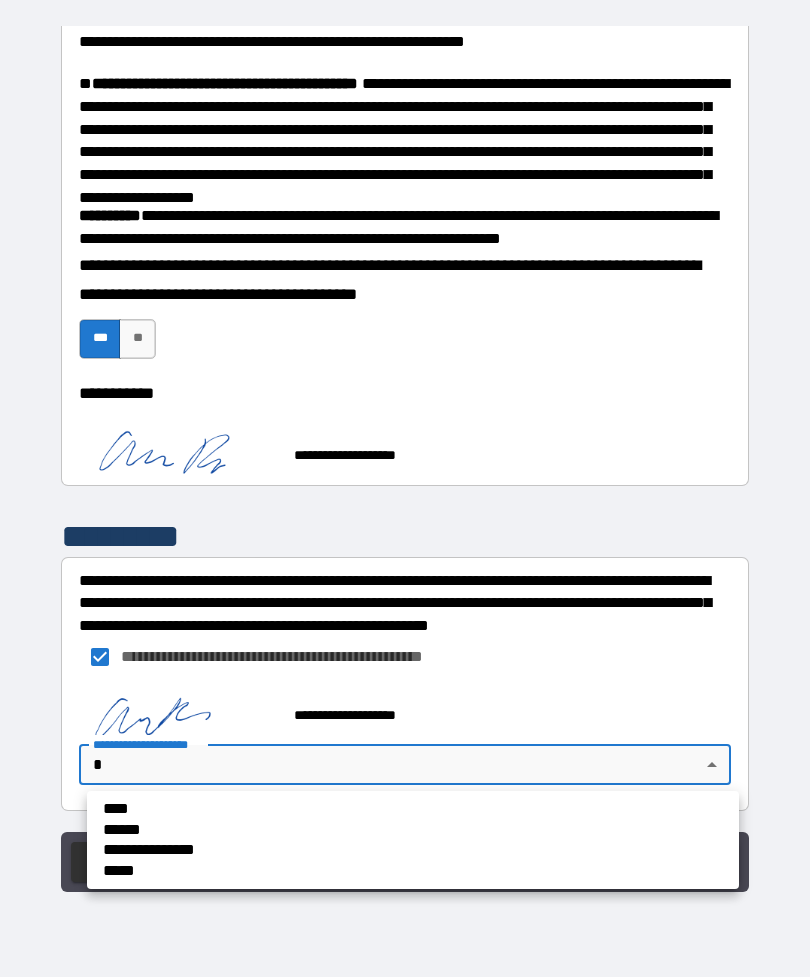 click on "****" at bounding box center [333, 809] 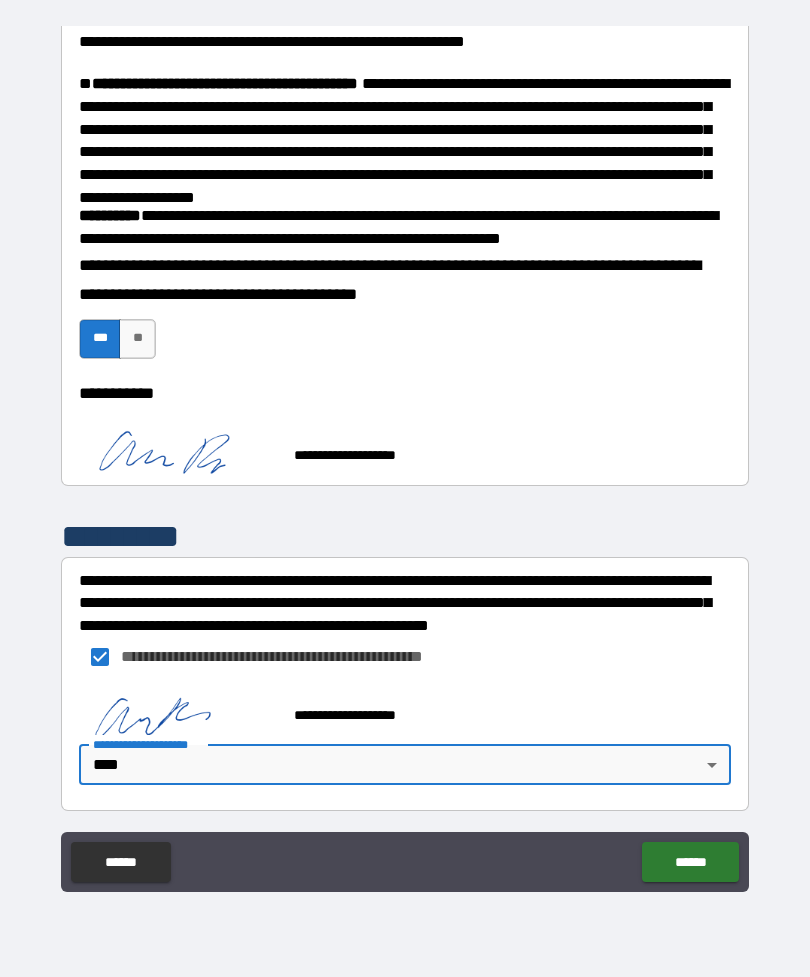 click on "******" at bounding box center [690, 862] 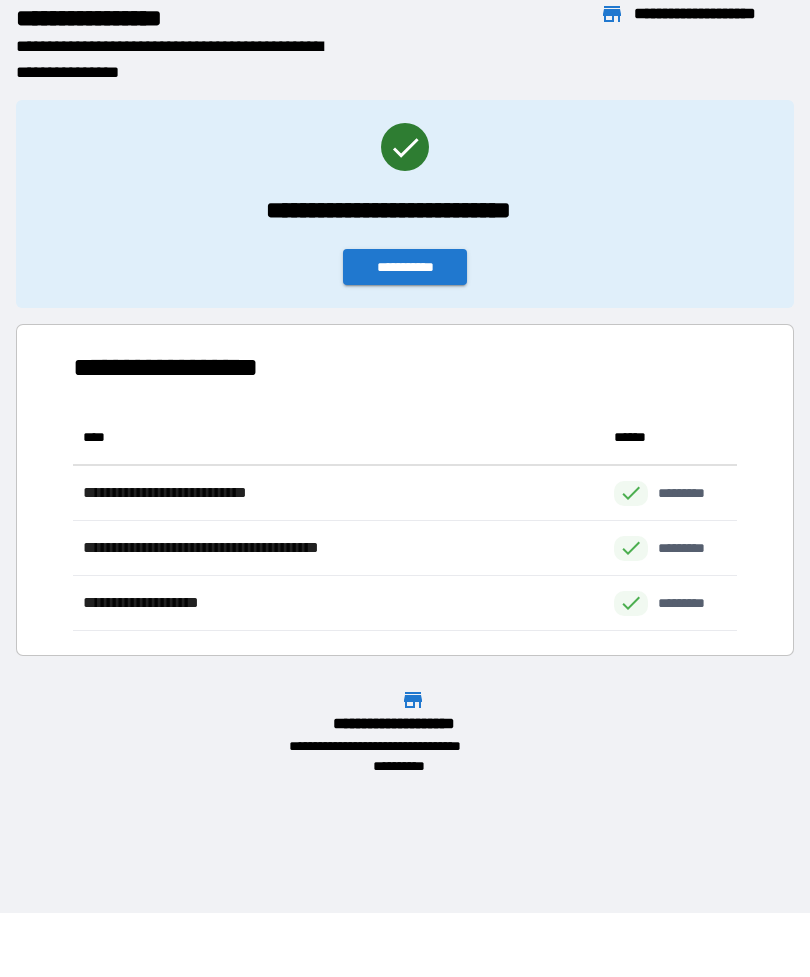 scroll, scrollTop: 1, scrollLeft: 1, axis: both 